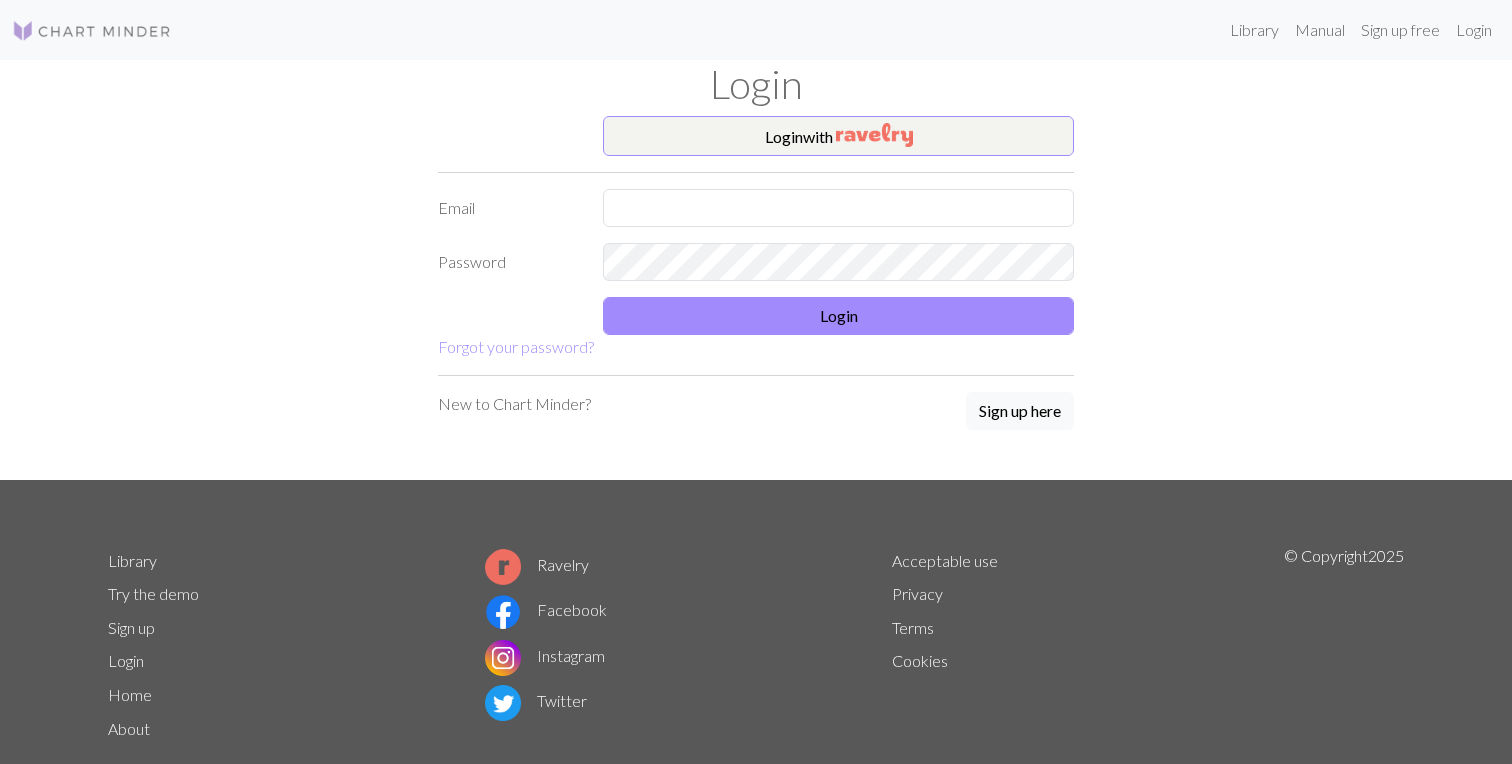 scroll, scrollTop: 0, scrollLeft: 0, axis: both 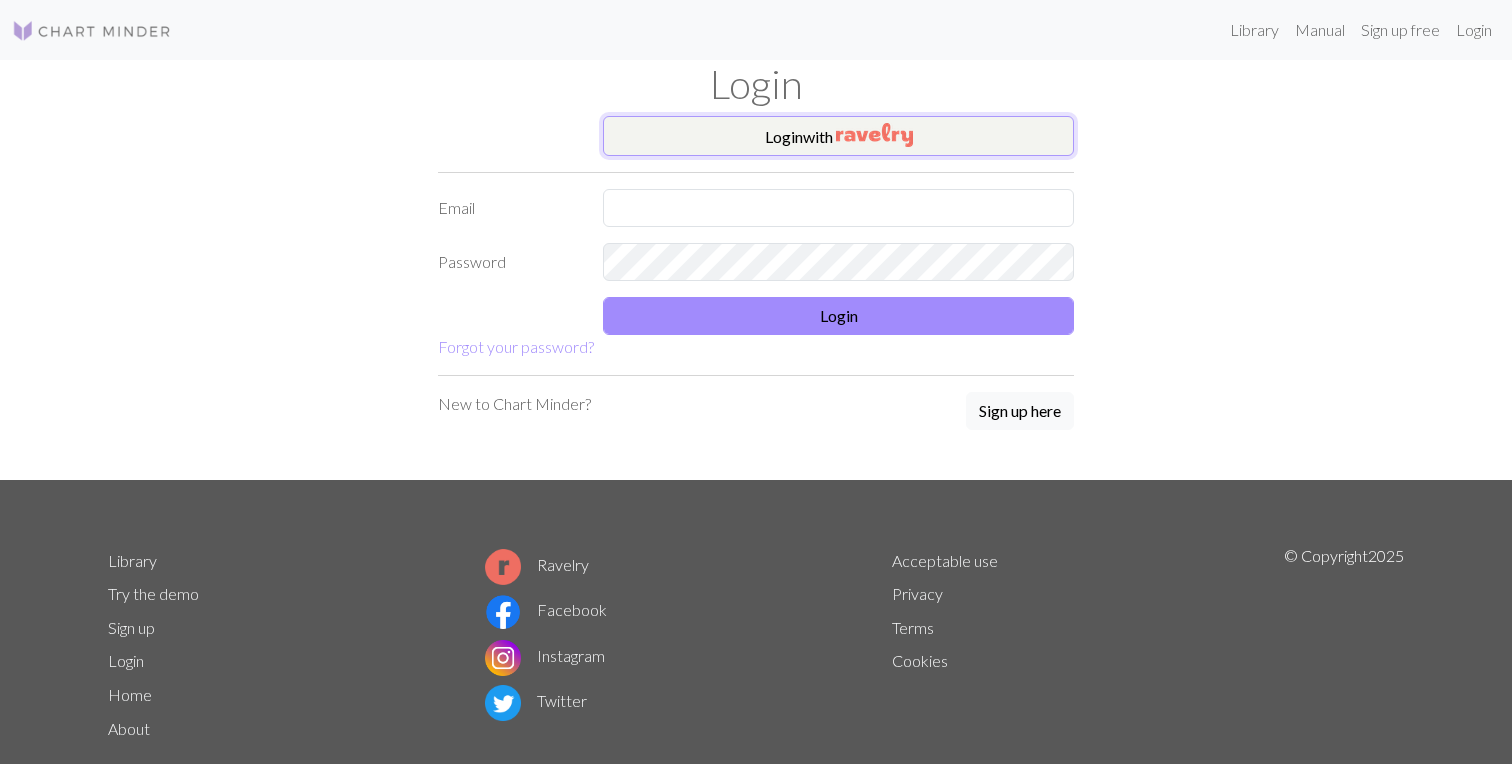 click on "Login  with" at bounding box center [838, 136] 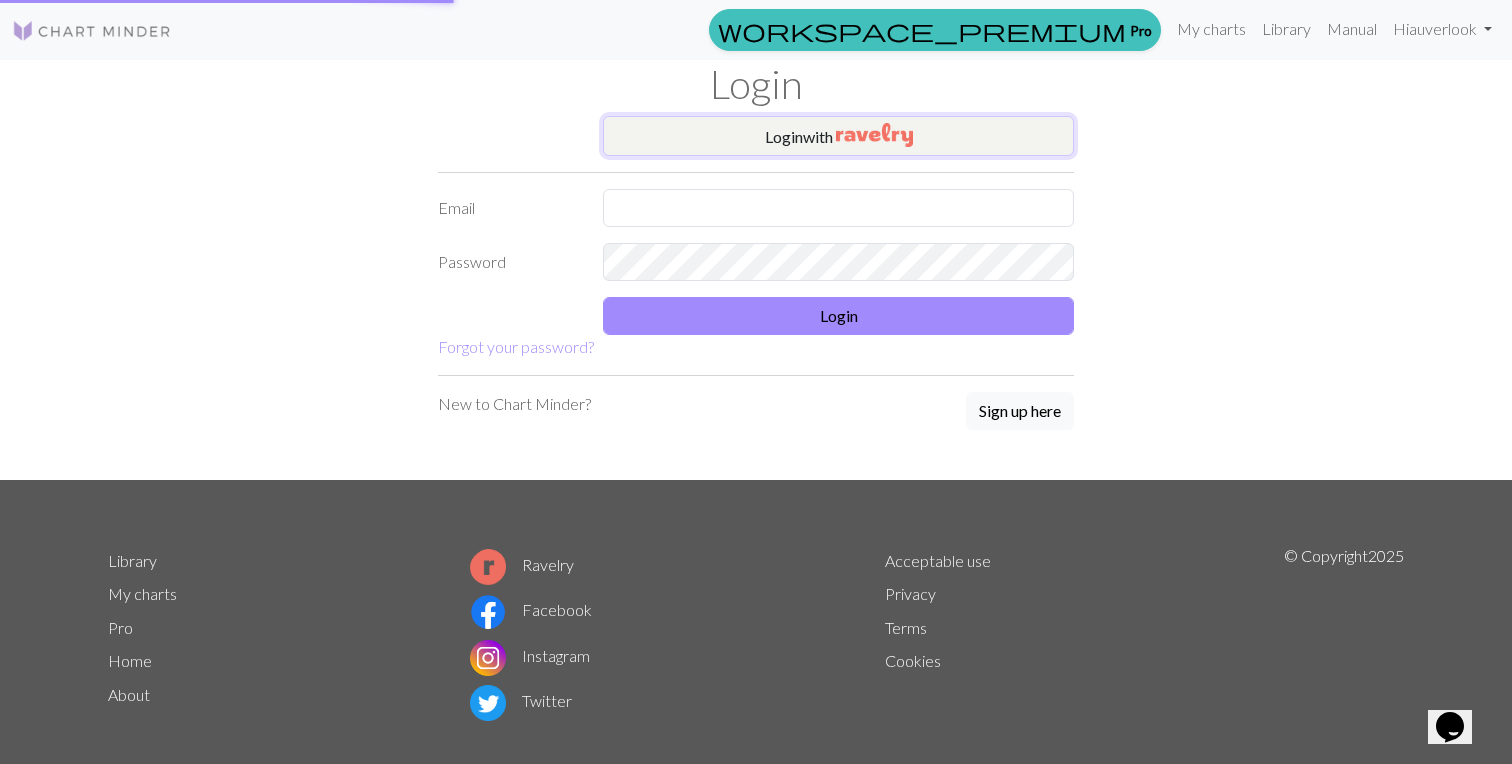 scroll, scrollTop: 0, scrollLeft: 0, axis: both 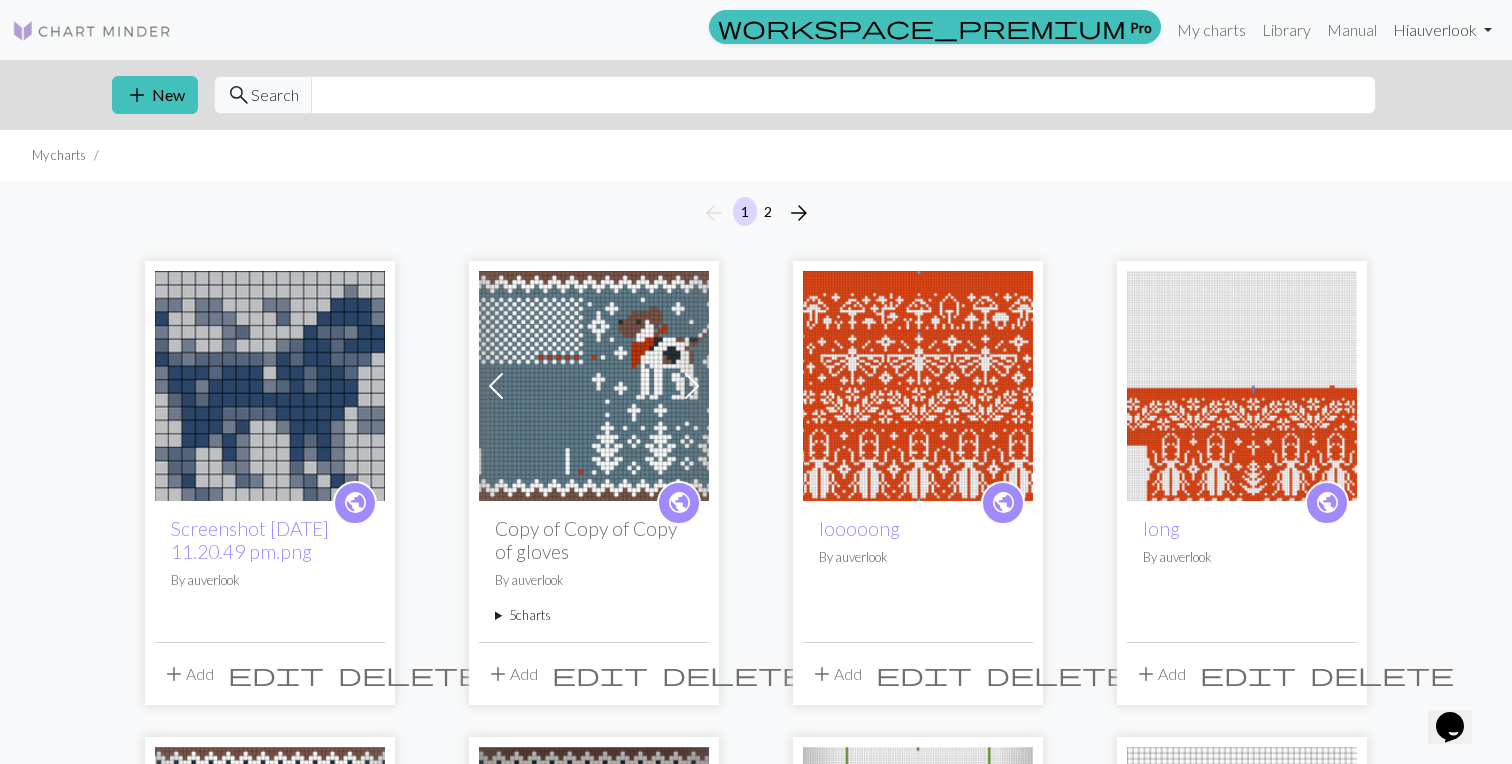click on "Hi  auverlook" at bounding box center (1442, 30) 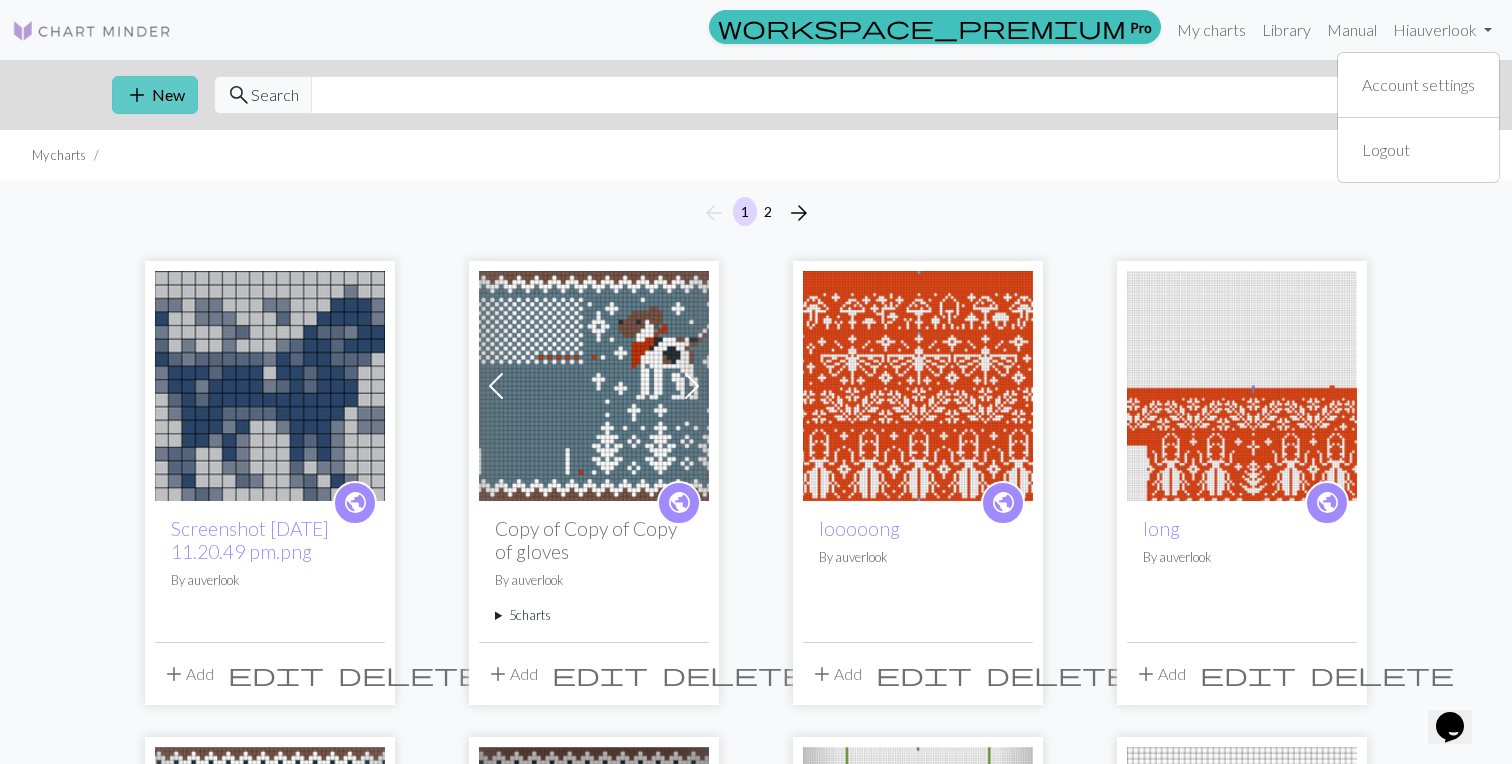 click on "add" at bounding box center (137, 95) 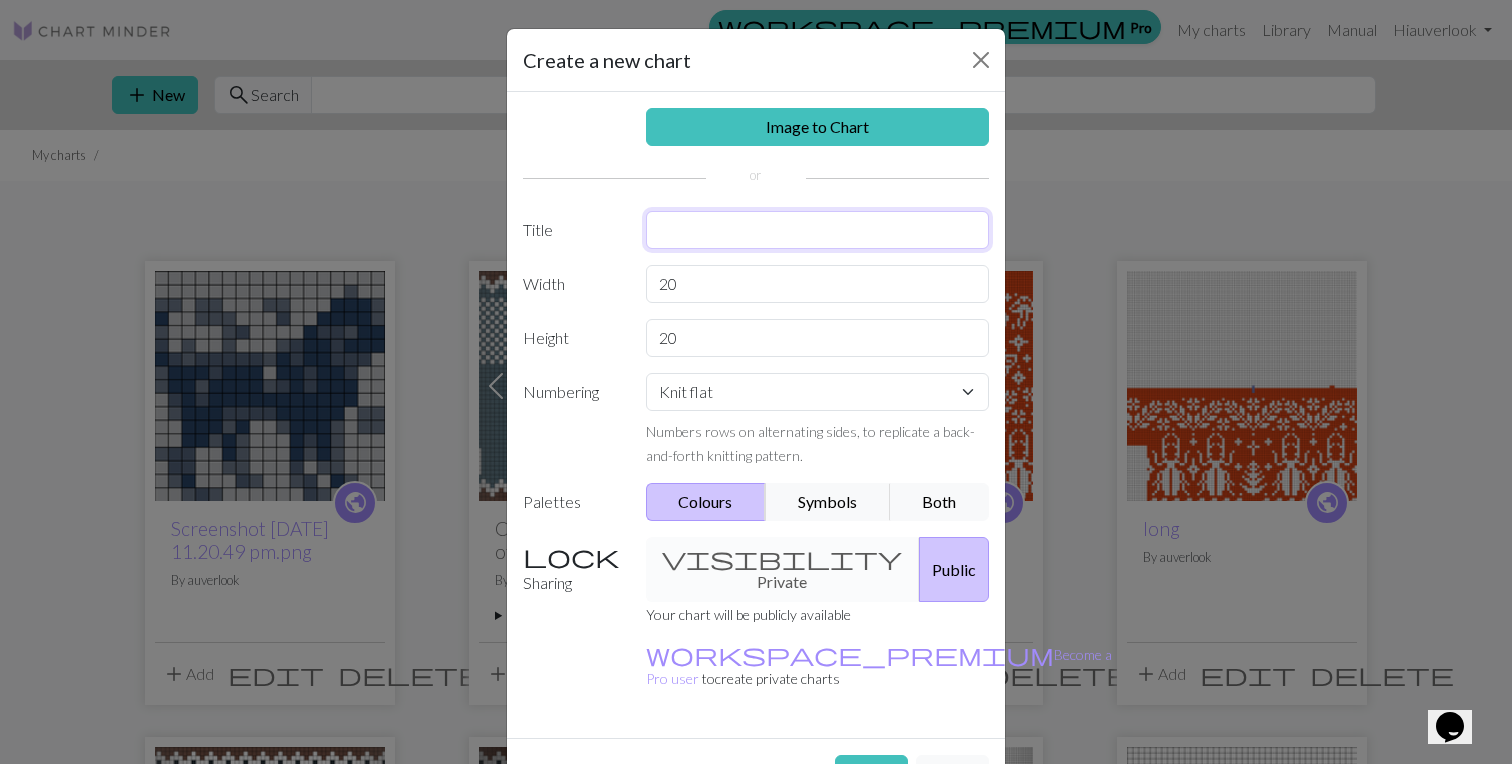click at bounding box center (818, 230) 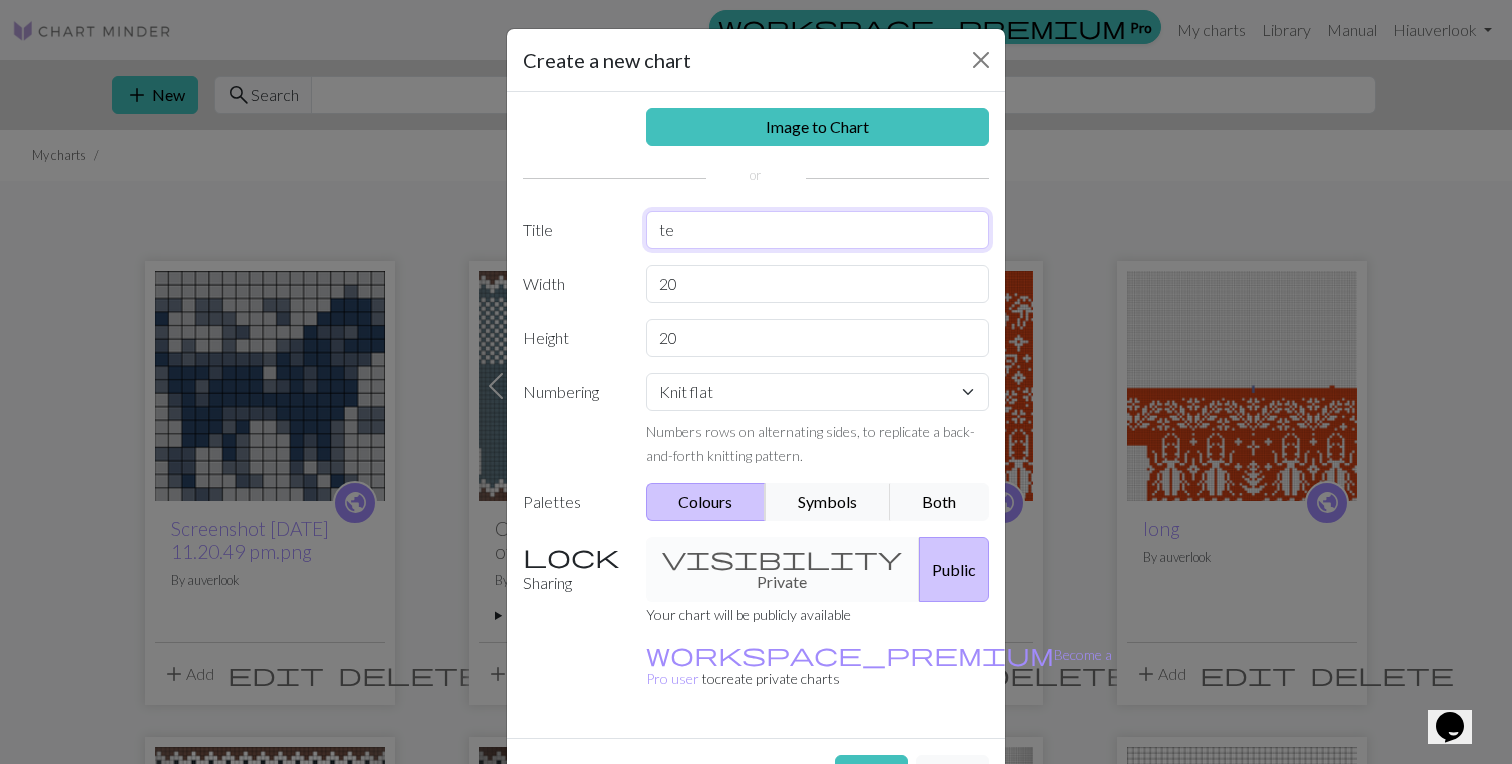 type on "t" 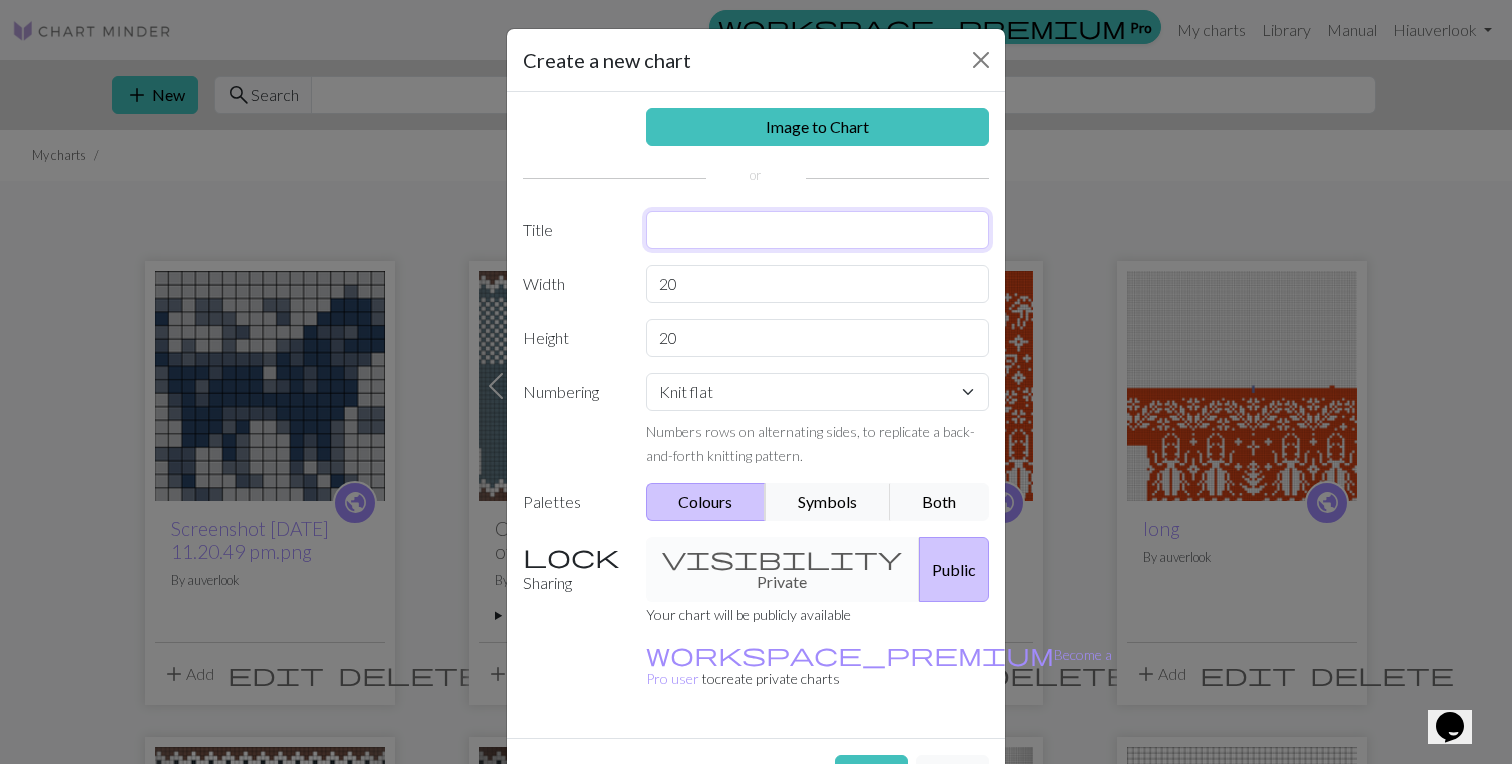 type on "t" 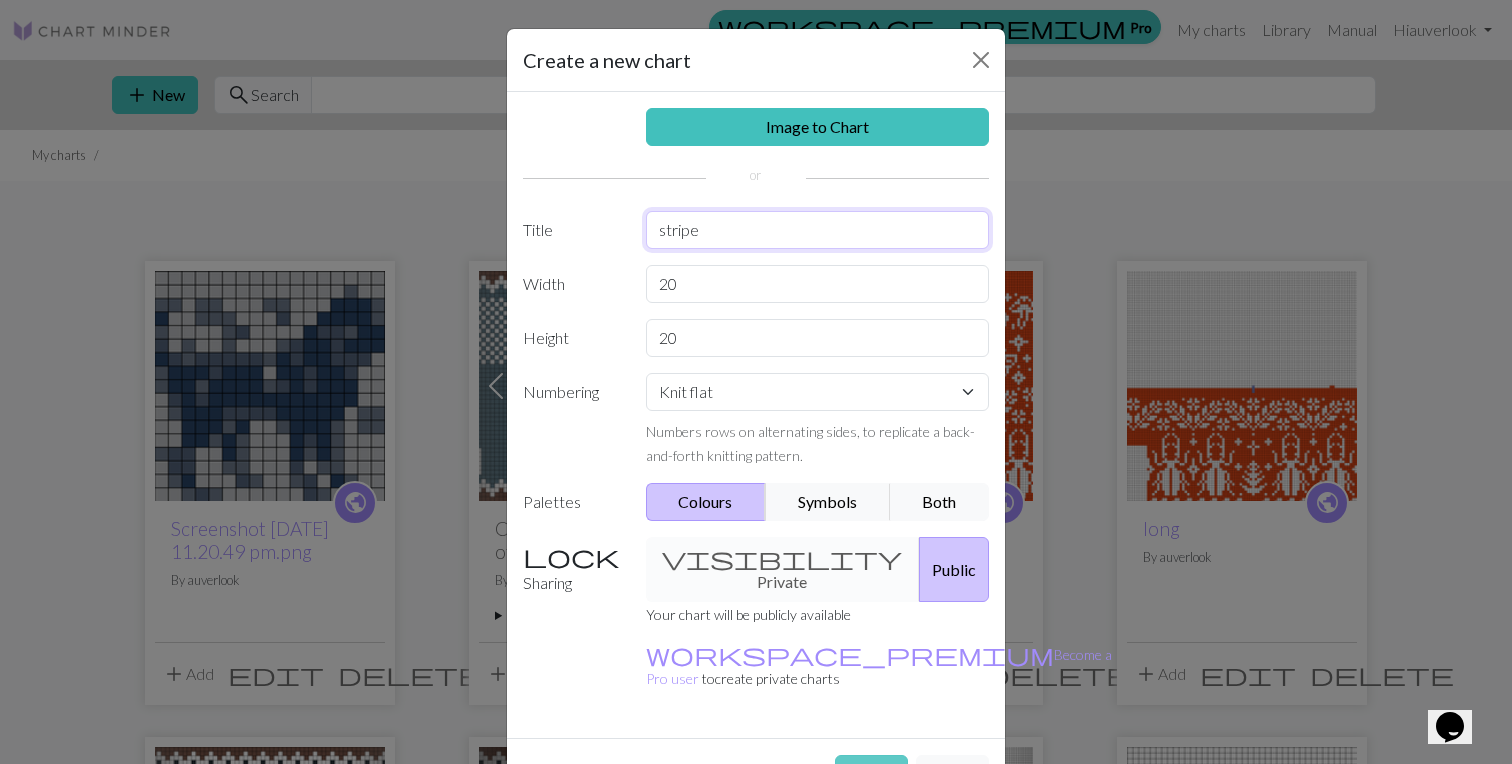 type on "stripe" 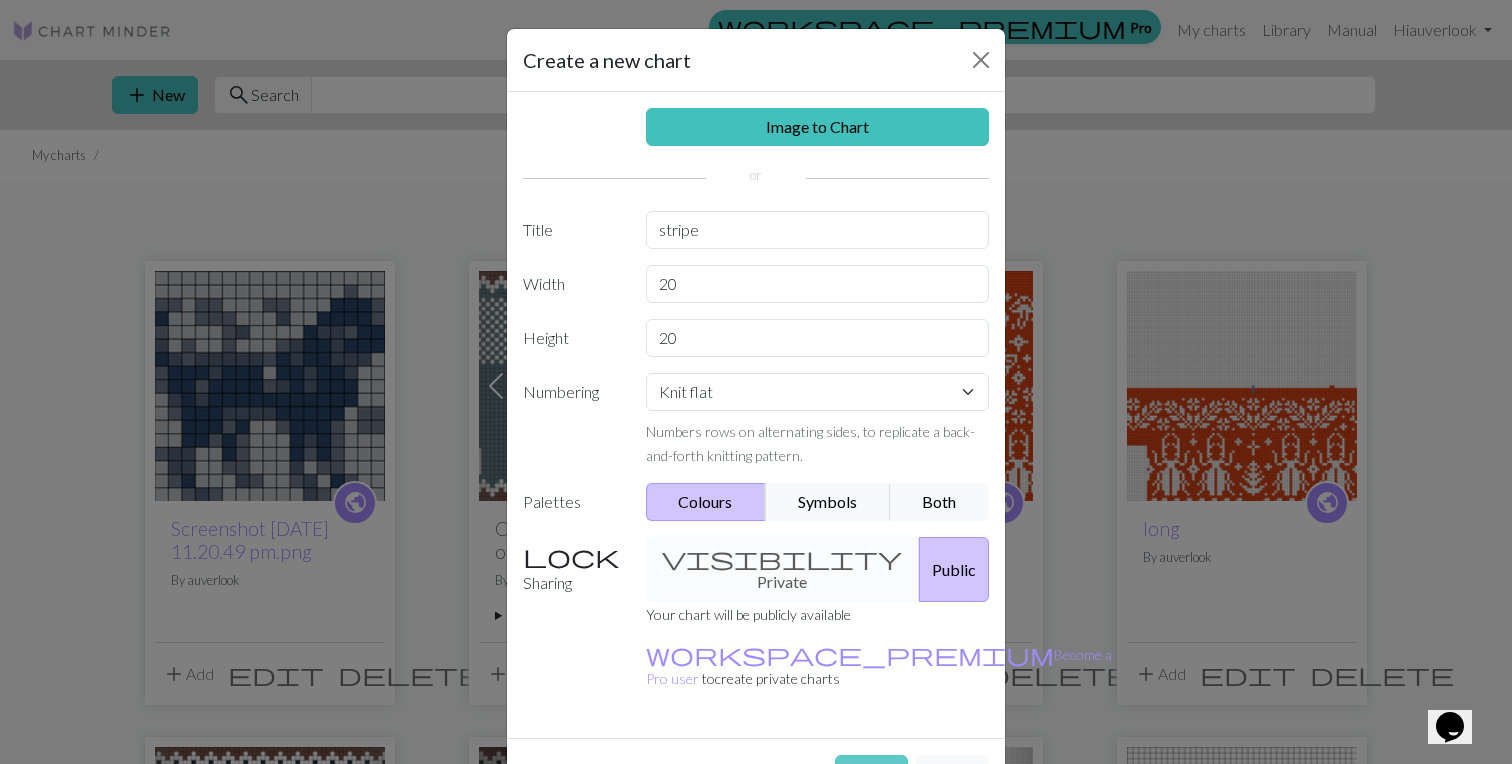 click on "Create" at bounding box center [871, 774] 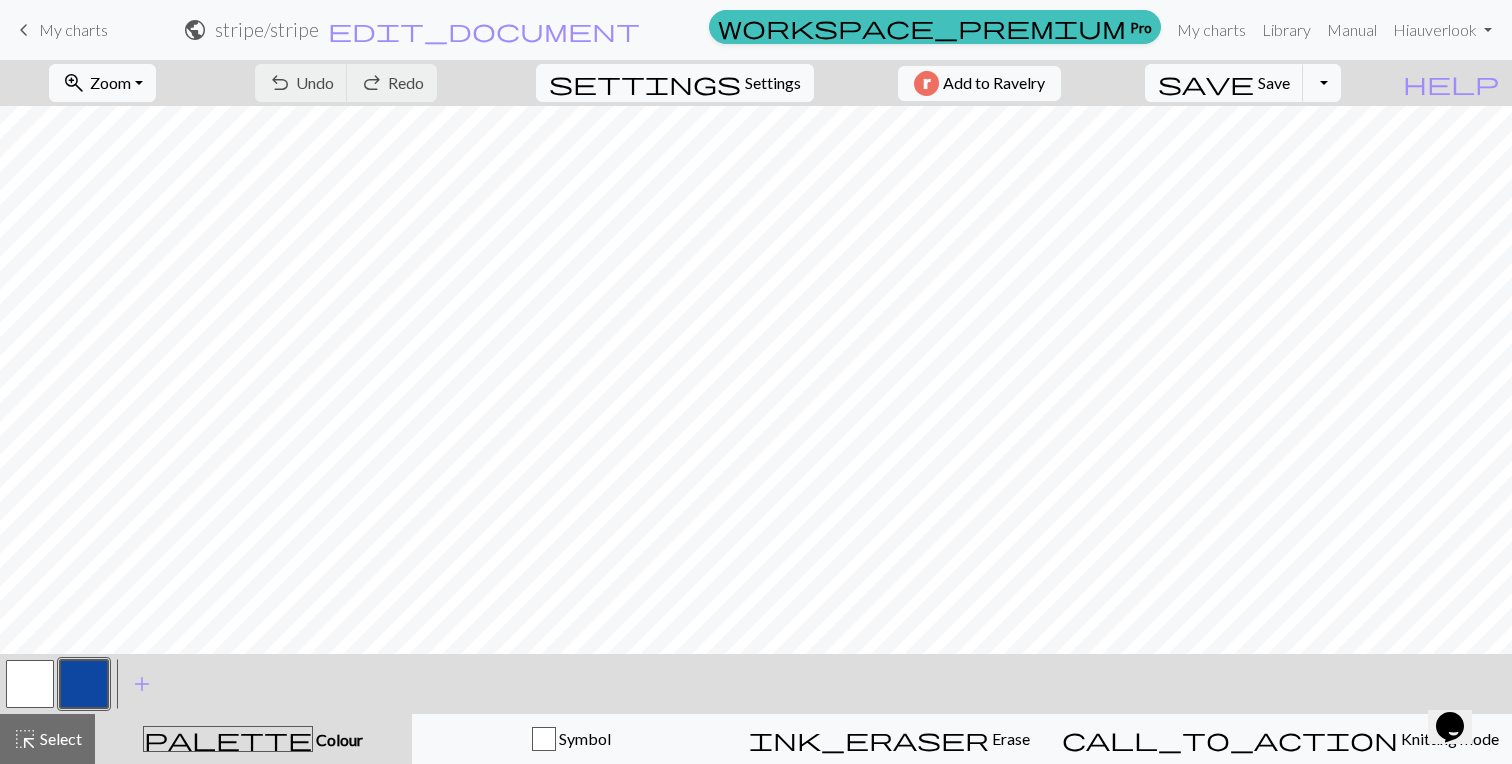 click on "keyboard_arrow_left" at bounding box center (24, 30) 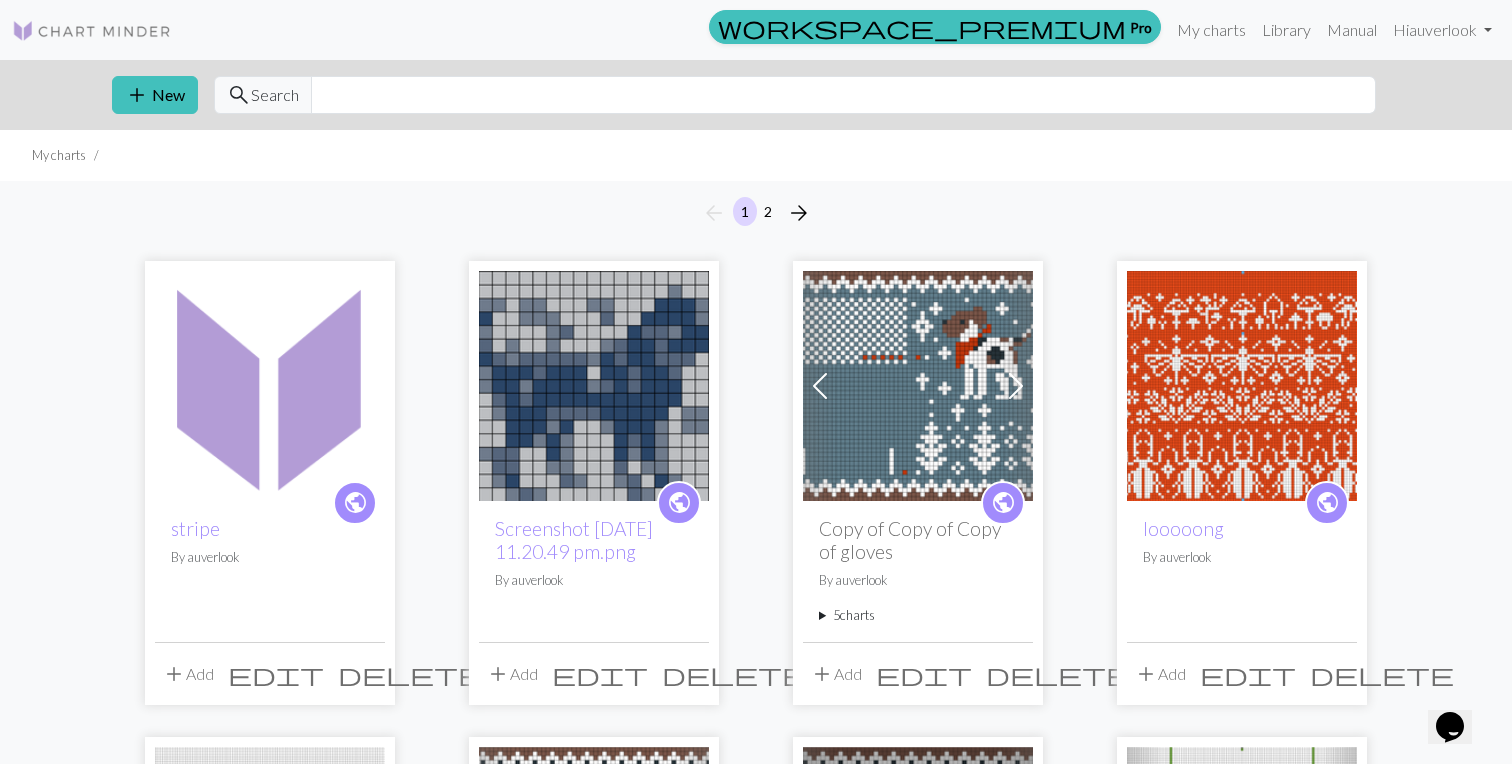 click on "delete" at bounding box center (410, 674) 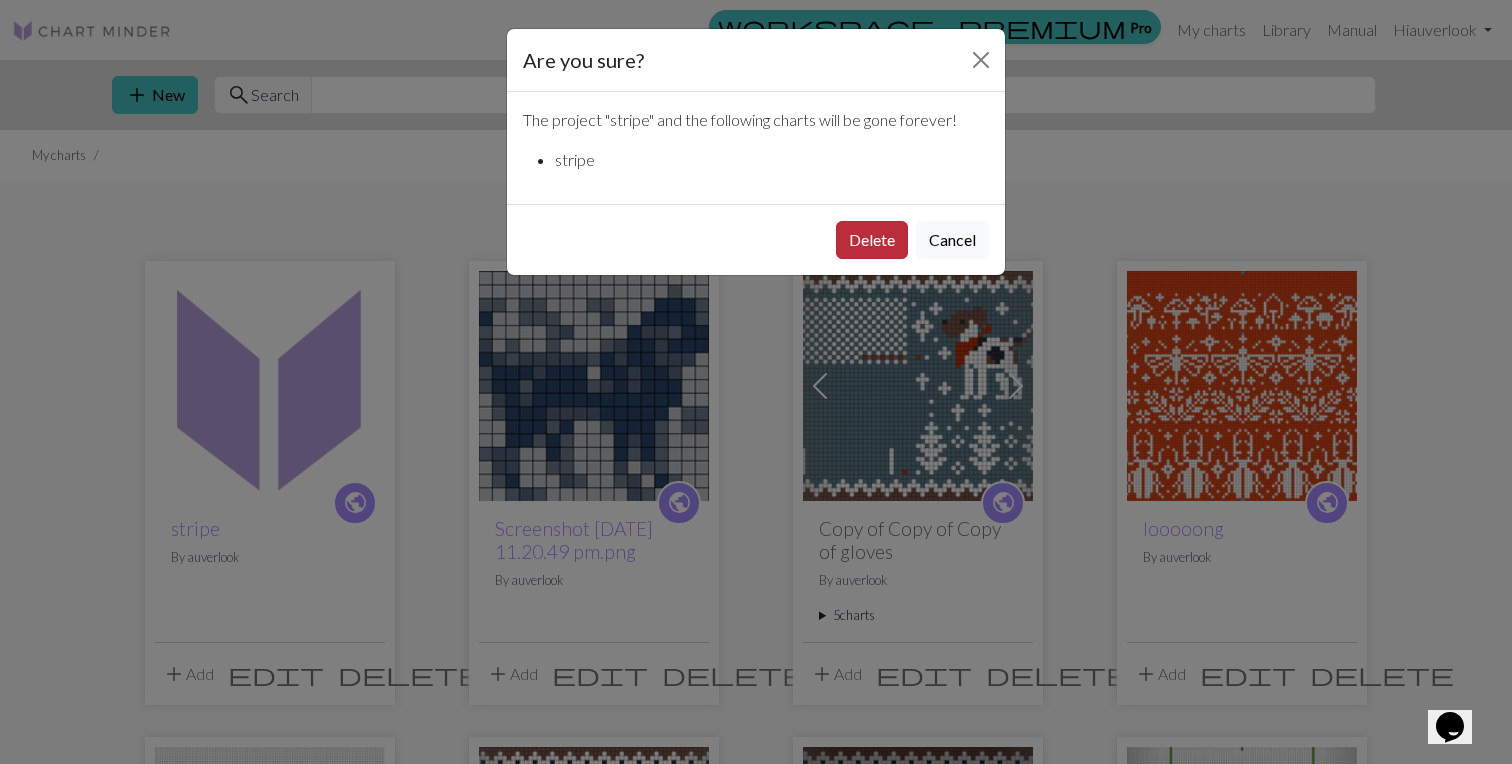 click on "Delete" at bounding box center (872, 240) 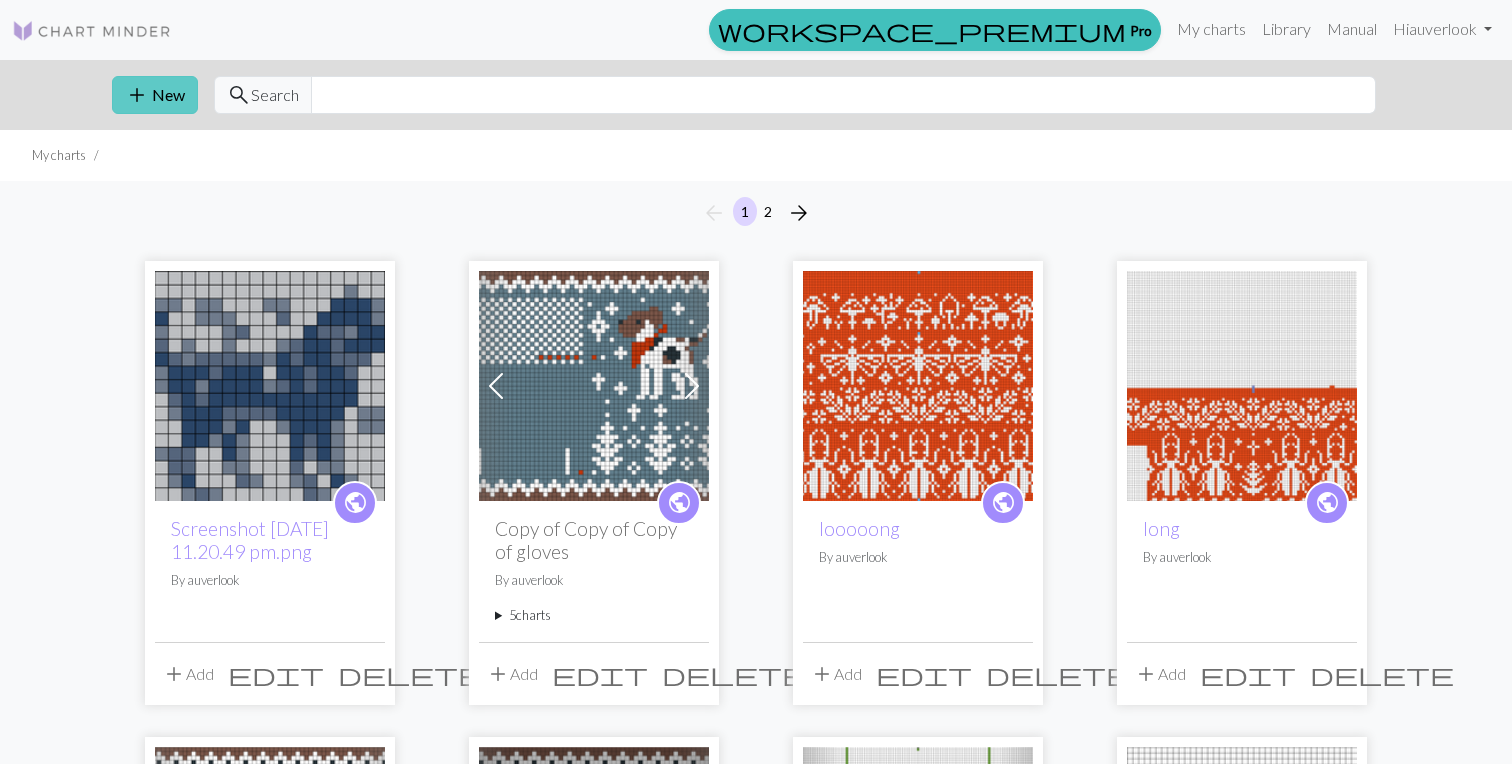 scroll, scrollTop: 0, scrollLeft: 0, axis: both 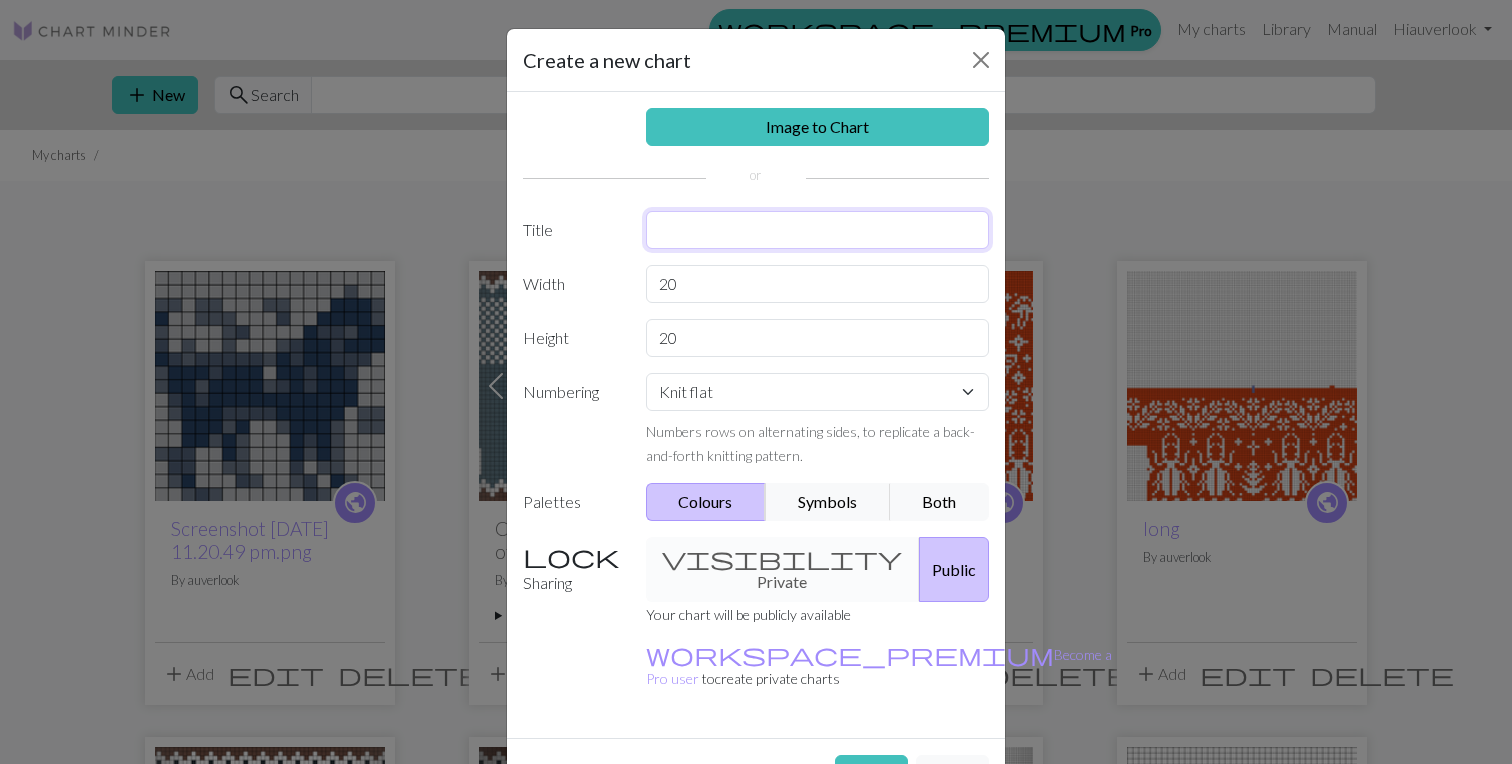 click at bounding box center [818, 230] 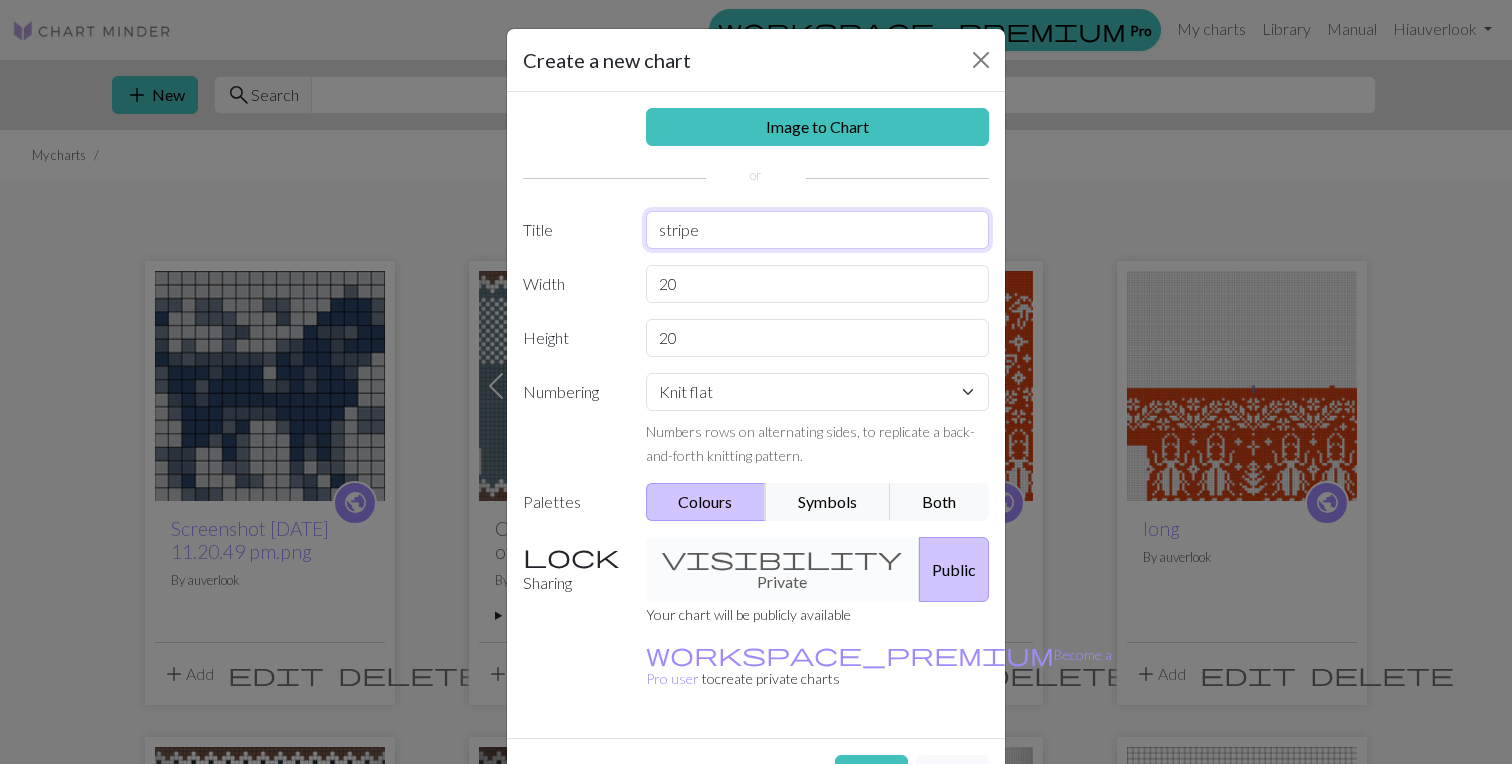 type on "stripe" 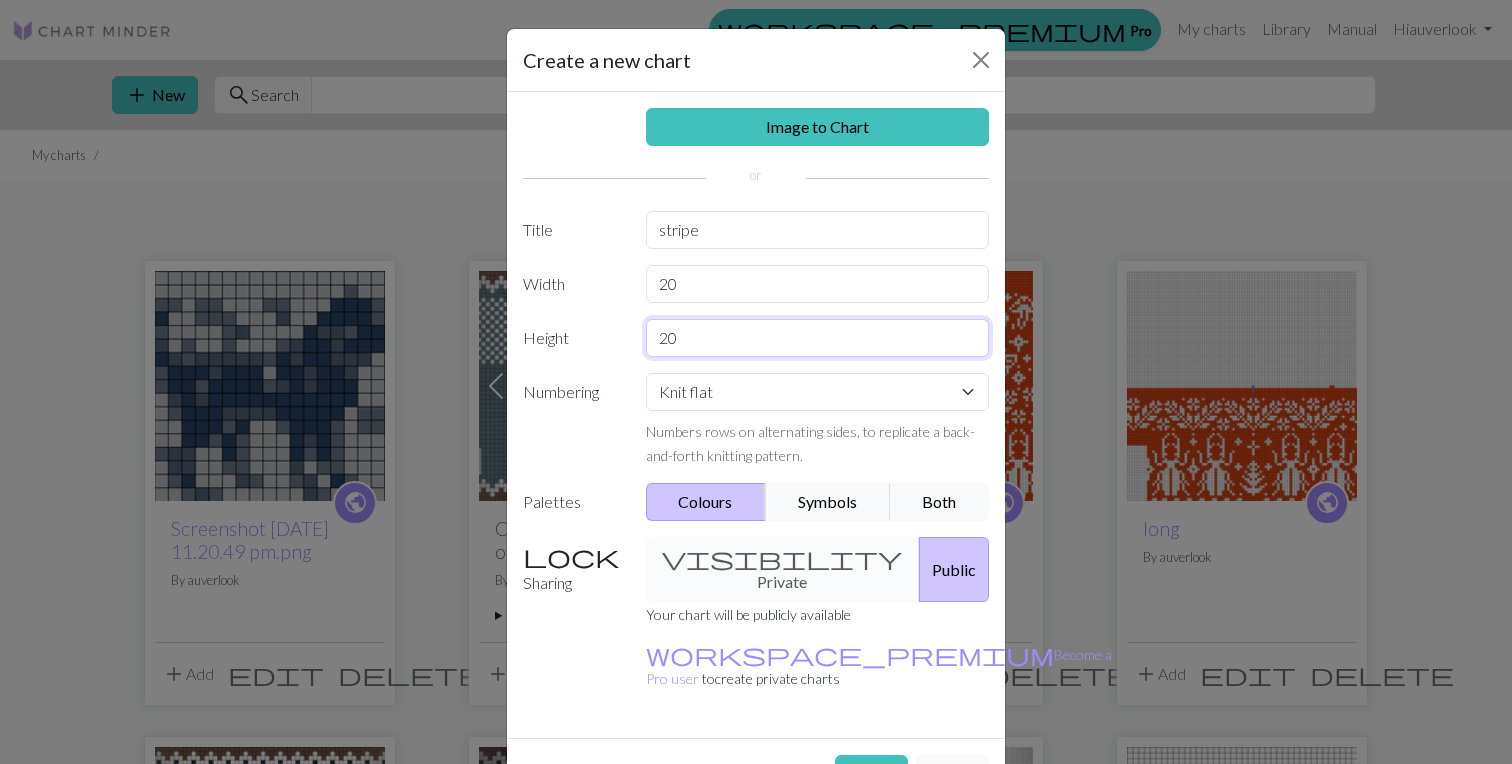 click on "20" at bounding box center (818, 338) 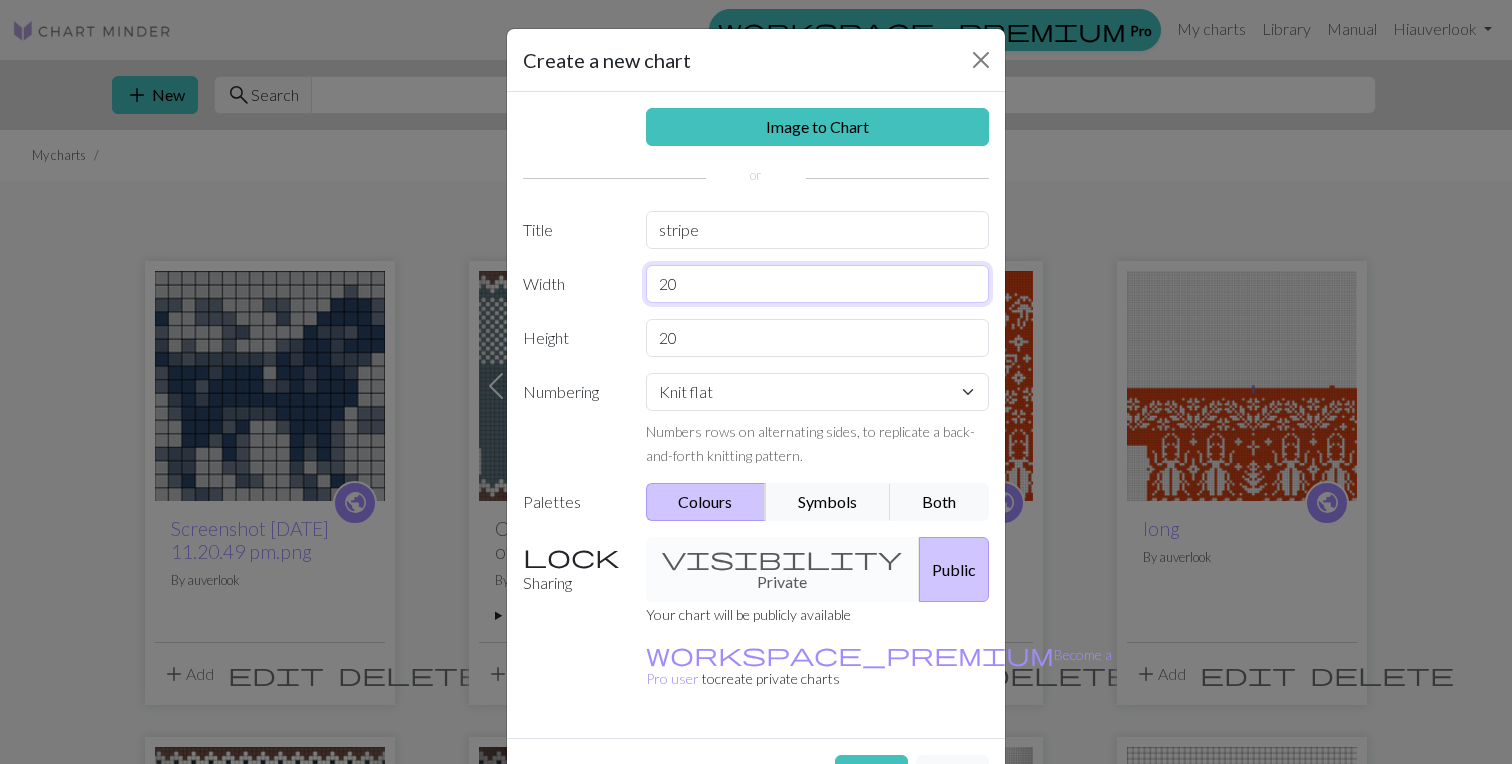 drag, startPoint x: 677, startPoint y: 293, endPoint x: 652, endPoint y: 276, distance: 30.232433 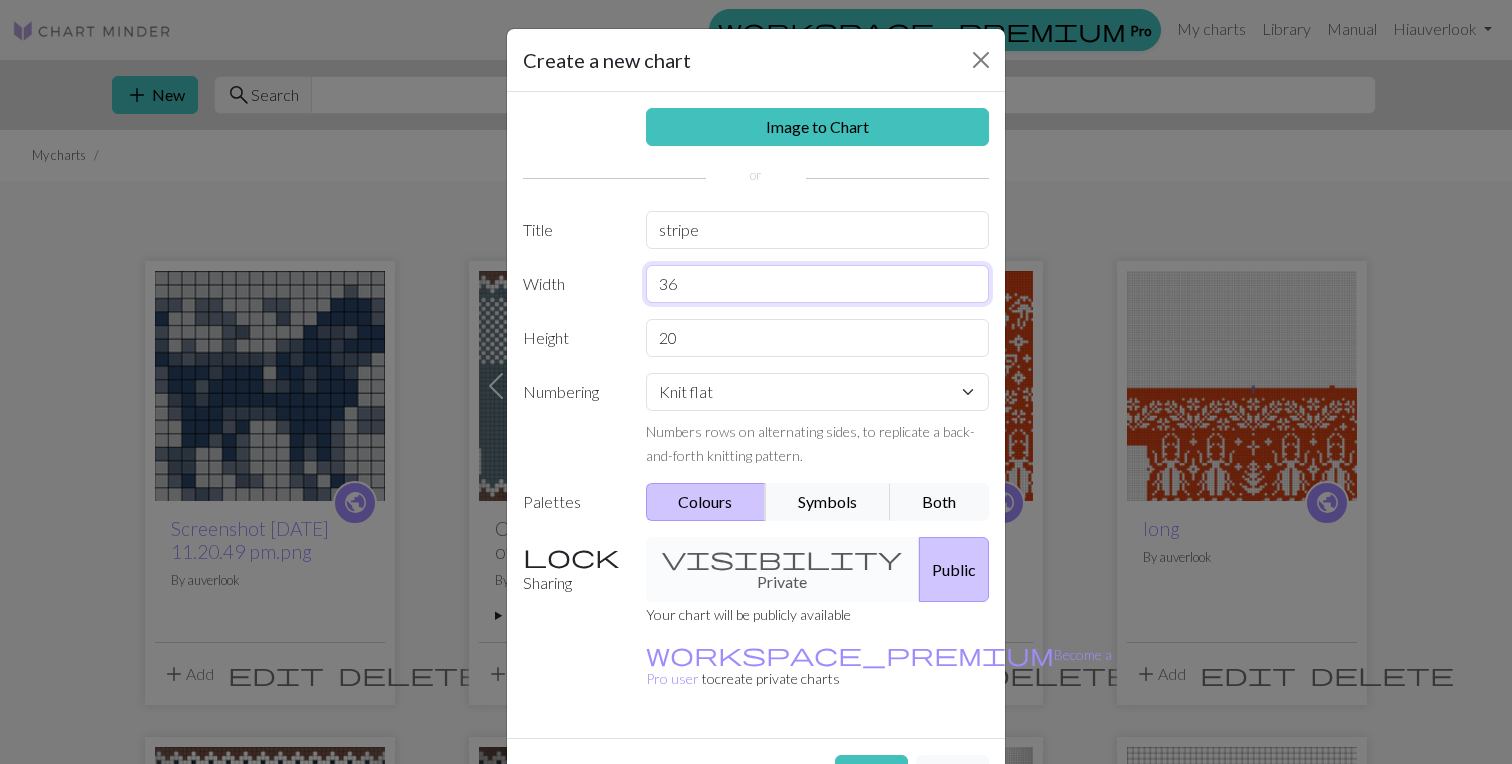 type on "36" 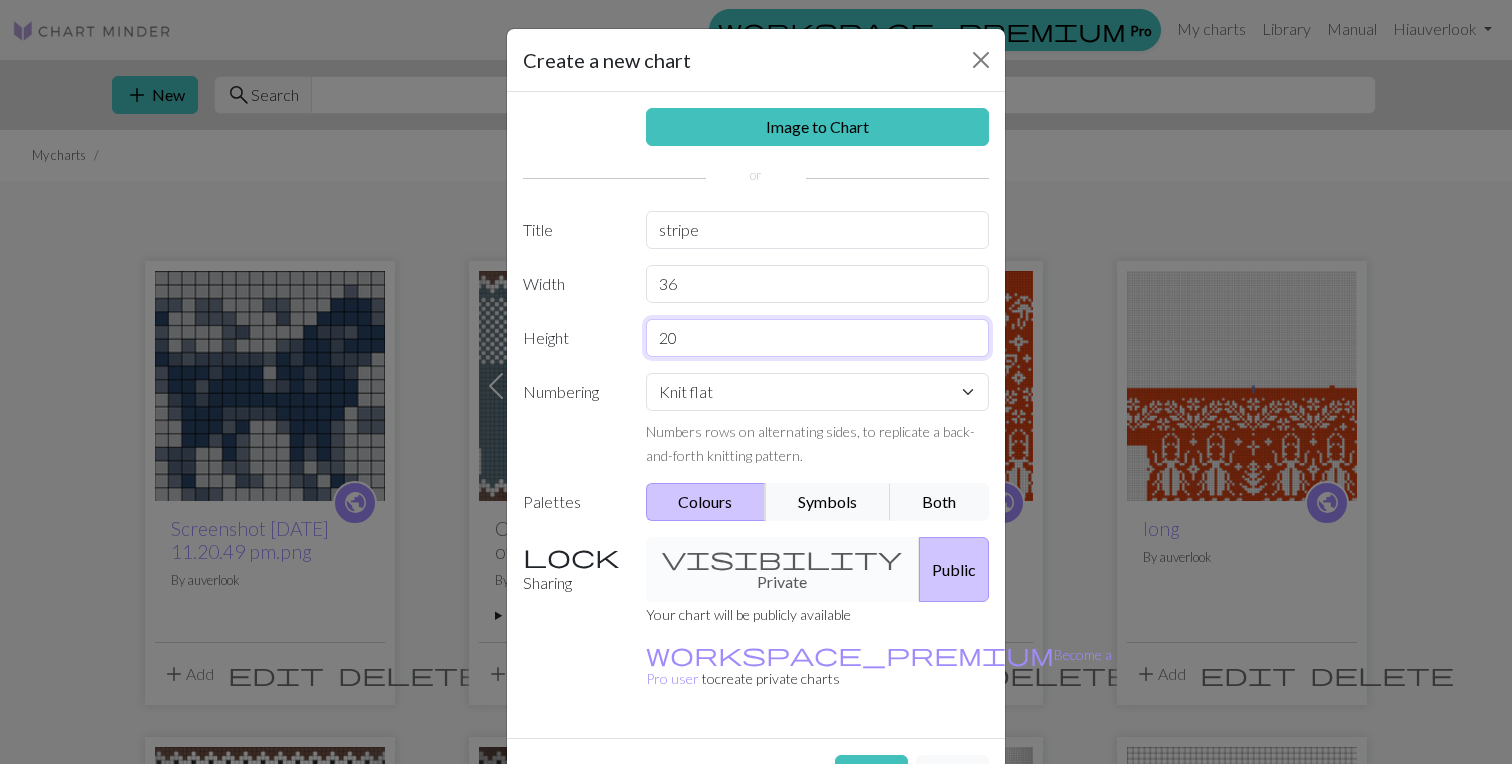 click on "20" at bounding box center [818, 338] 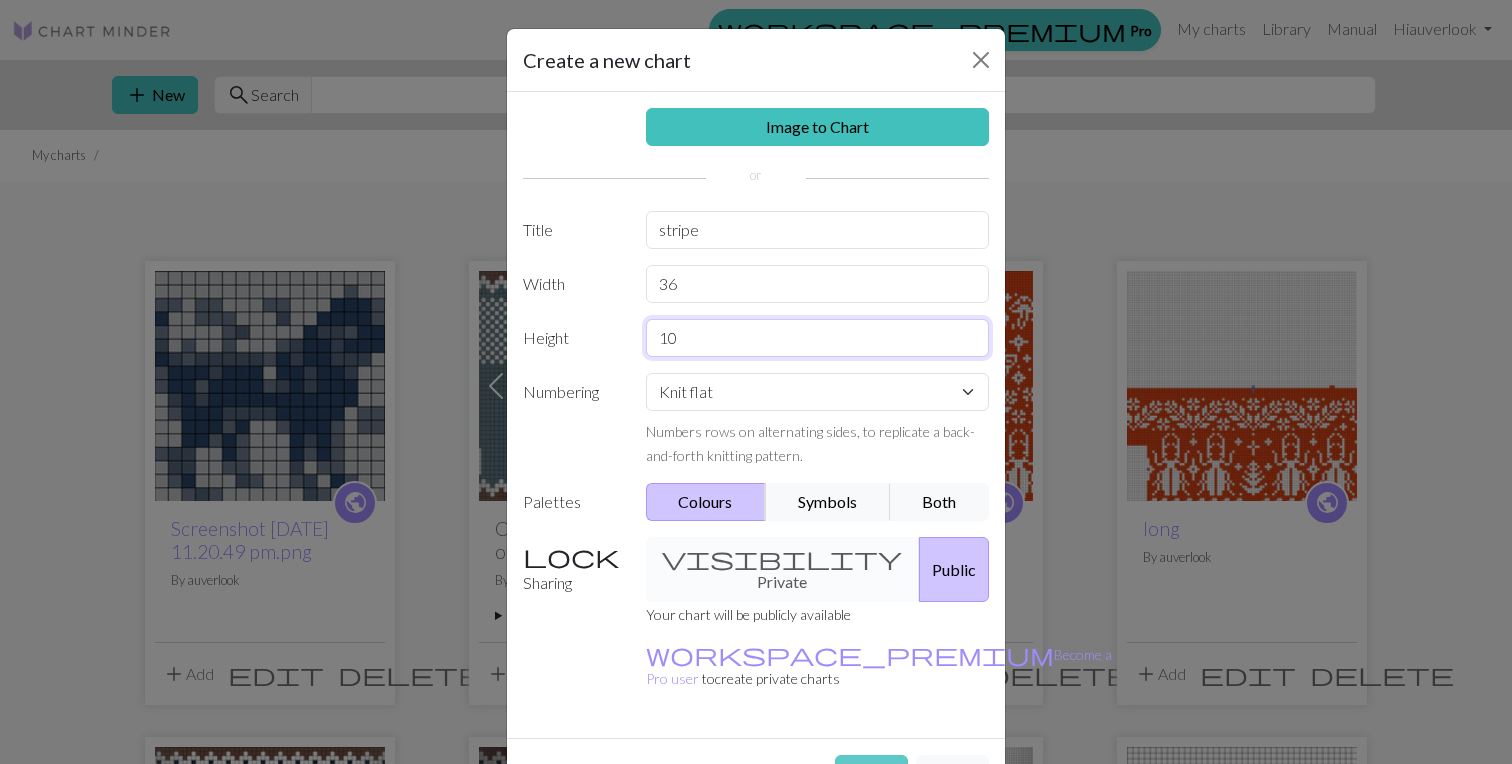 type on "10" 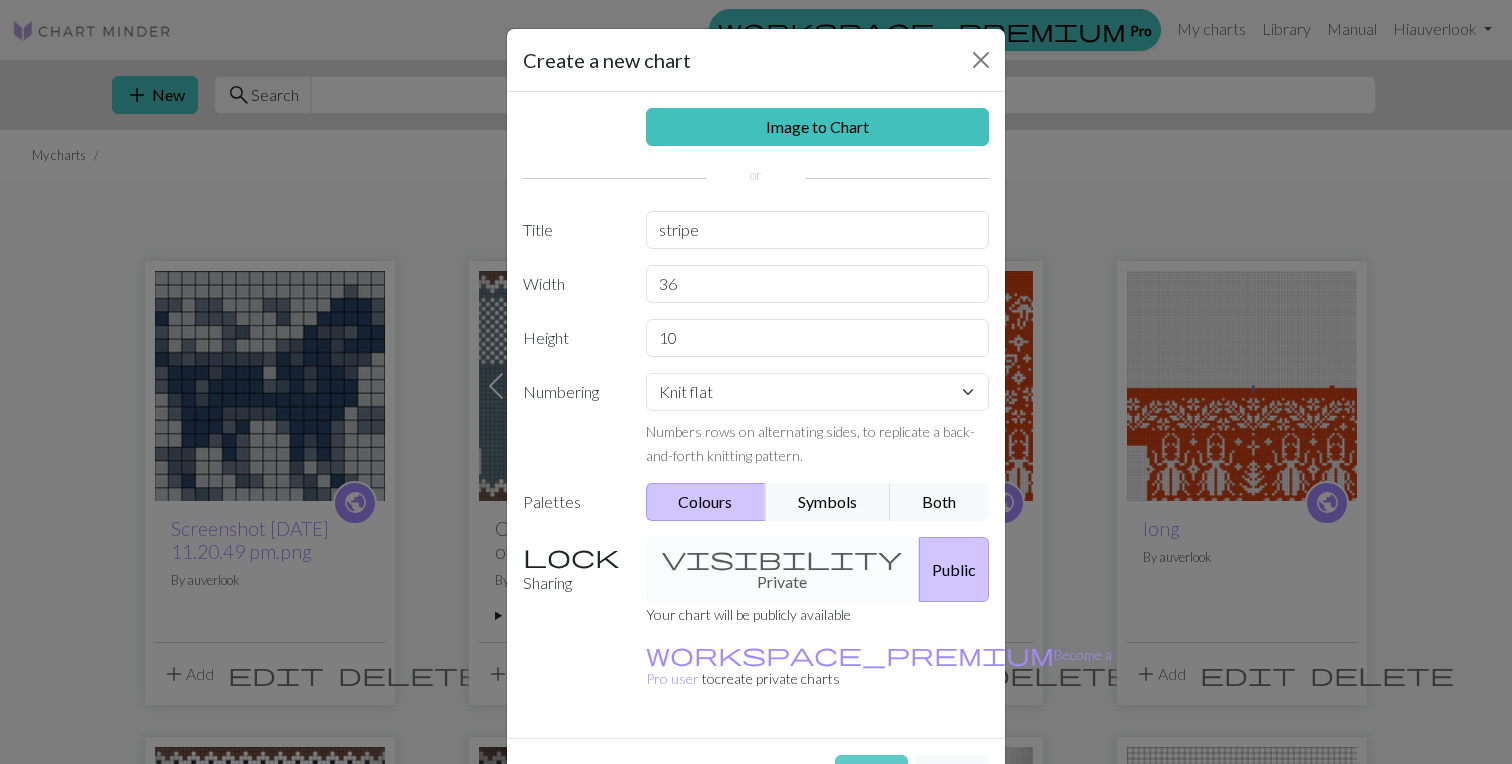click on "Create" at bounding box center (871, 774) 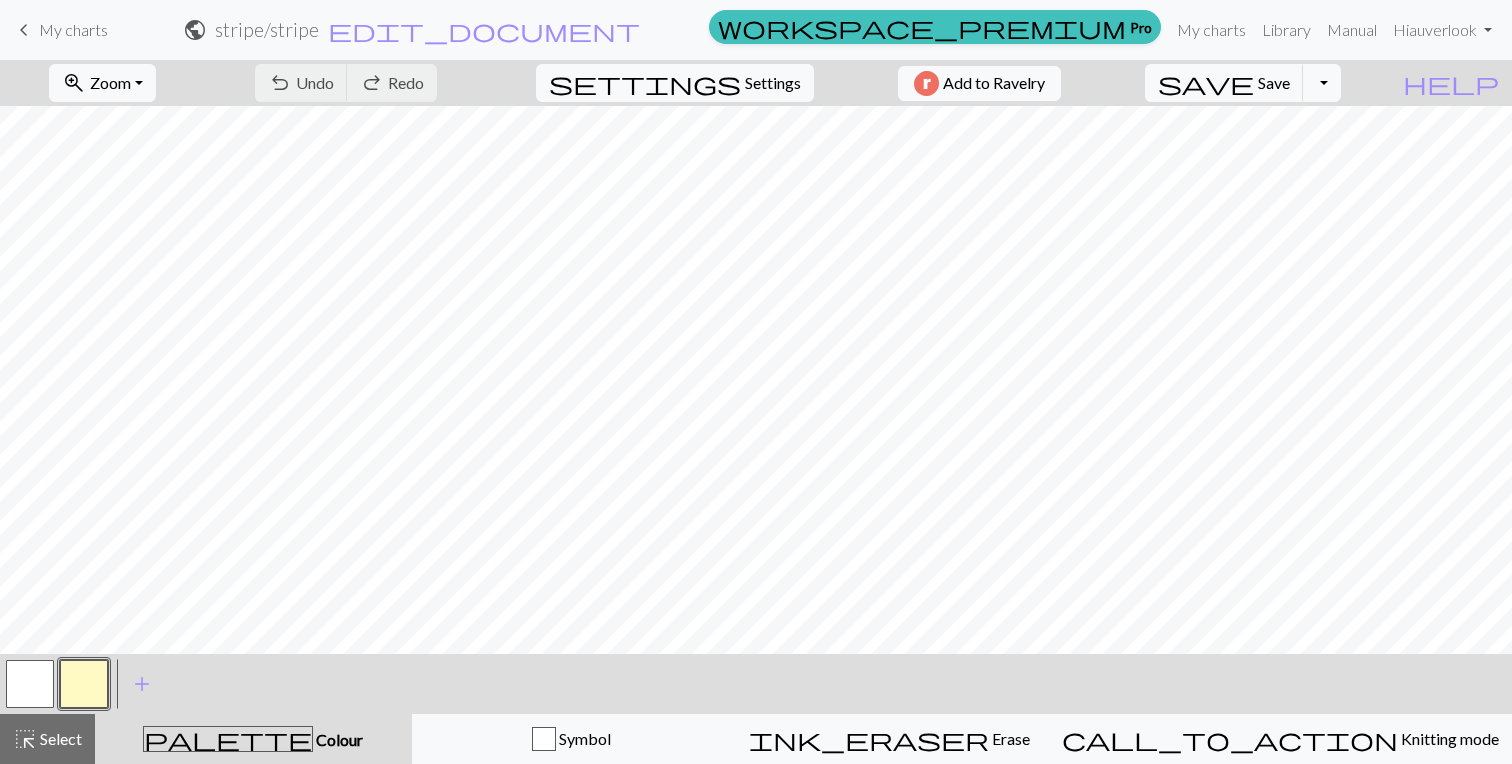click at bounding box center (84, 684) 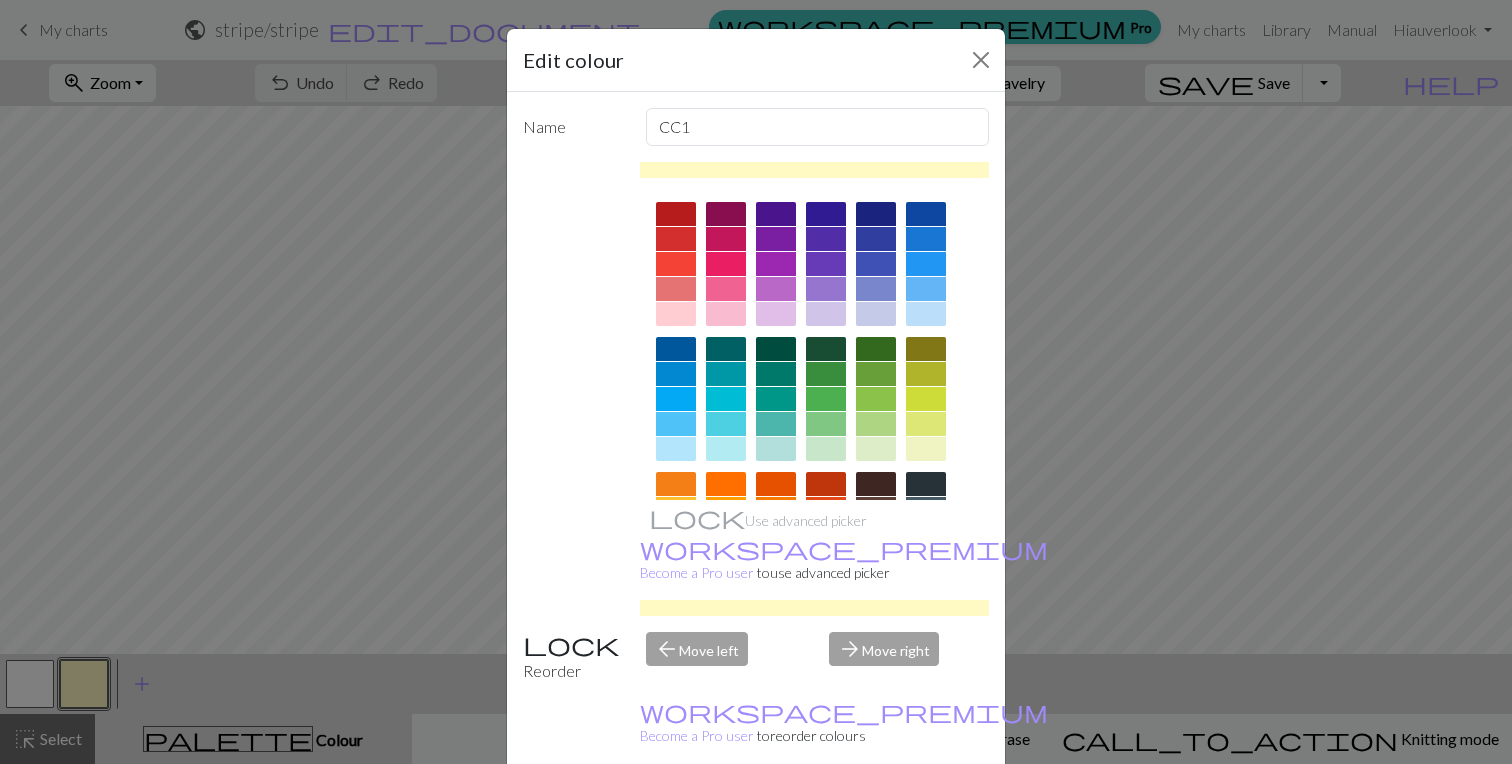 scroll, scrollTop: 254, scrollLeft: 0, axis: vertical 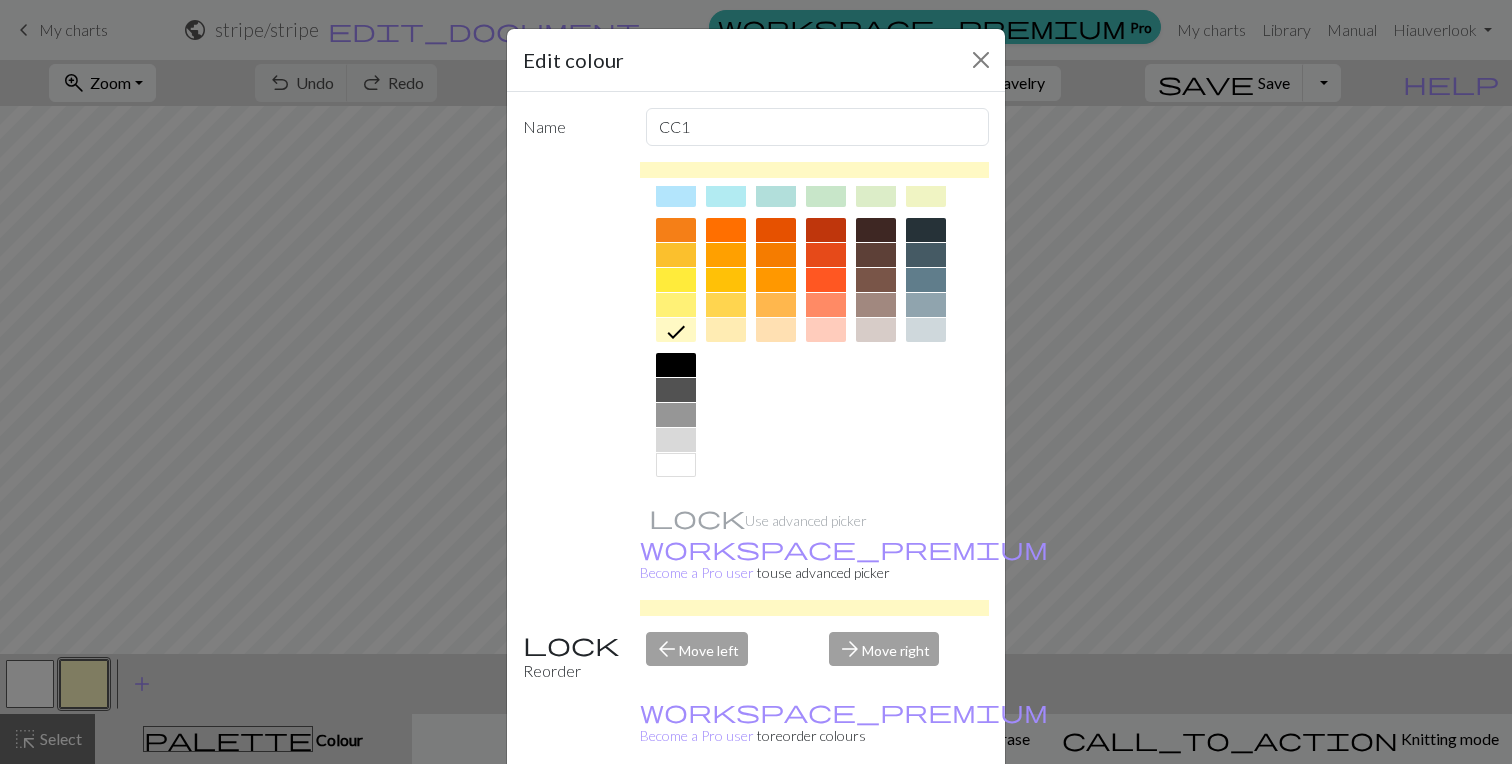 click at bounding box center (676, 415) 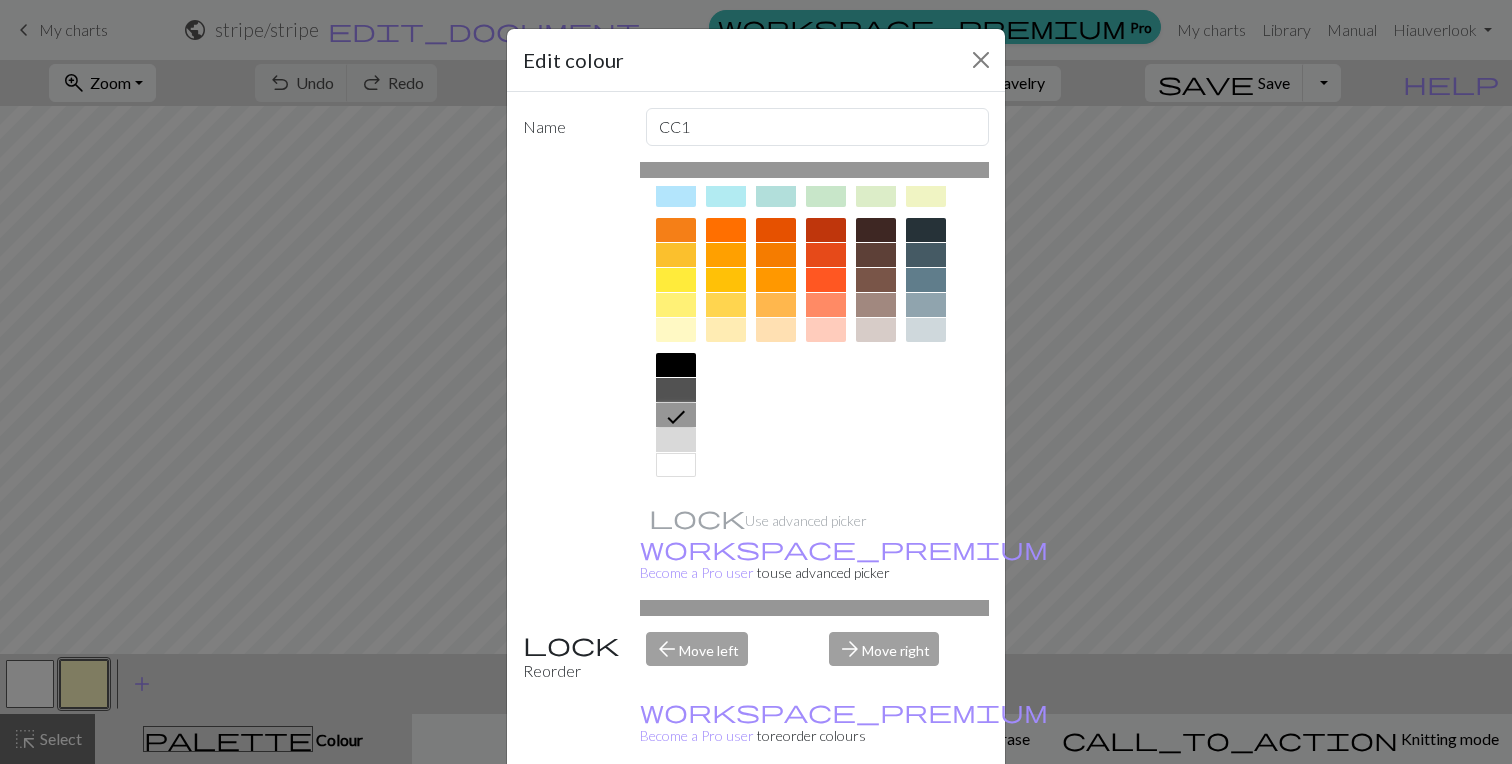click on "Done" at bounding box center [876, 815] 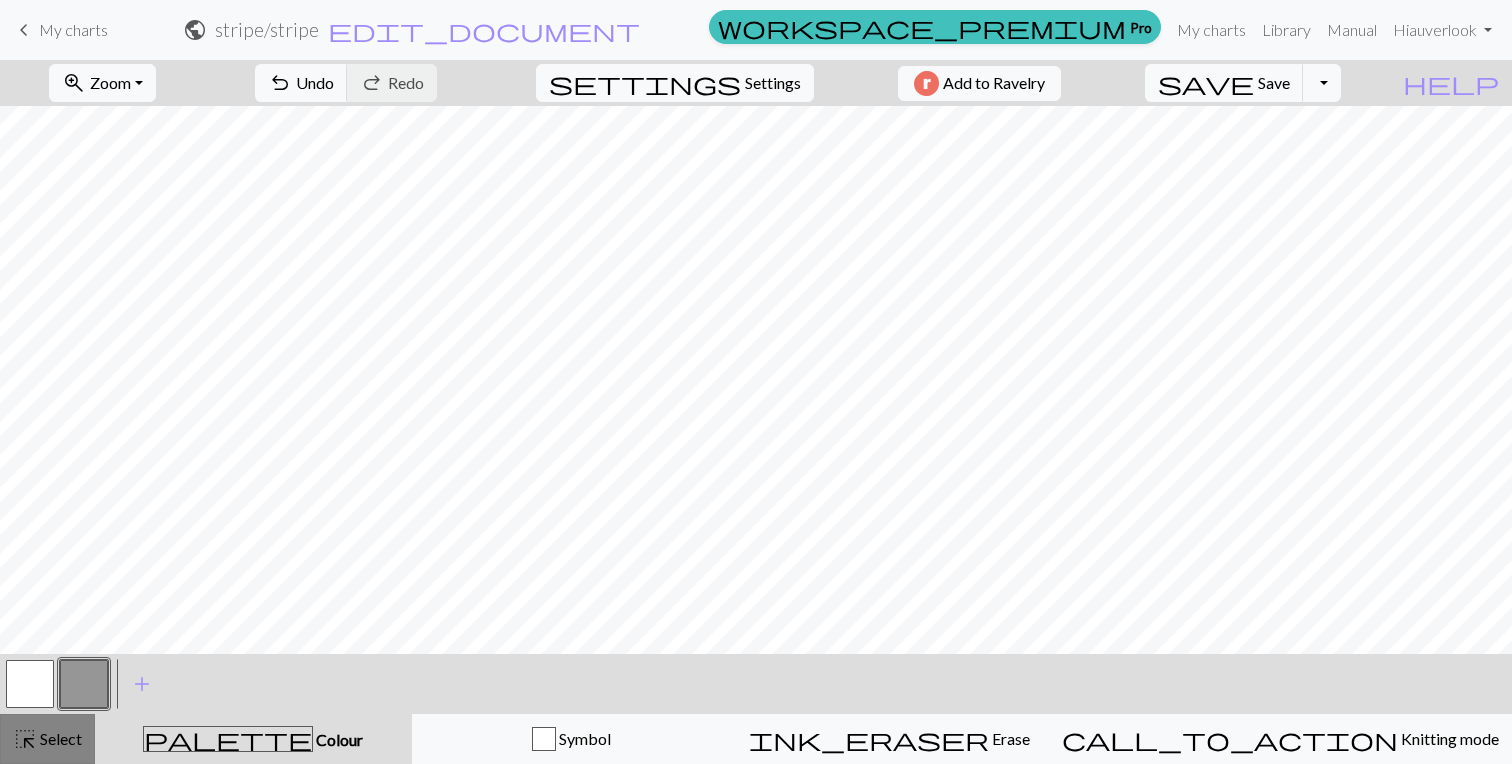 click on "Select" at bounding box center [59, 738] 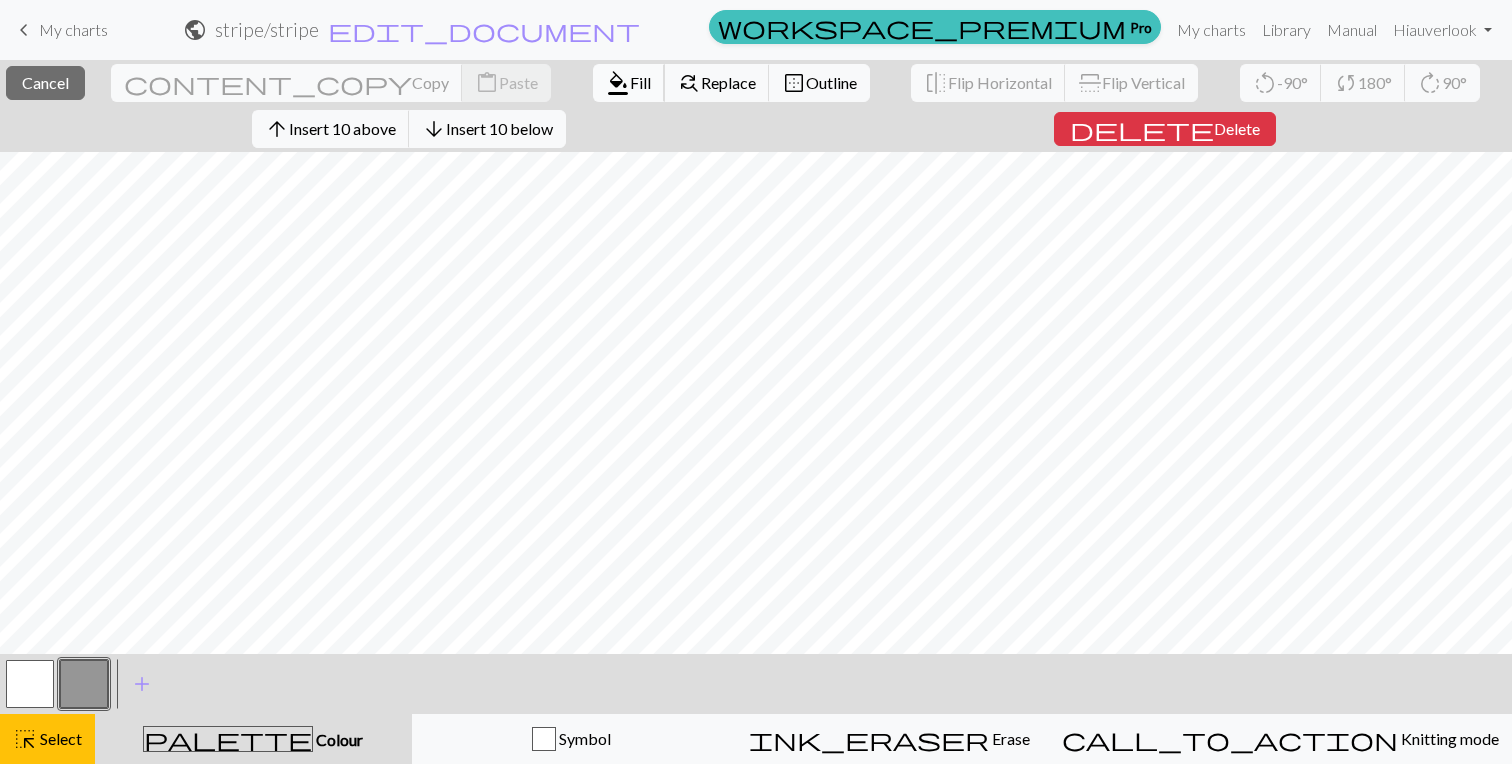 click on "Fill" at bounding box center [640, 82] 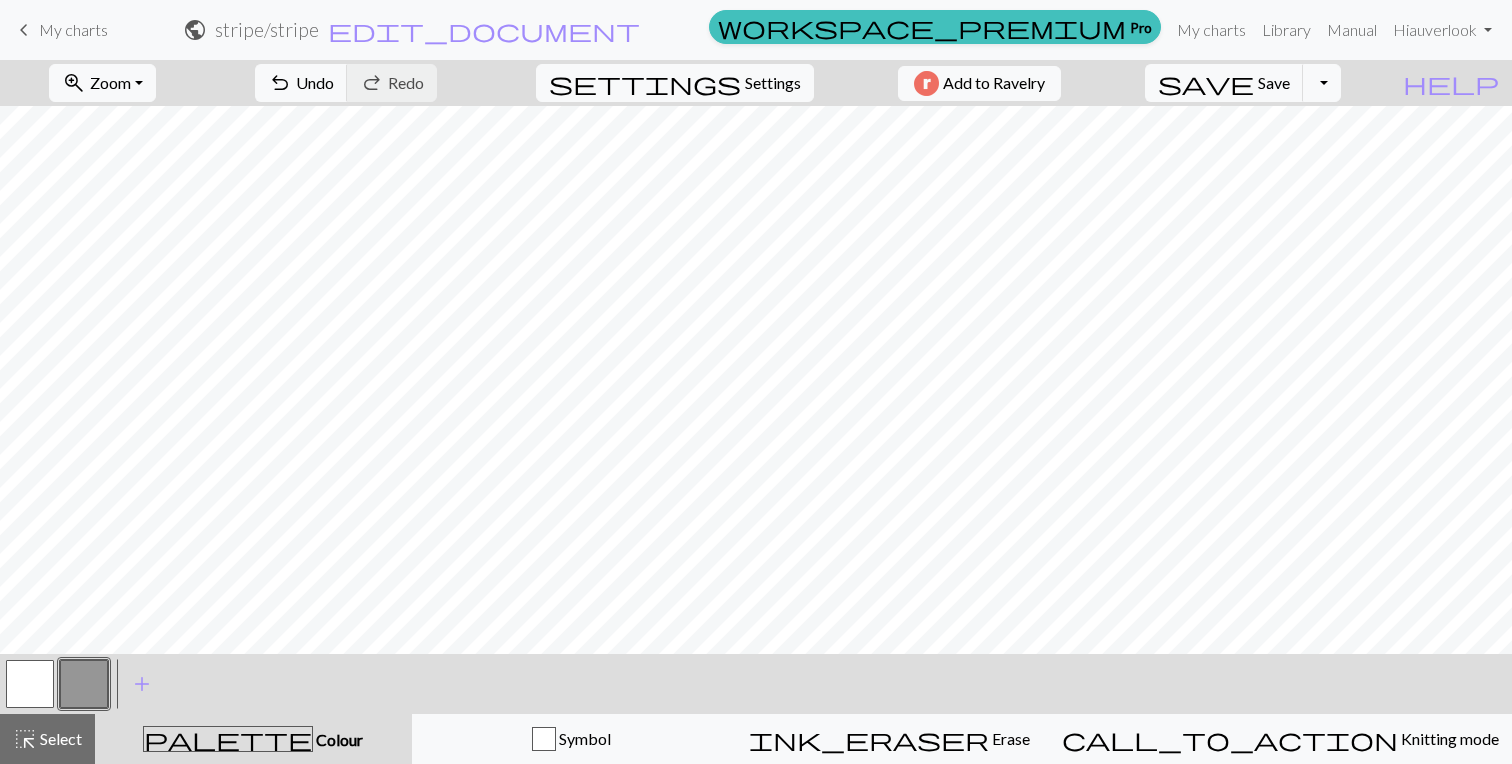click at bounding box center (30, 684) 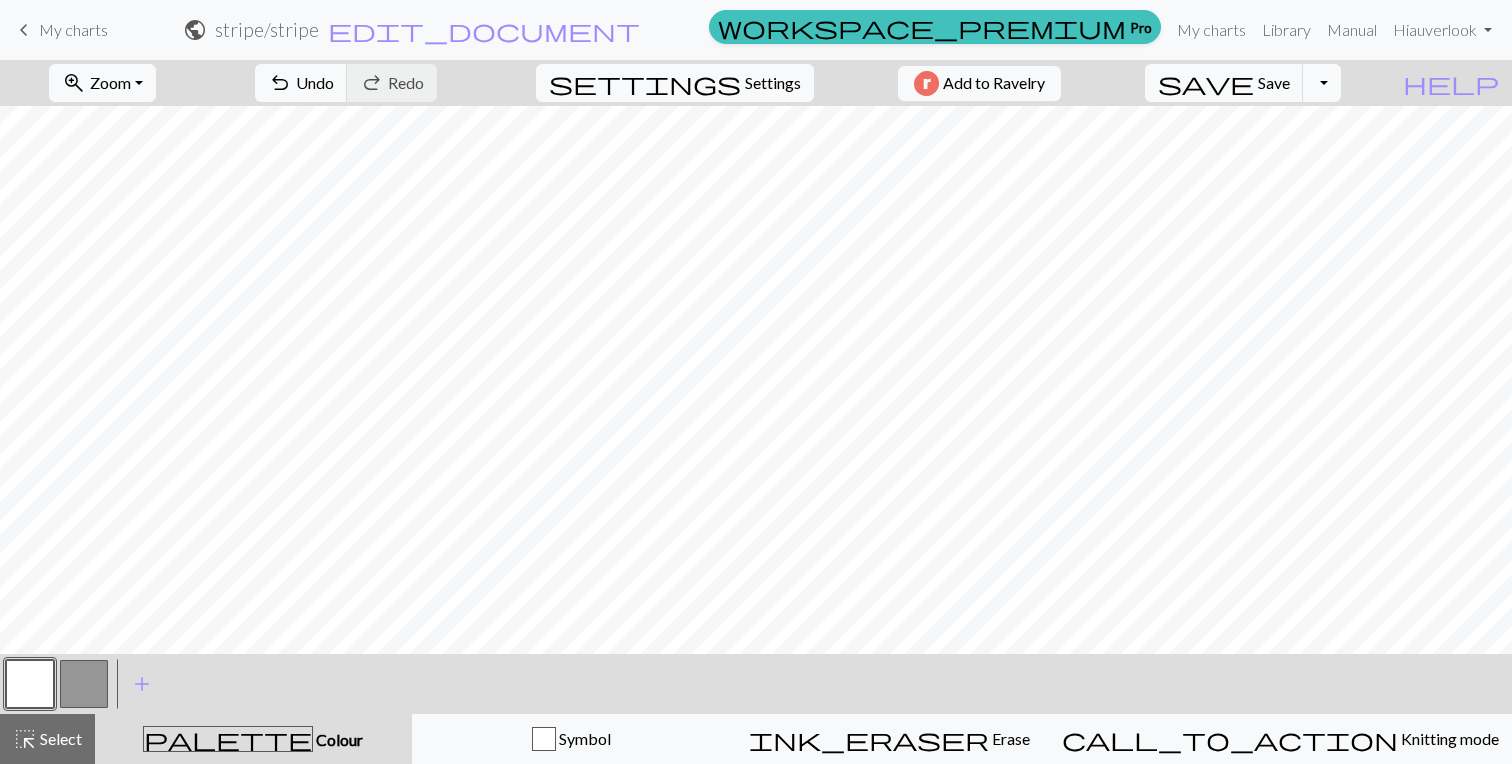 click at bounding box center [84, 684] 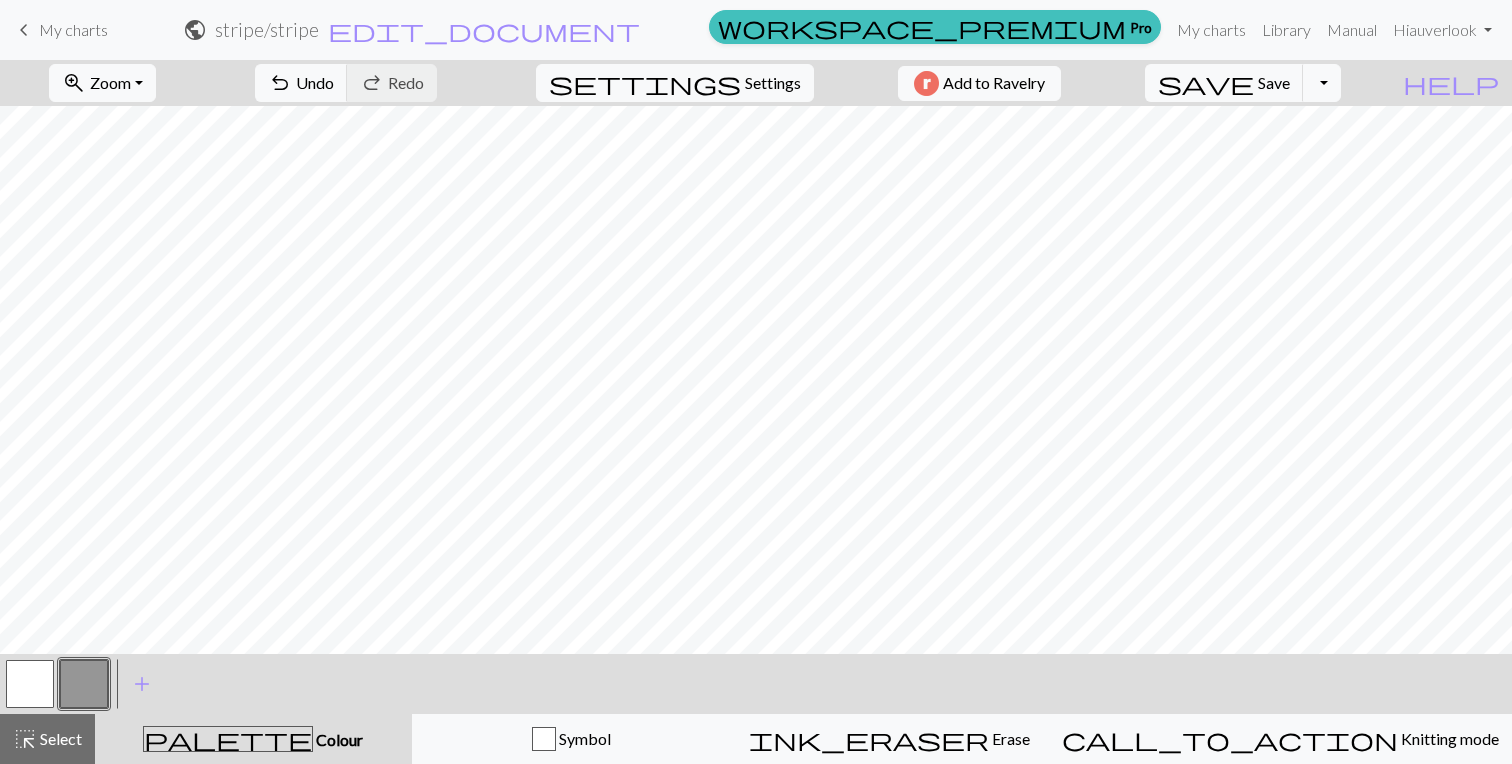 click at bounding box center (30, 684) 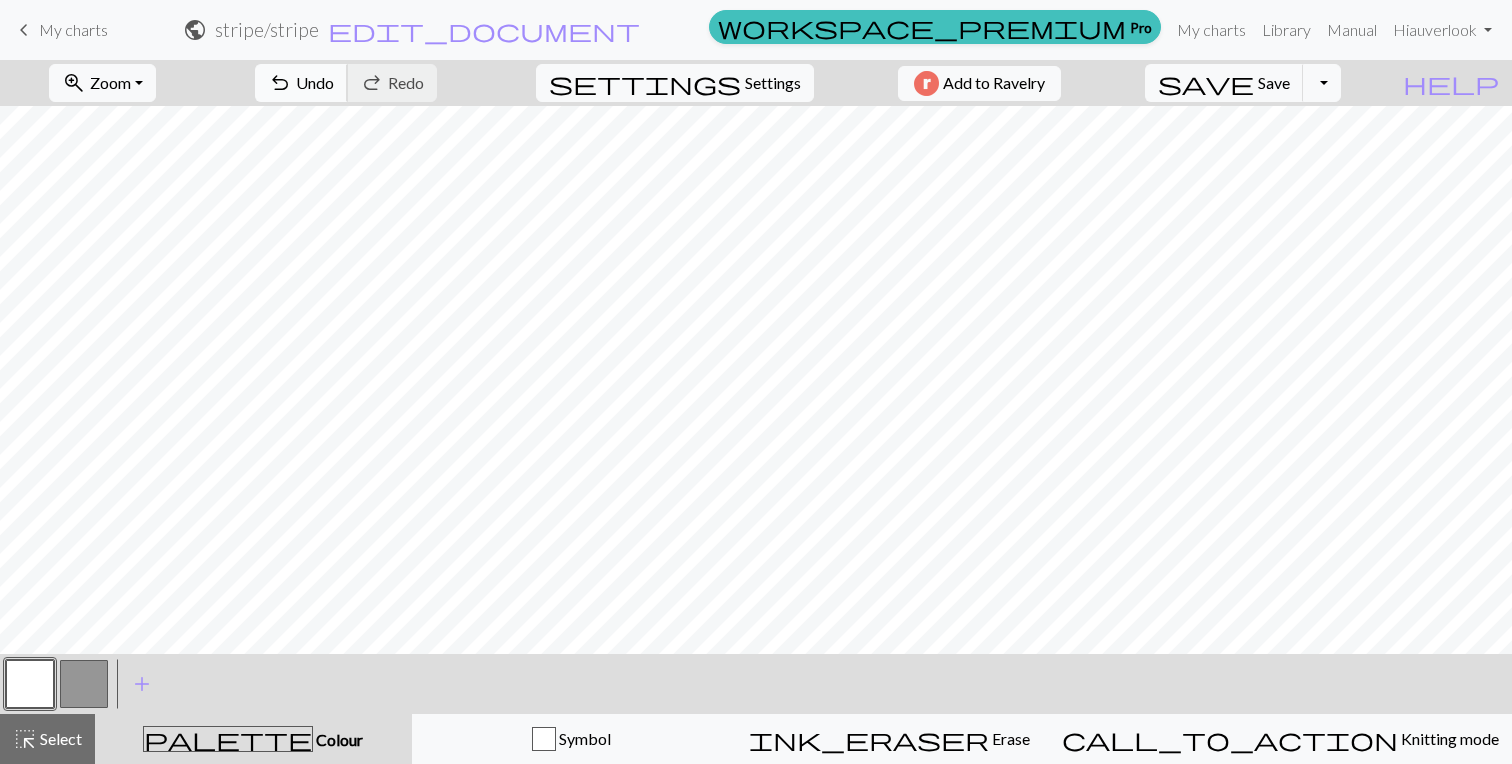 click on "Undo" at bounding box center [315, 82] 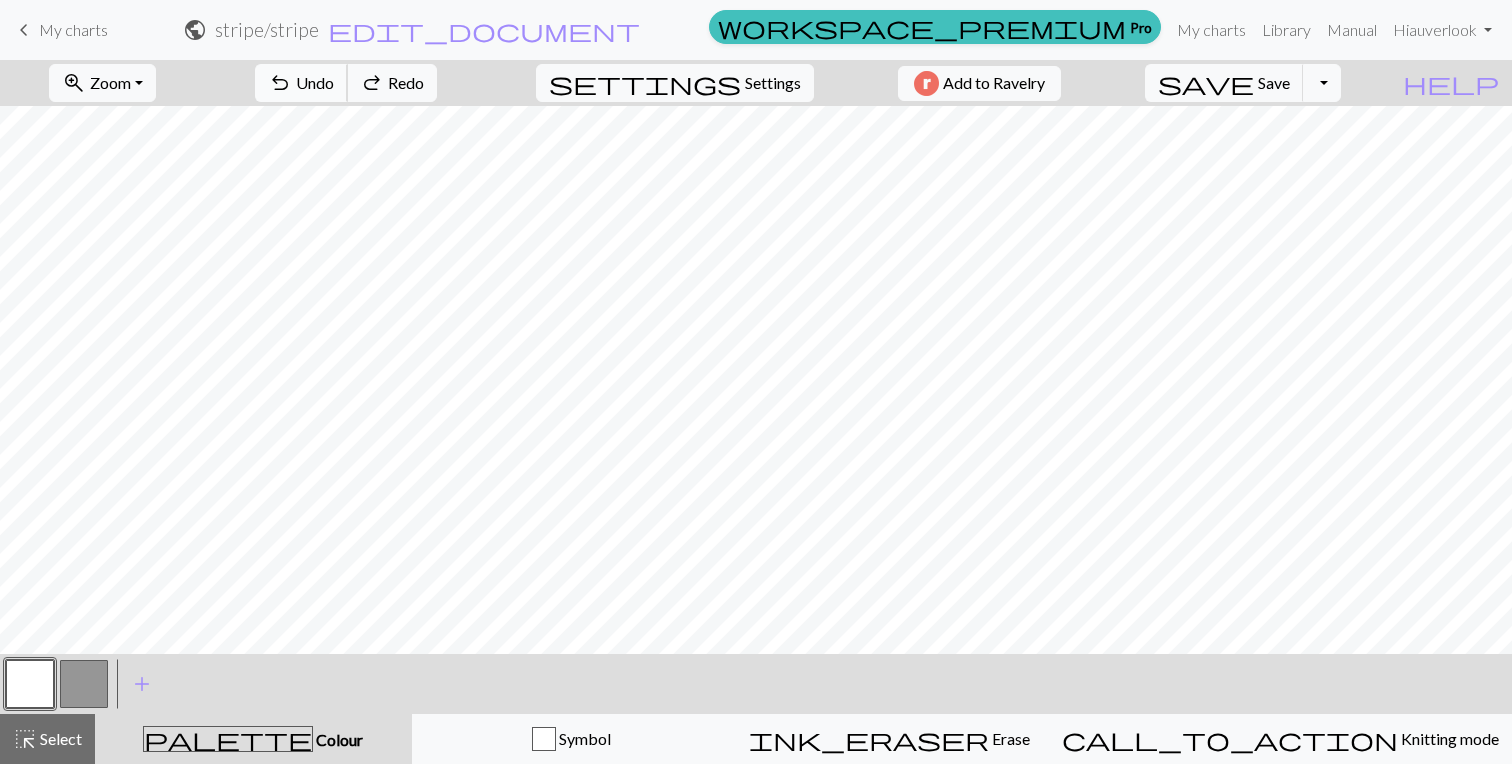 click on "Undo" at bounding box center (315, 82) 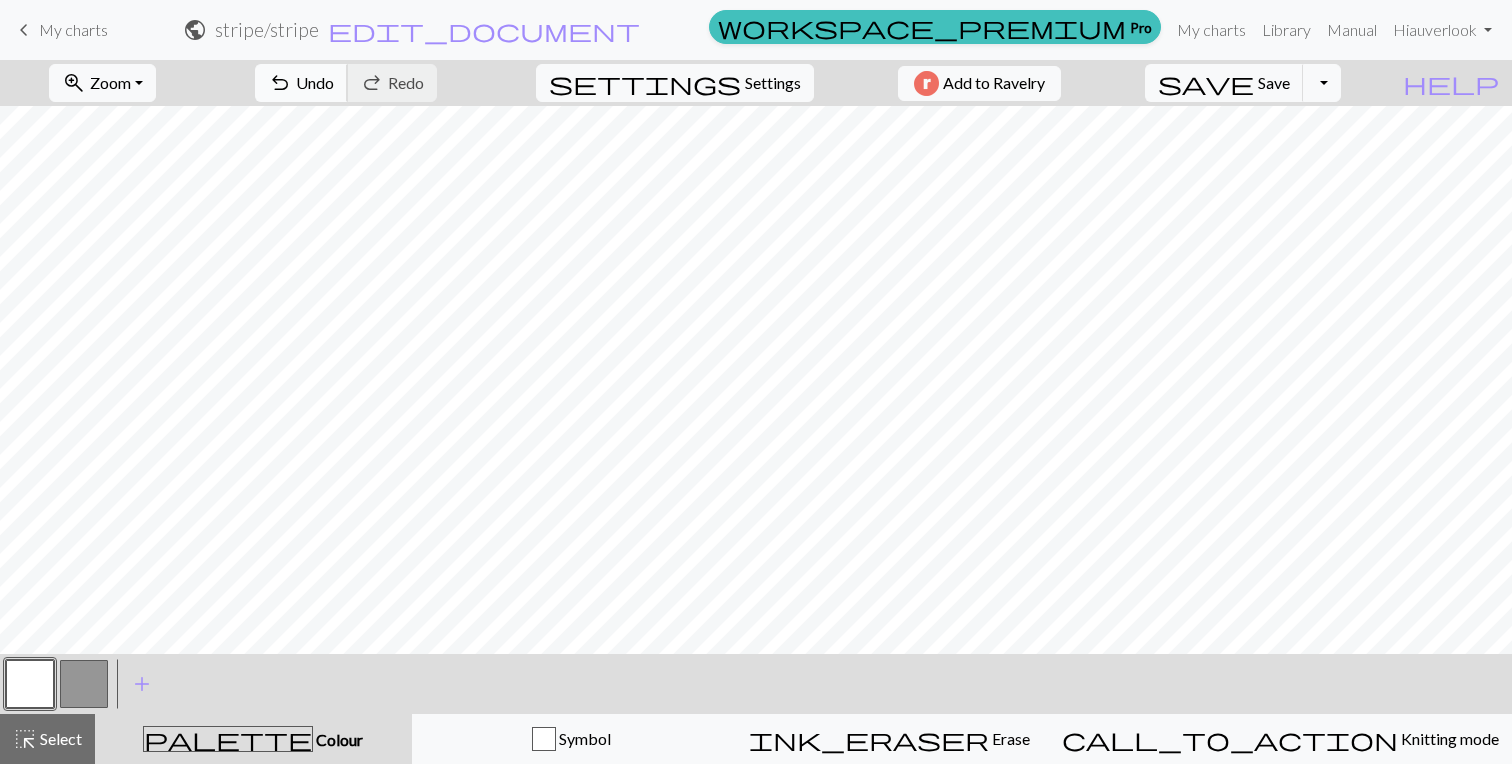 click on "Undo" at bounding box center [315, 82] 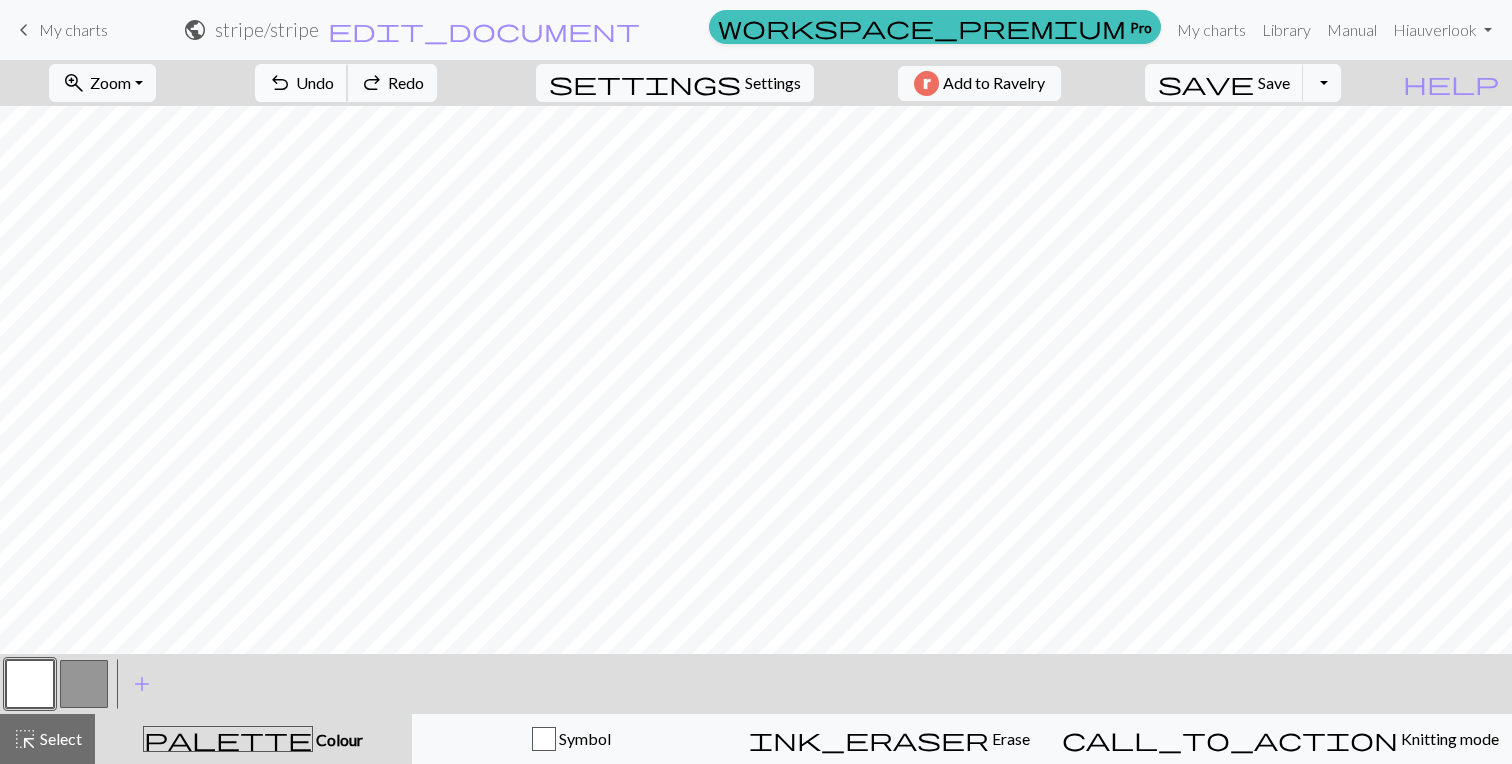 click on "Undo" at bounding box center [315, 82] 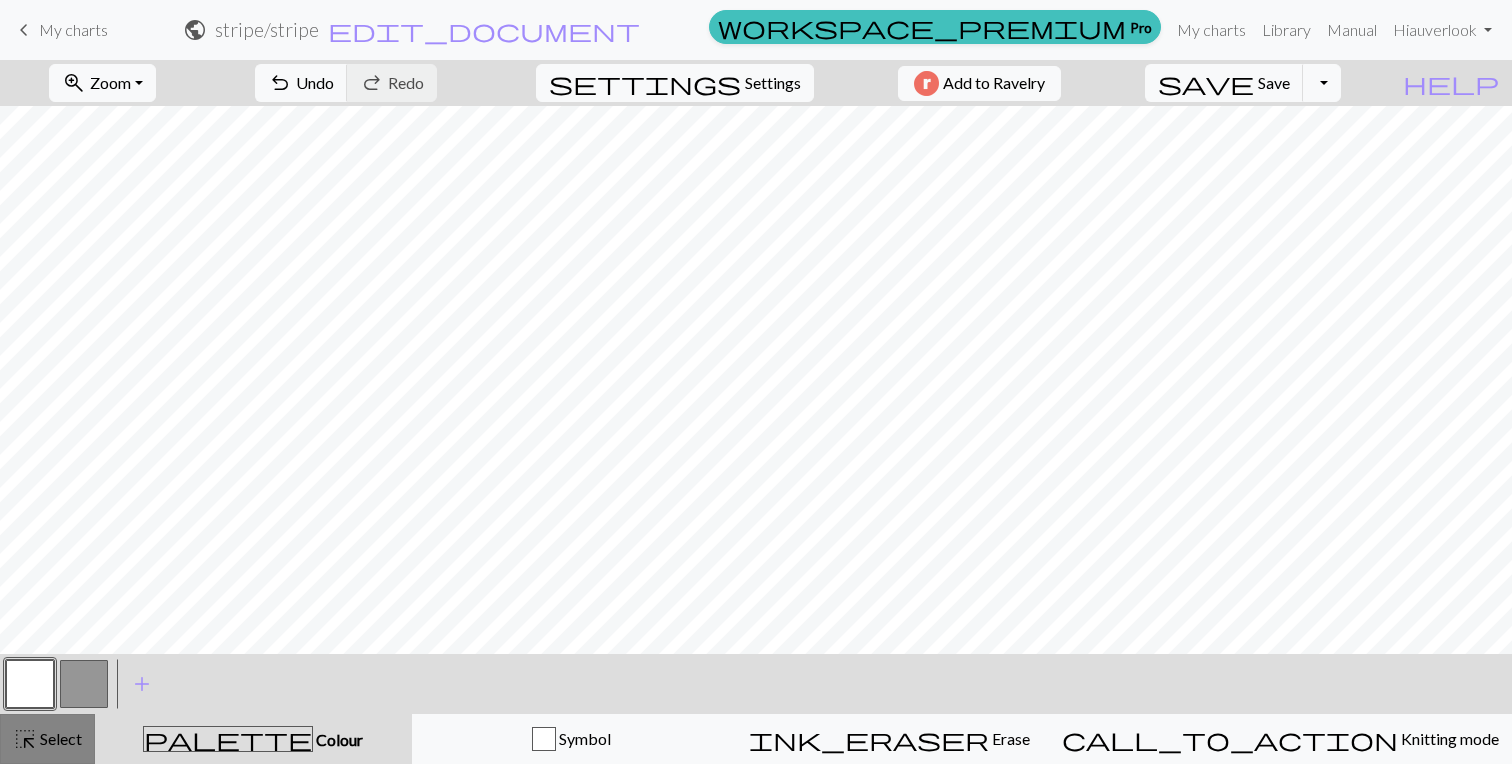 click on "highlight_alt" at bounding box center (25, 739) 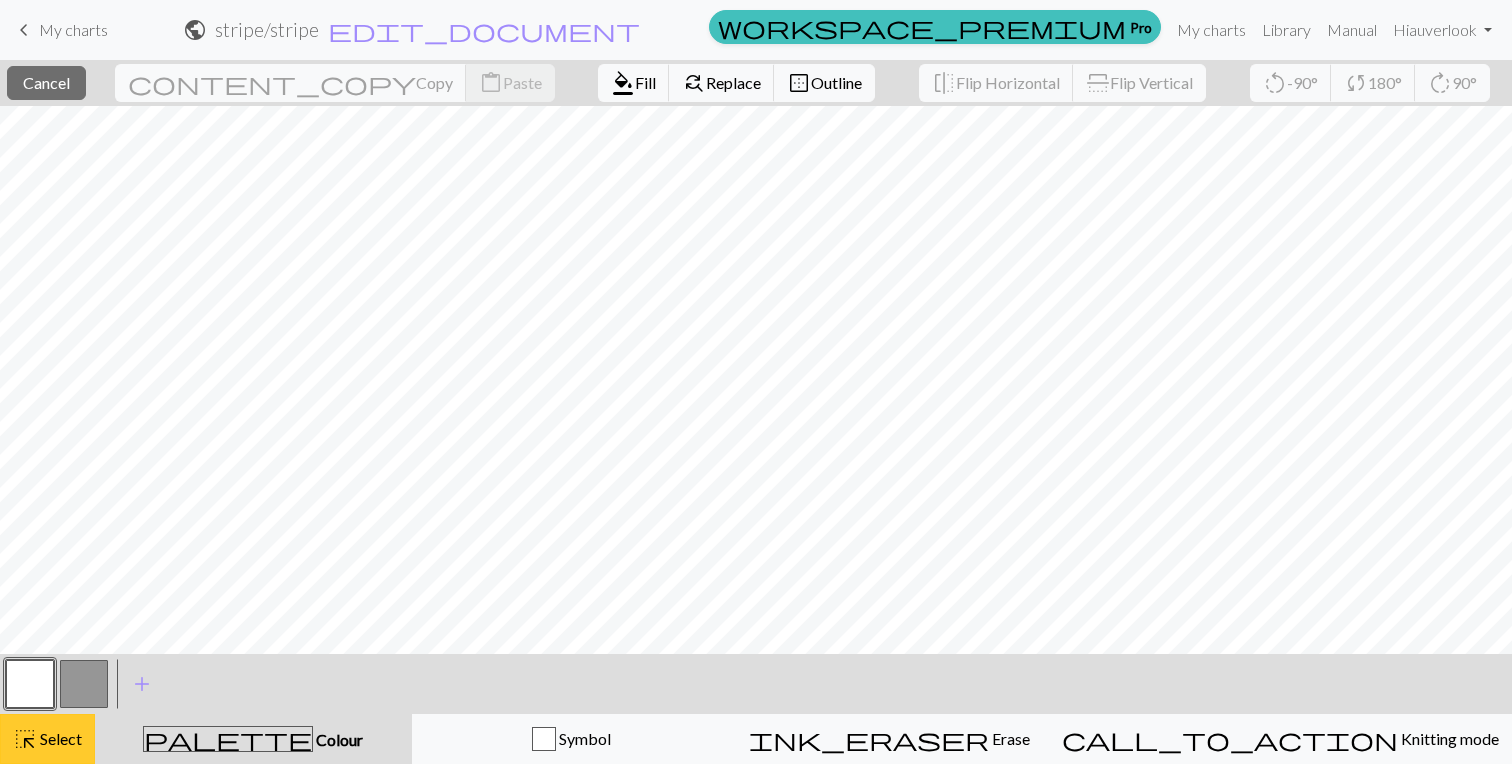 click on "Select" at bounding box center [59, 738] 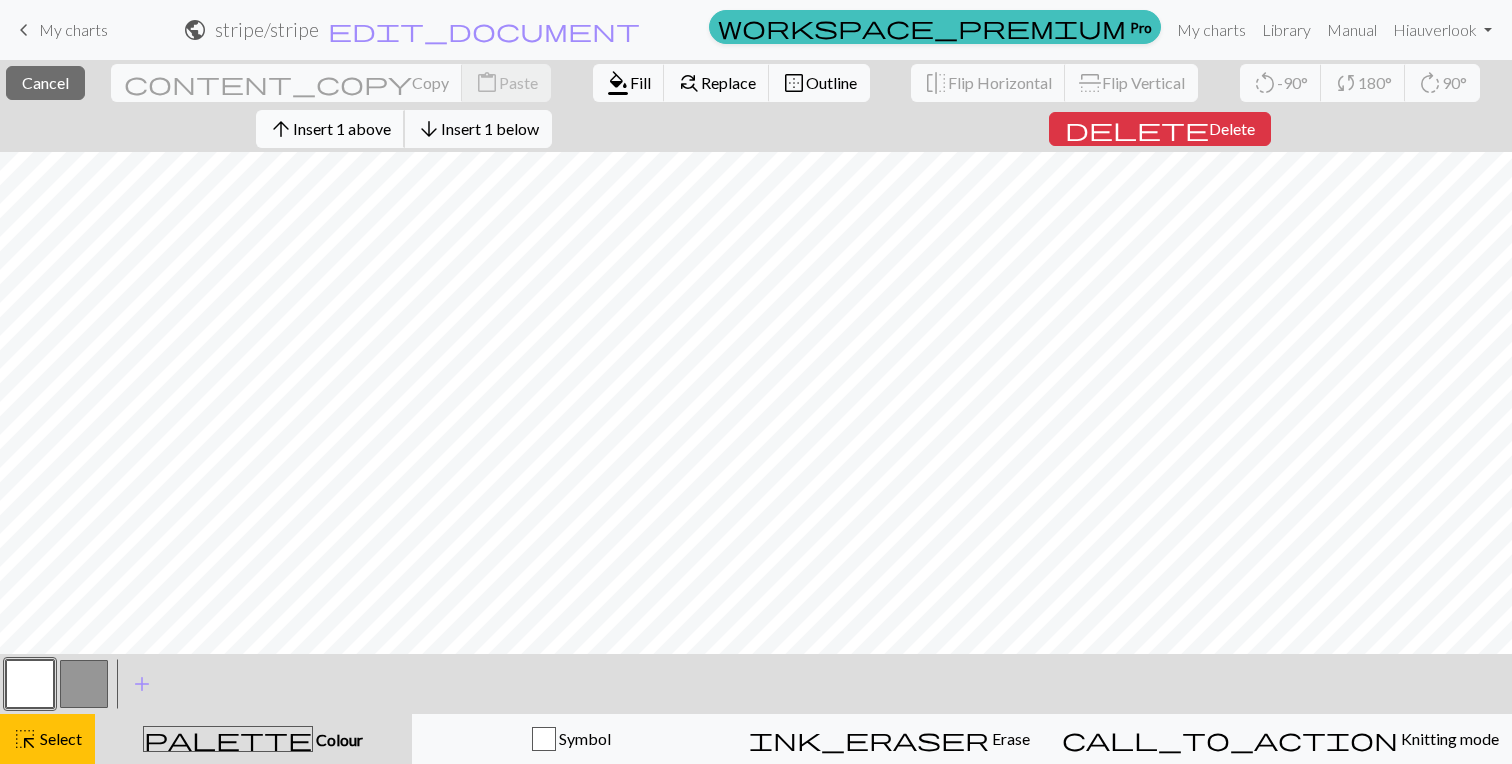 click on "Insert 1 above" at bounding box center (342, 128) 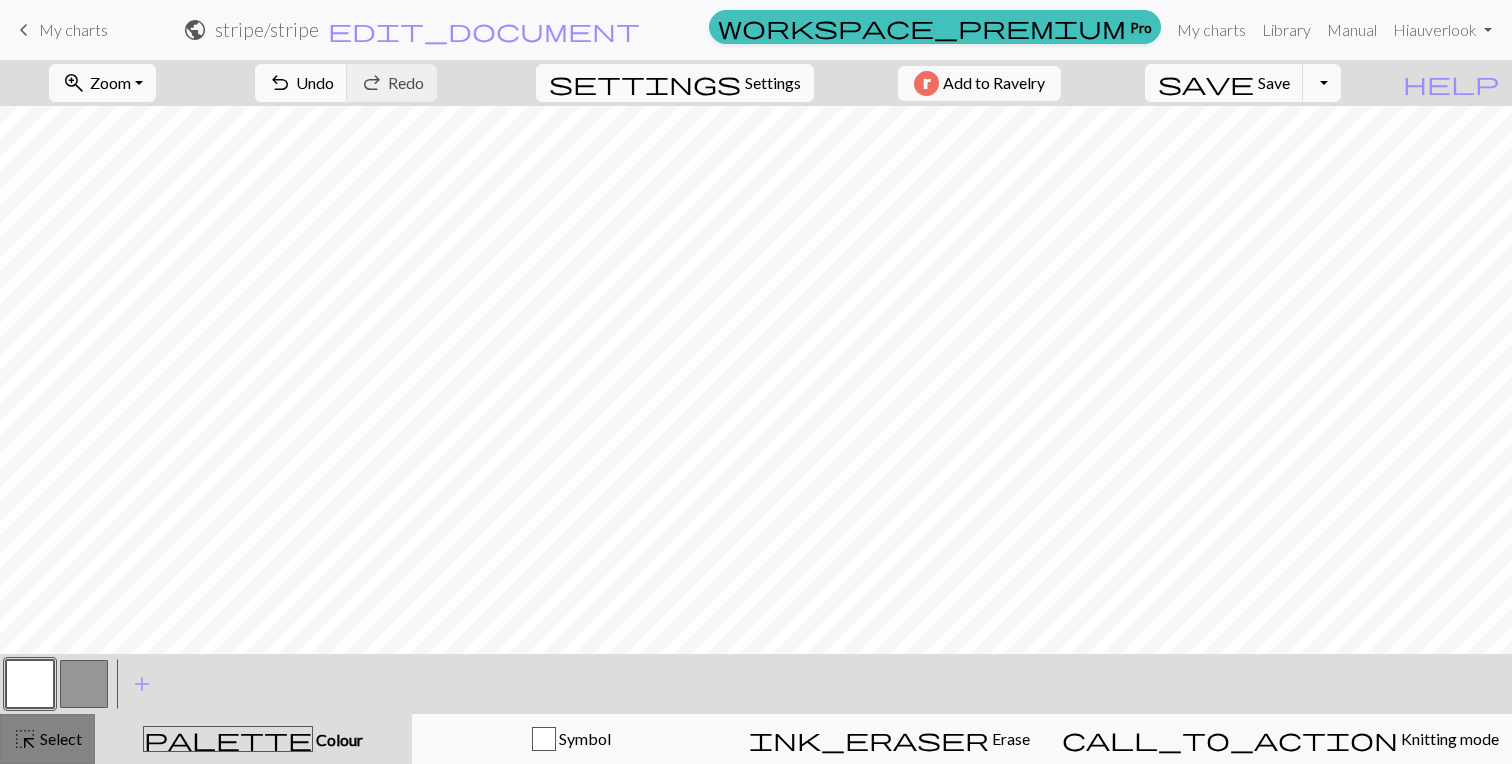 click on "Select" at bounding box center (59, 738) 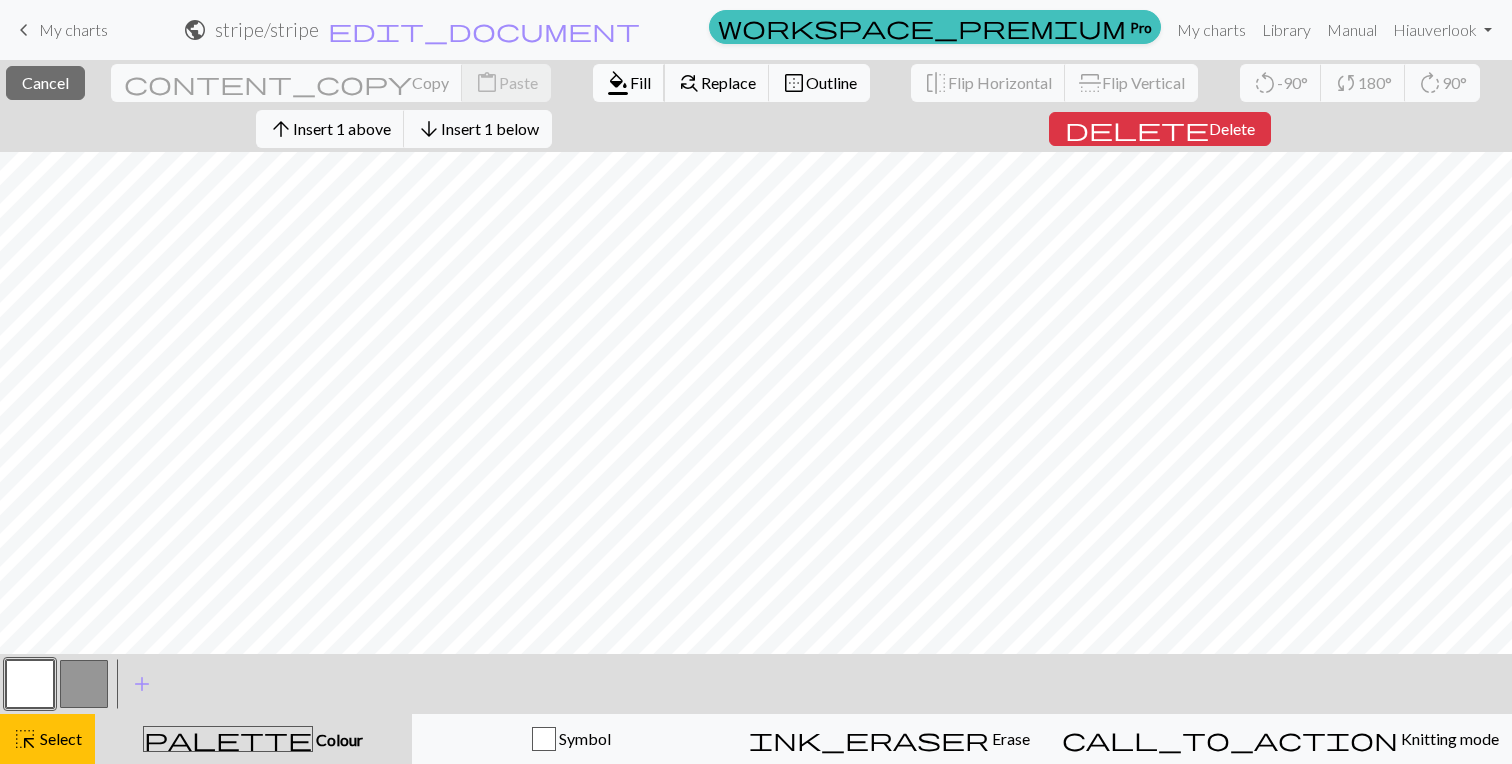click on "format_color_fill  Fill" at bounding box center [629, 83] 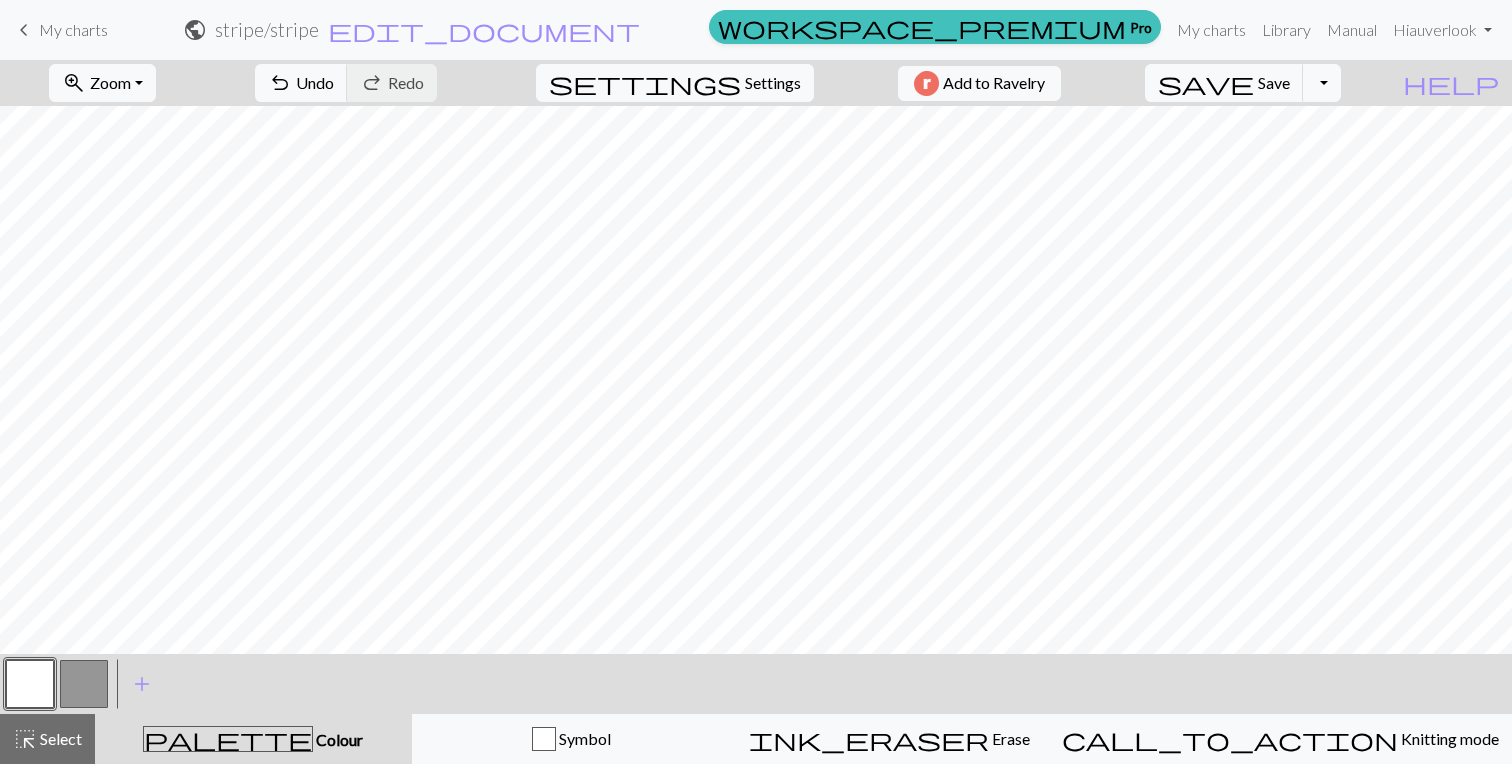 click at bounding box center [84, 684] 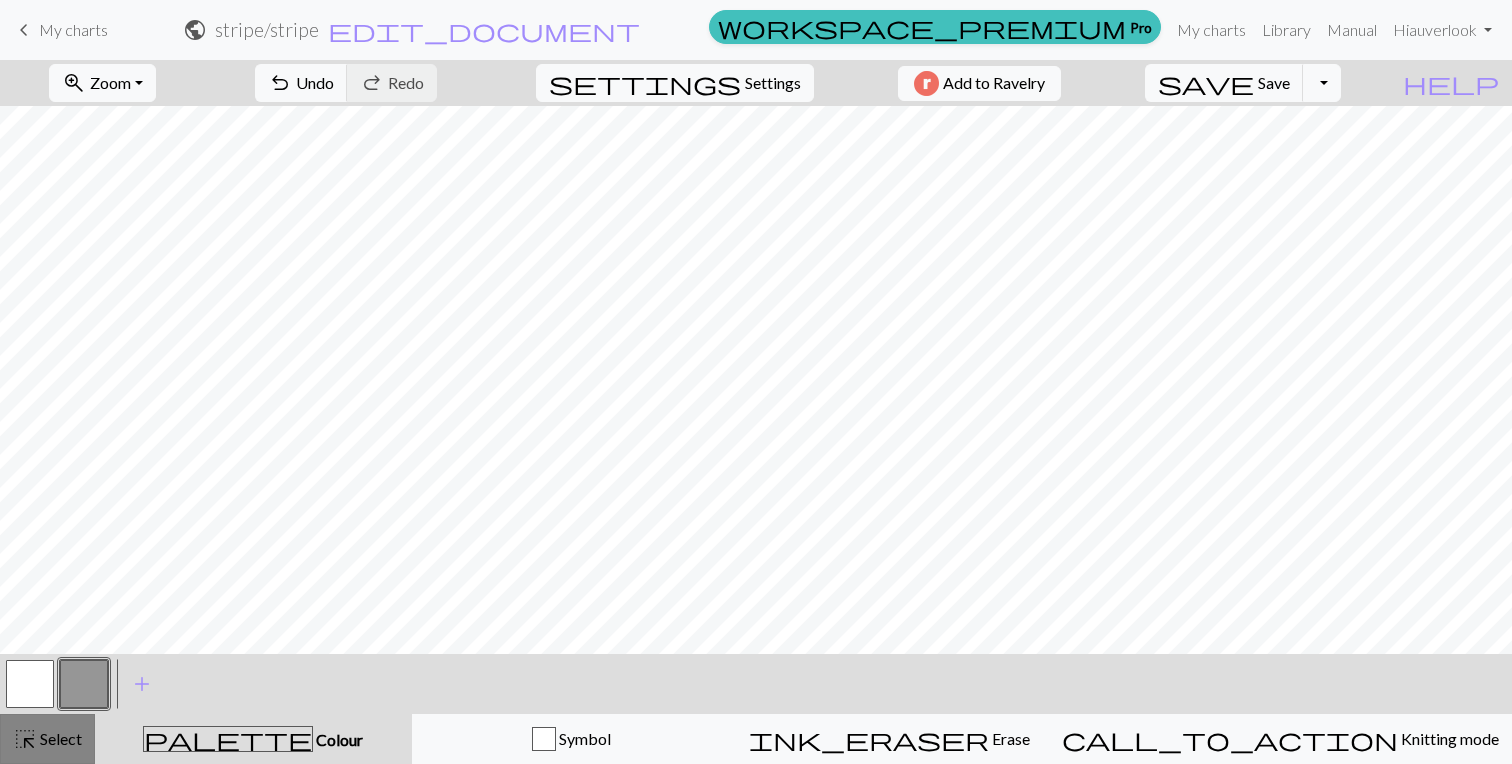 click on "highlight_alt" at bounding box center [25, 739] 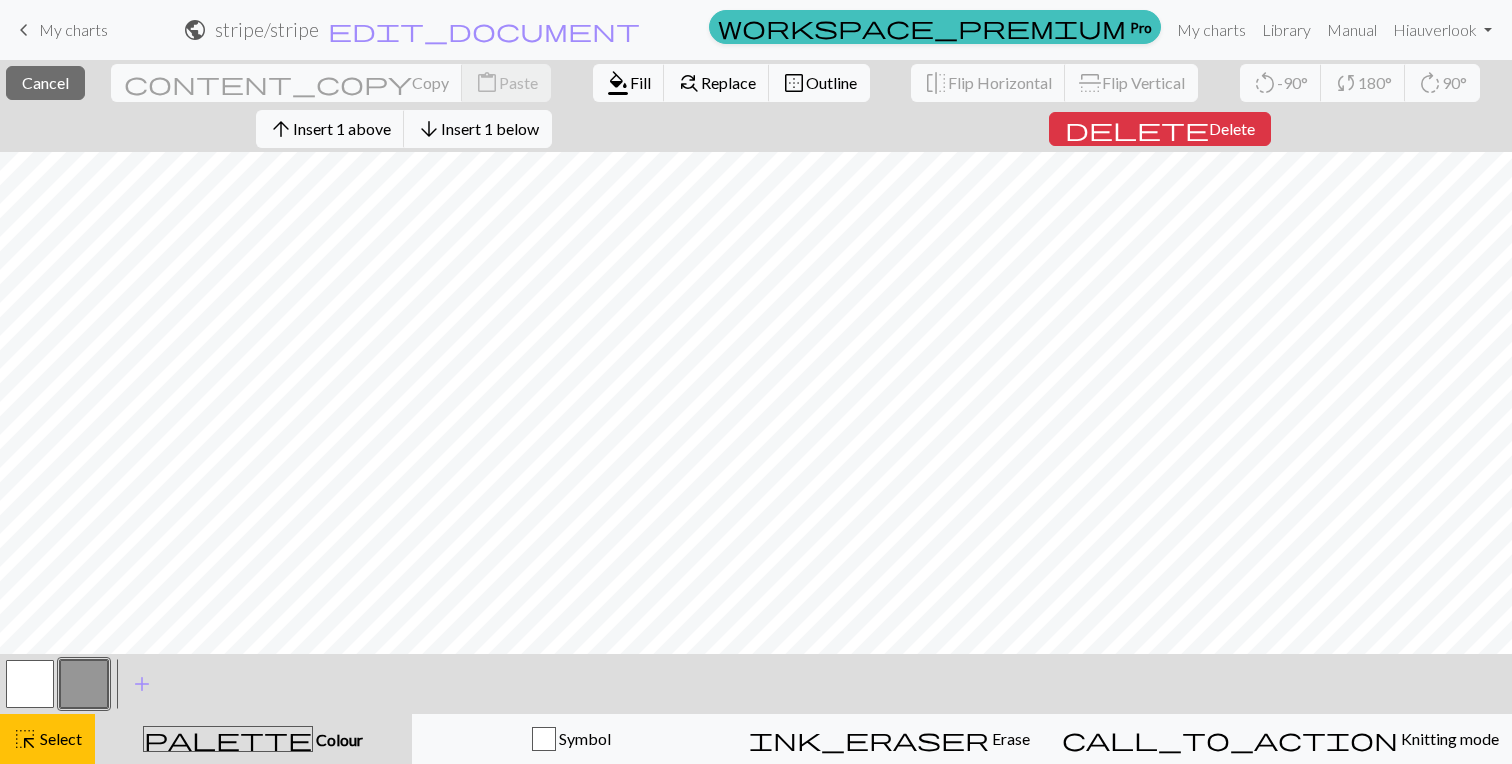 click at bounding box center (84, 684) 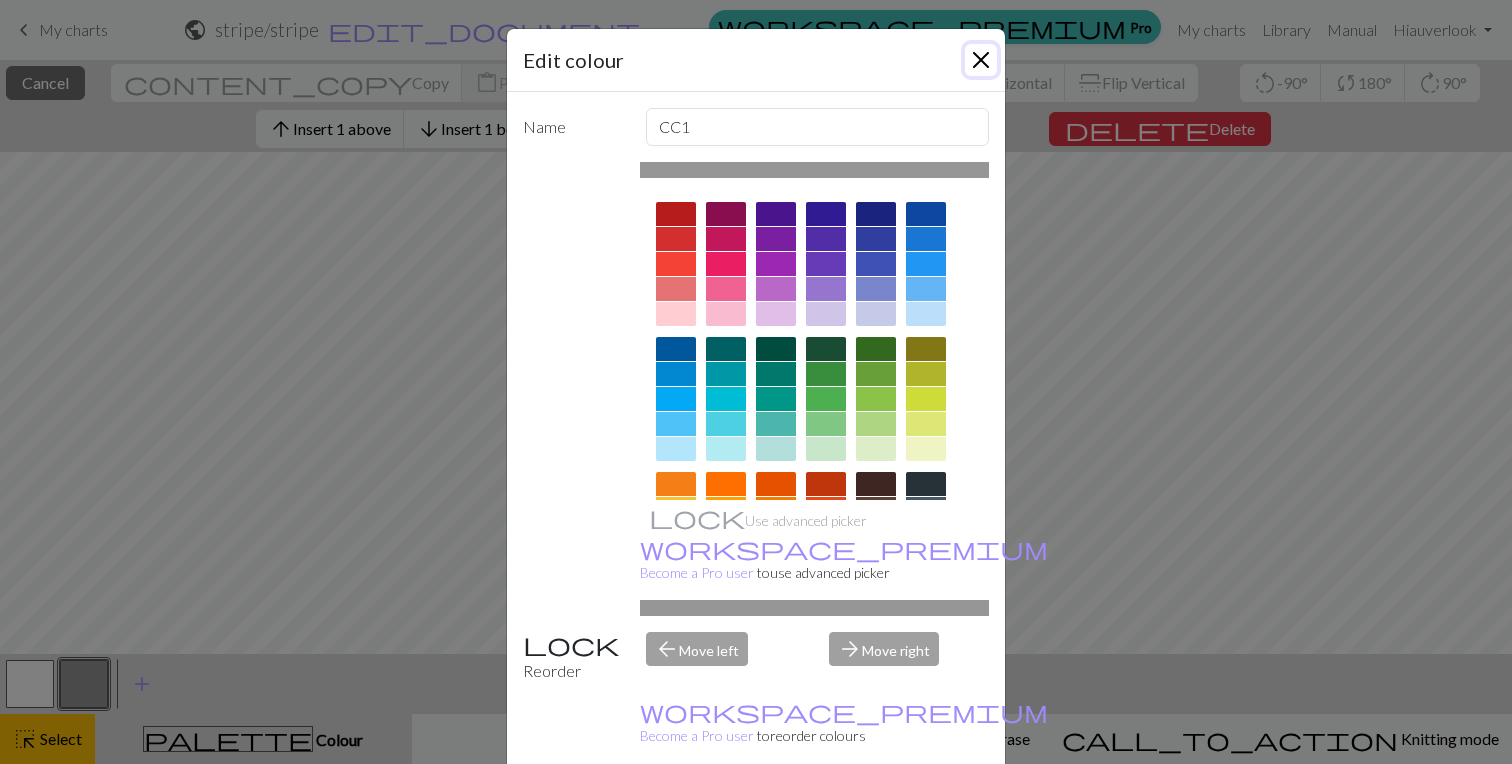 click at bounding box center [981, 60] 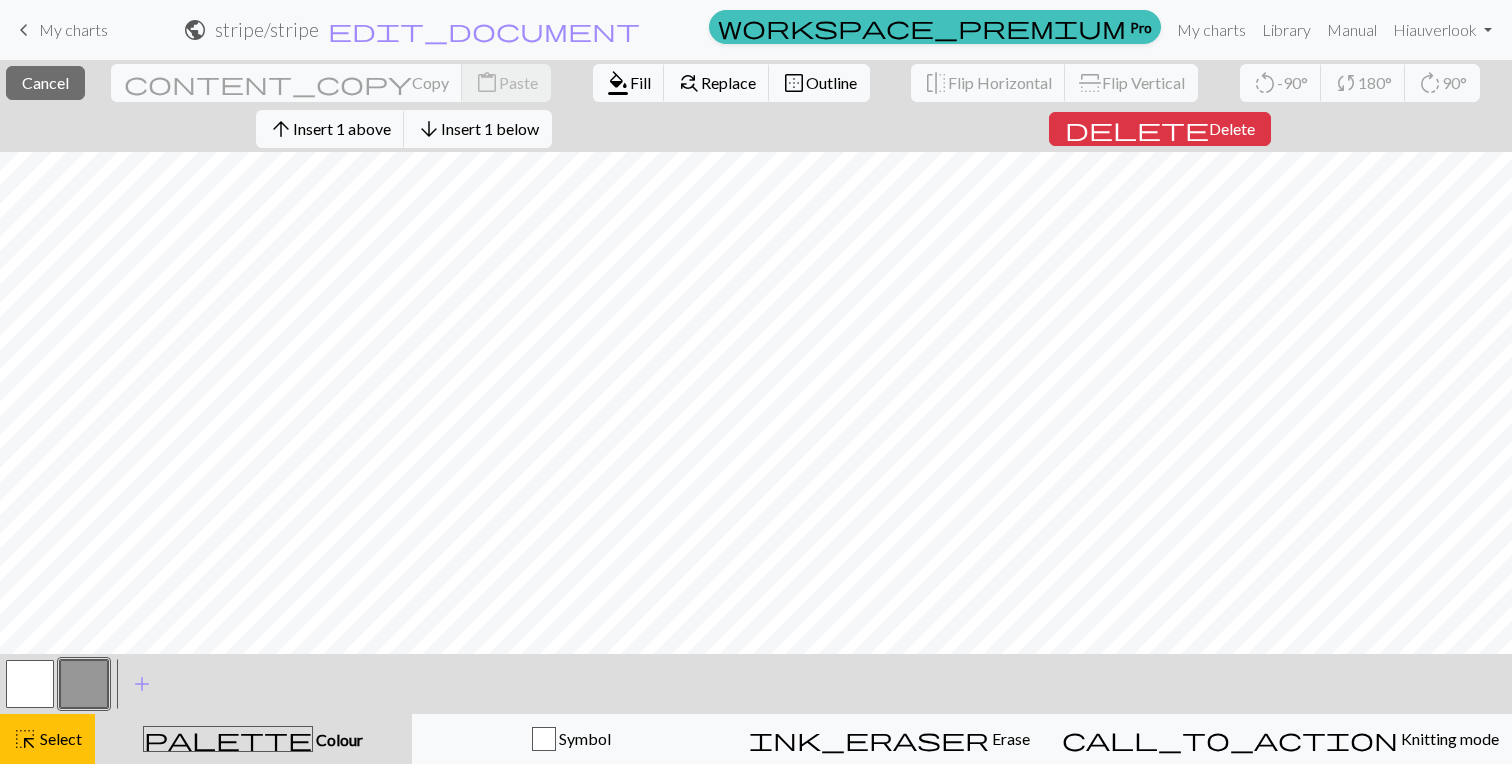 click at bounding box center (84, 684) 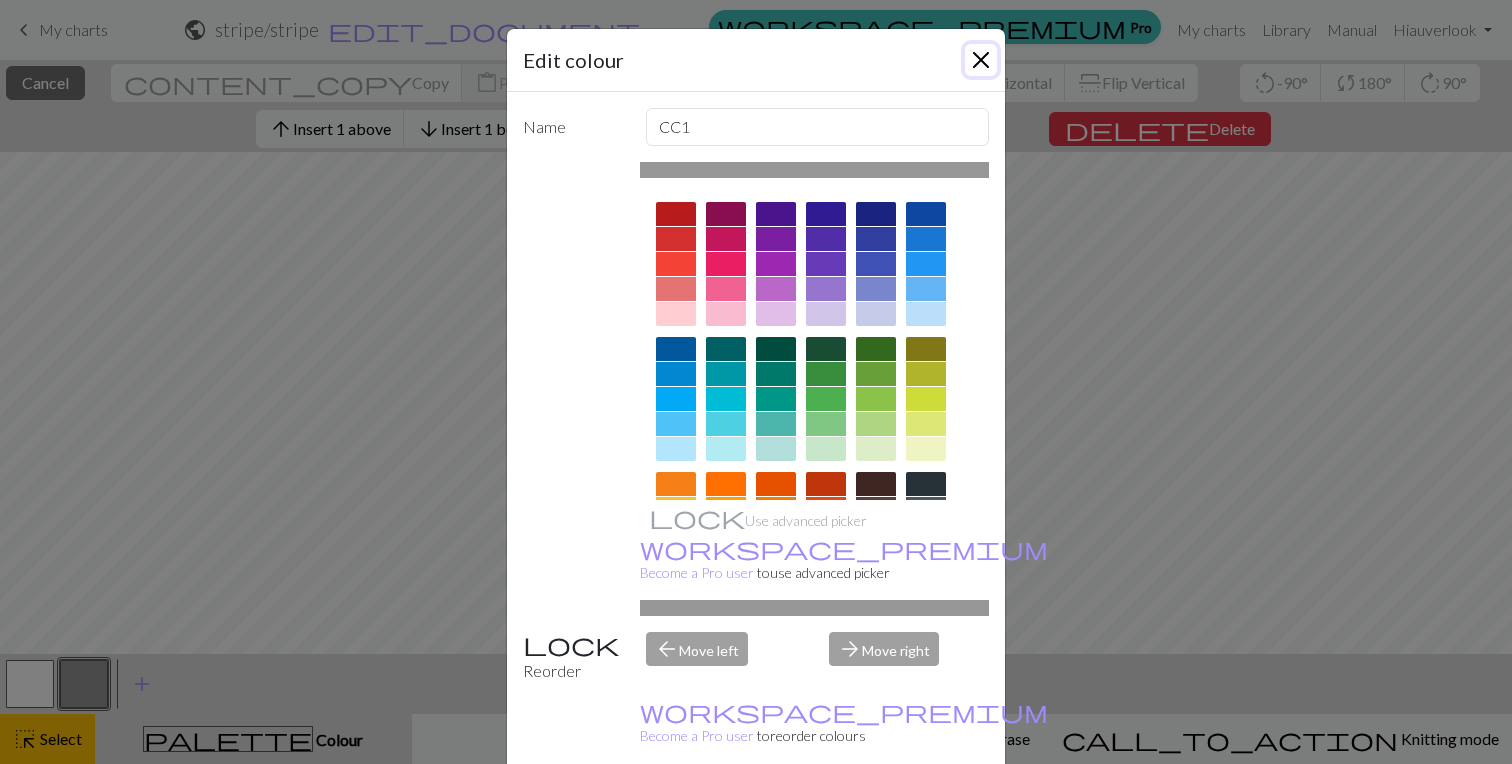 click at bounding box center (981, 60) 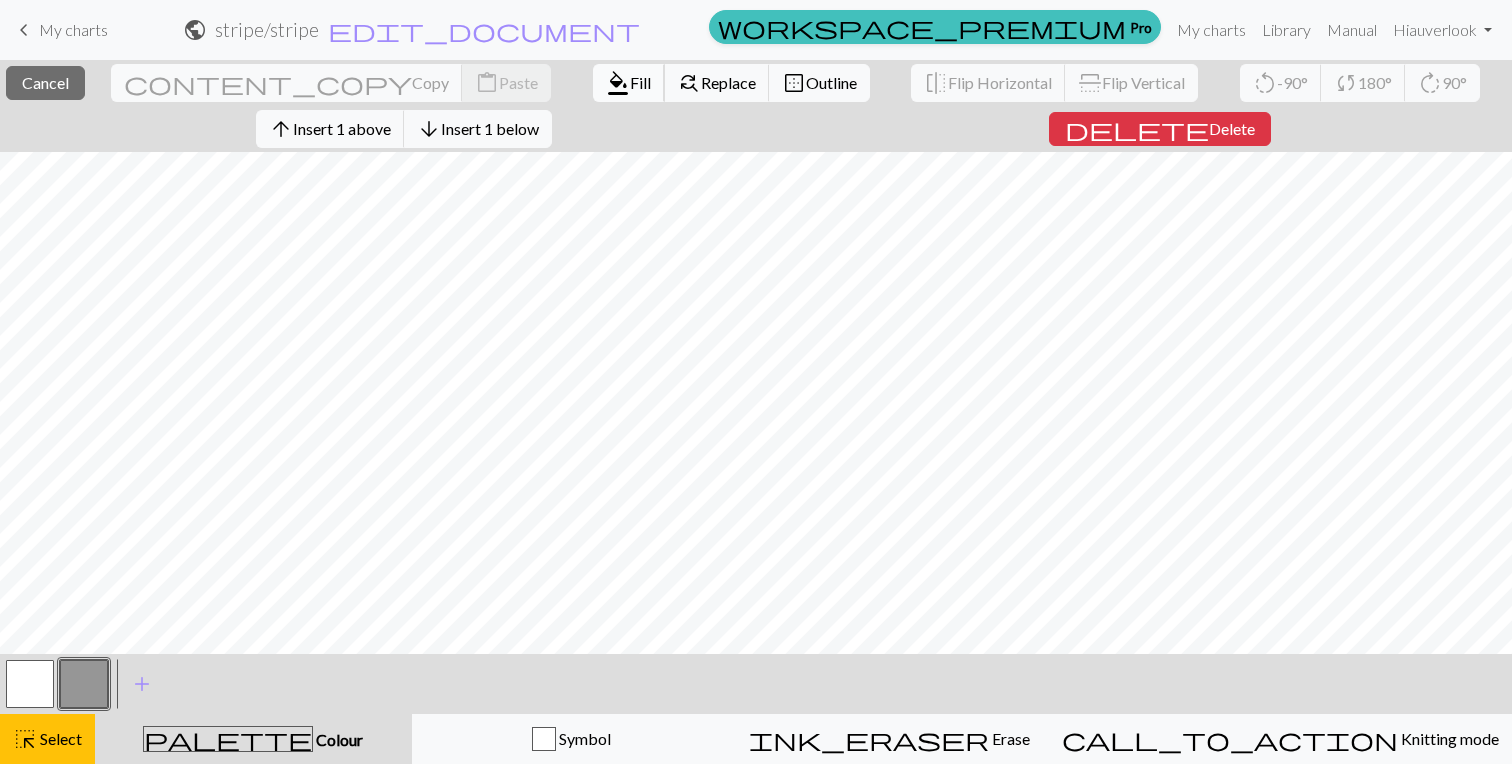 click on "format_color_fill  Fill" at bounding box center (629, 83) 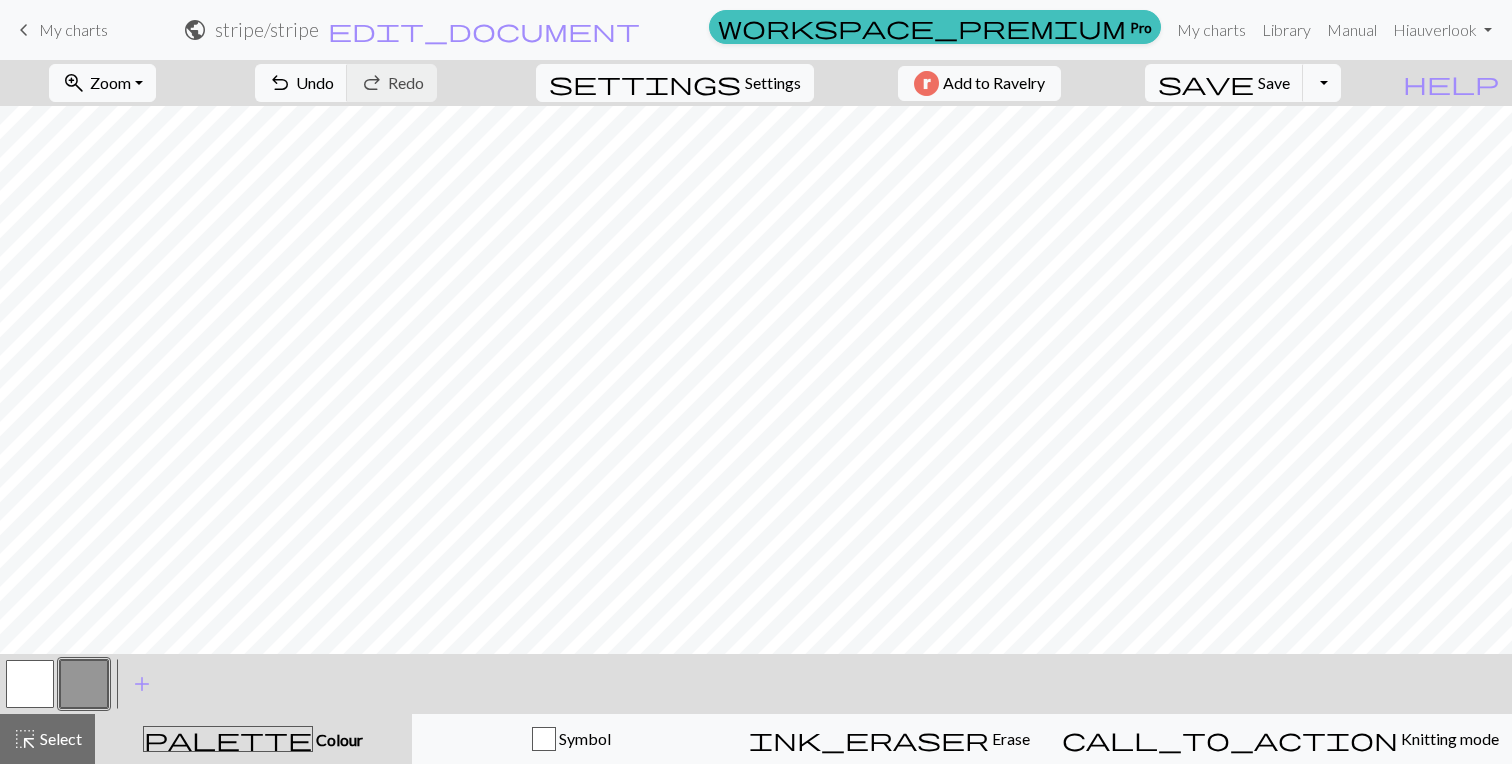 click at bounding box center (30, 684) 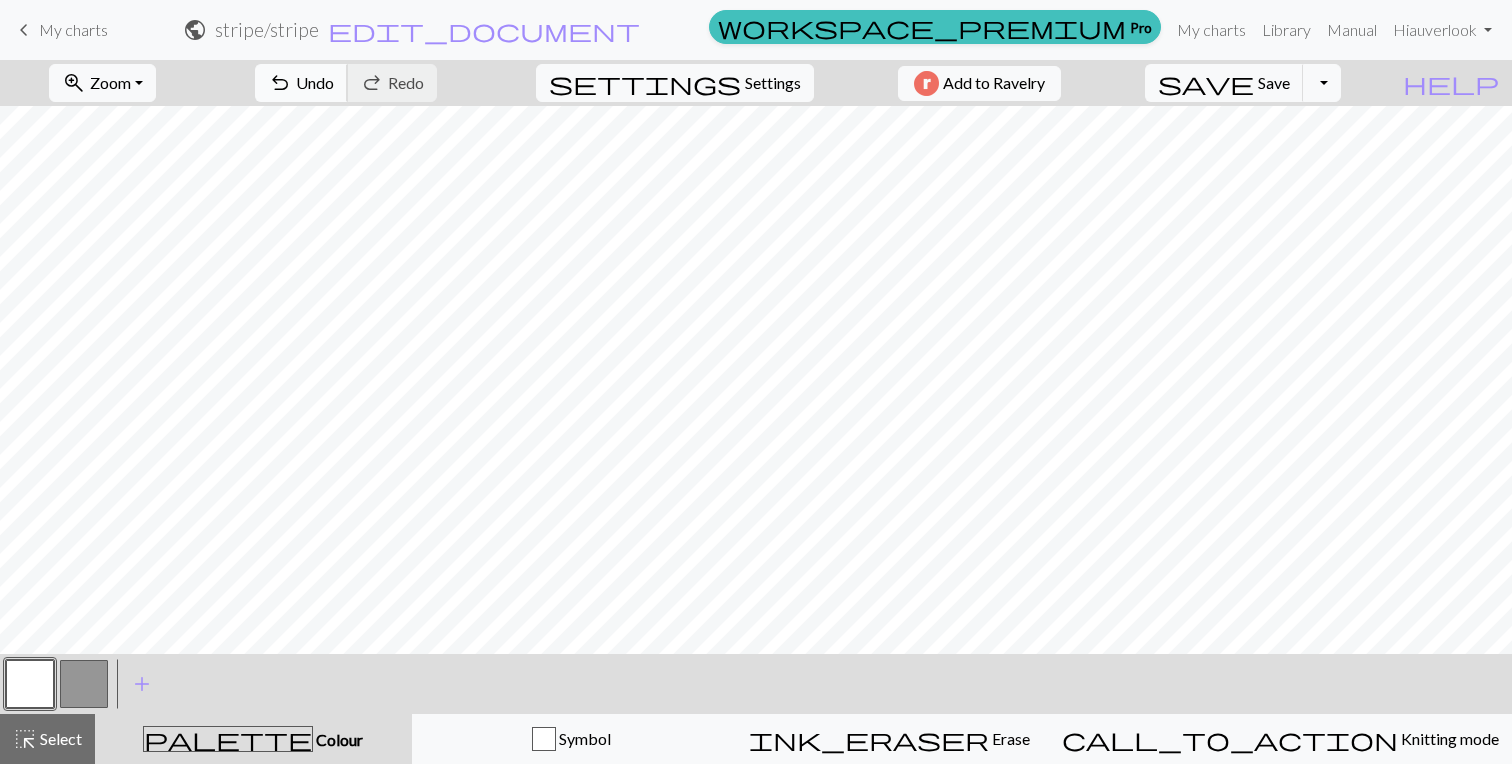 click on "Undo" at bounding box center (315, 82) 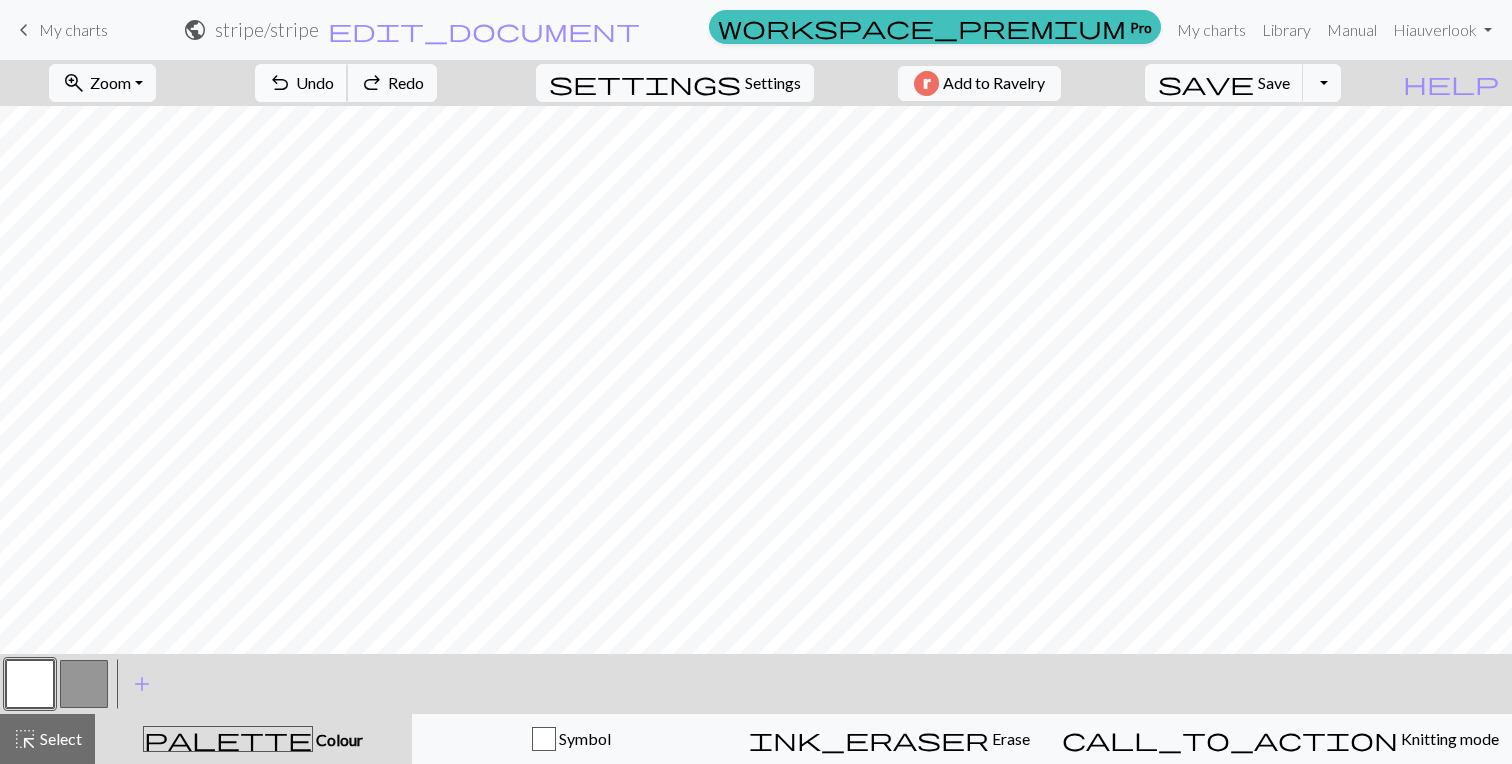 click on "undo" at bounding box center [280, 83] 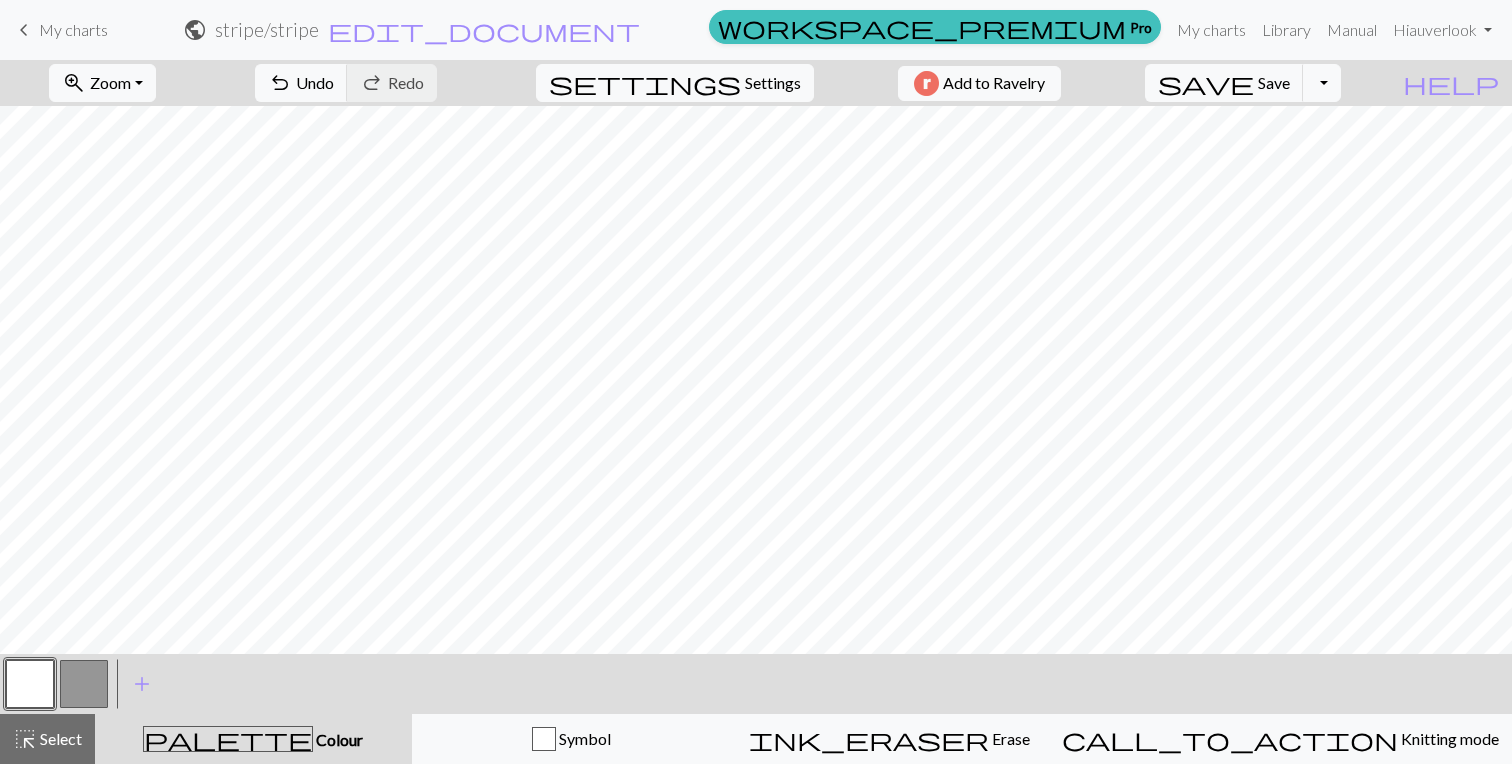 click at bounding box center (84, 684) 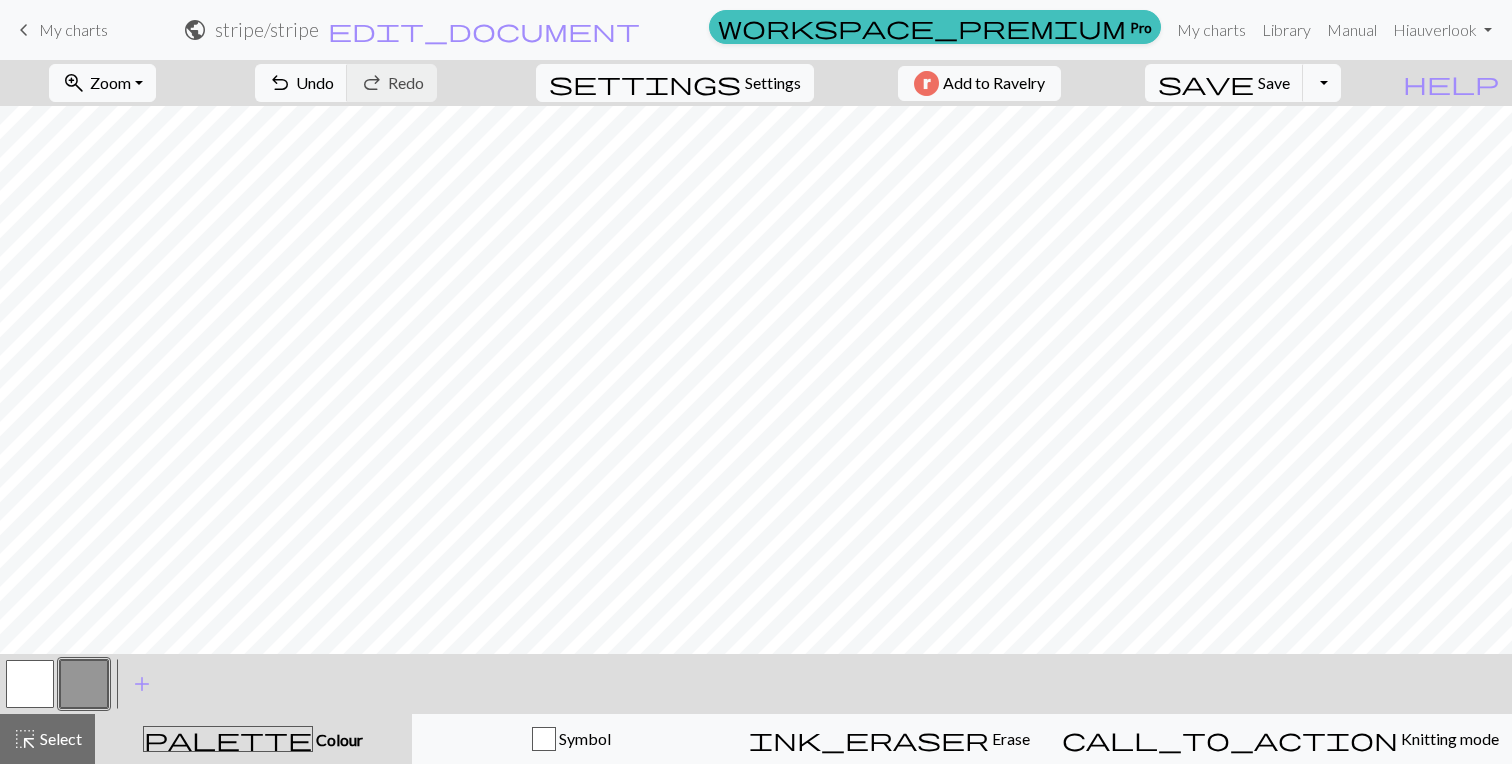 click at bounding box center [30, 684] 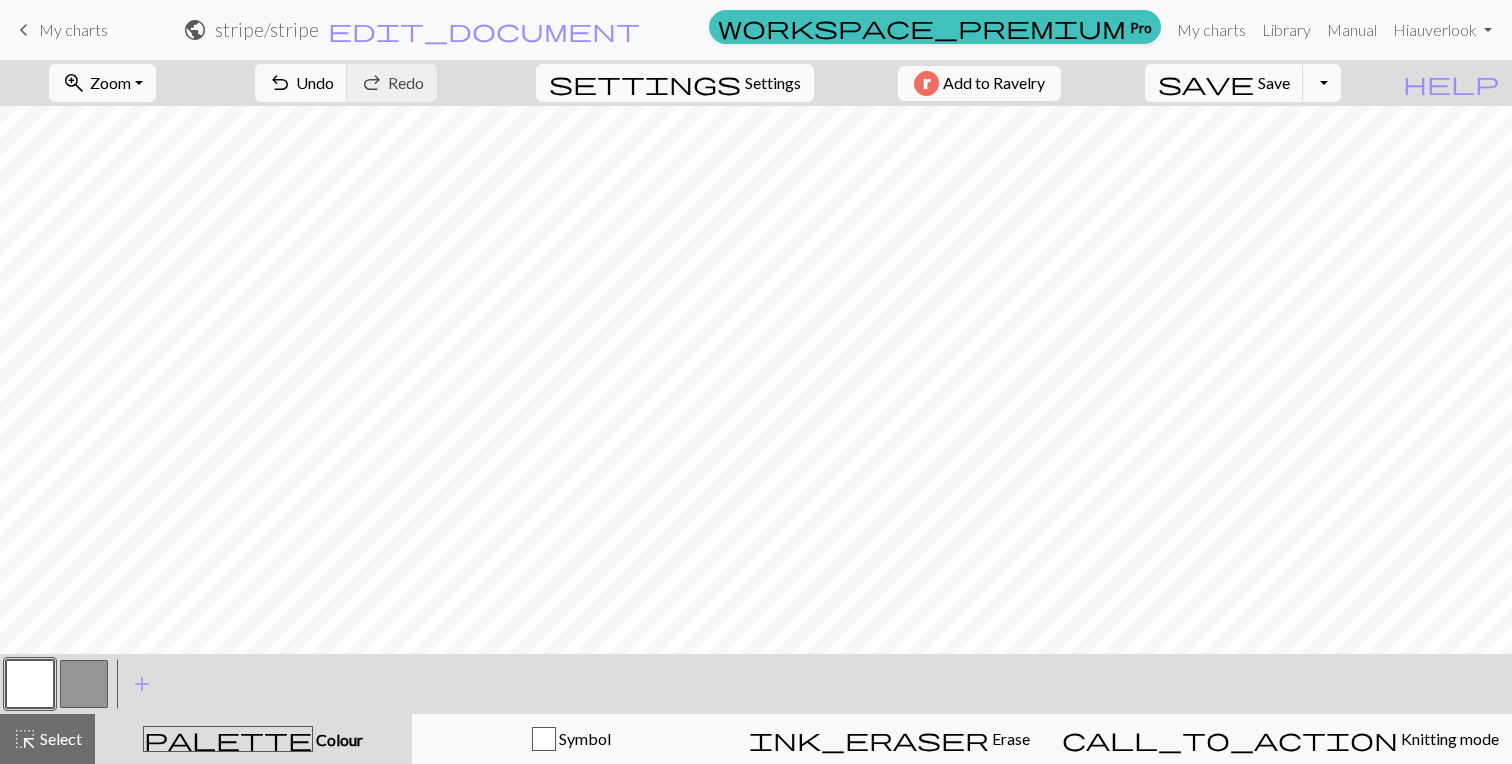 click at bounding box center (84, 684) 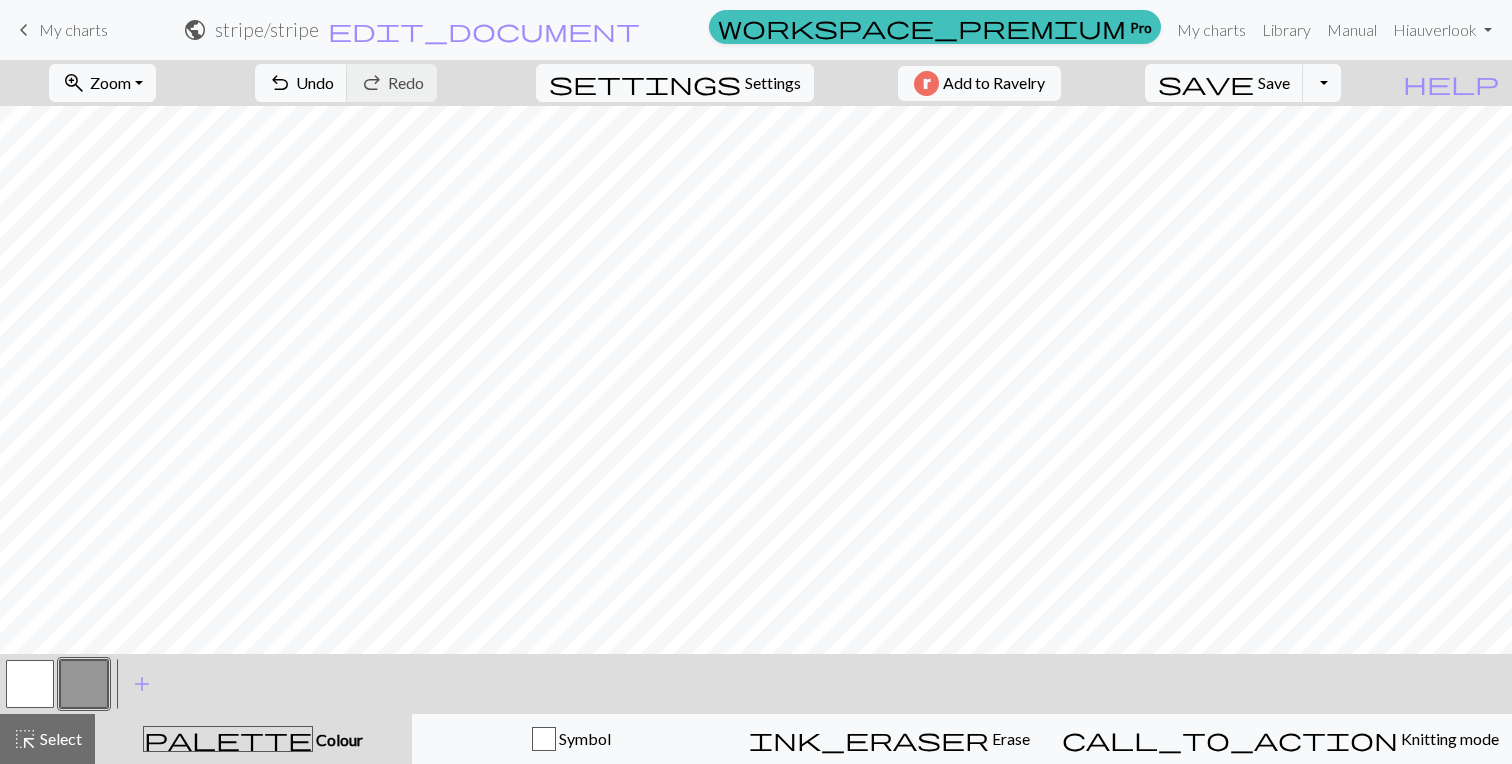 click at bounding box center (30, 684) 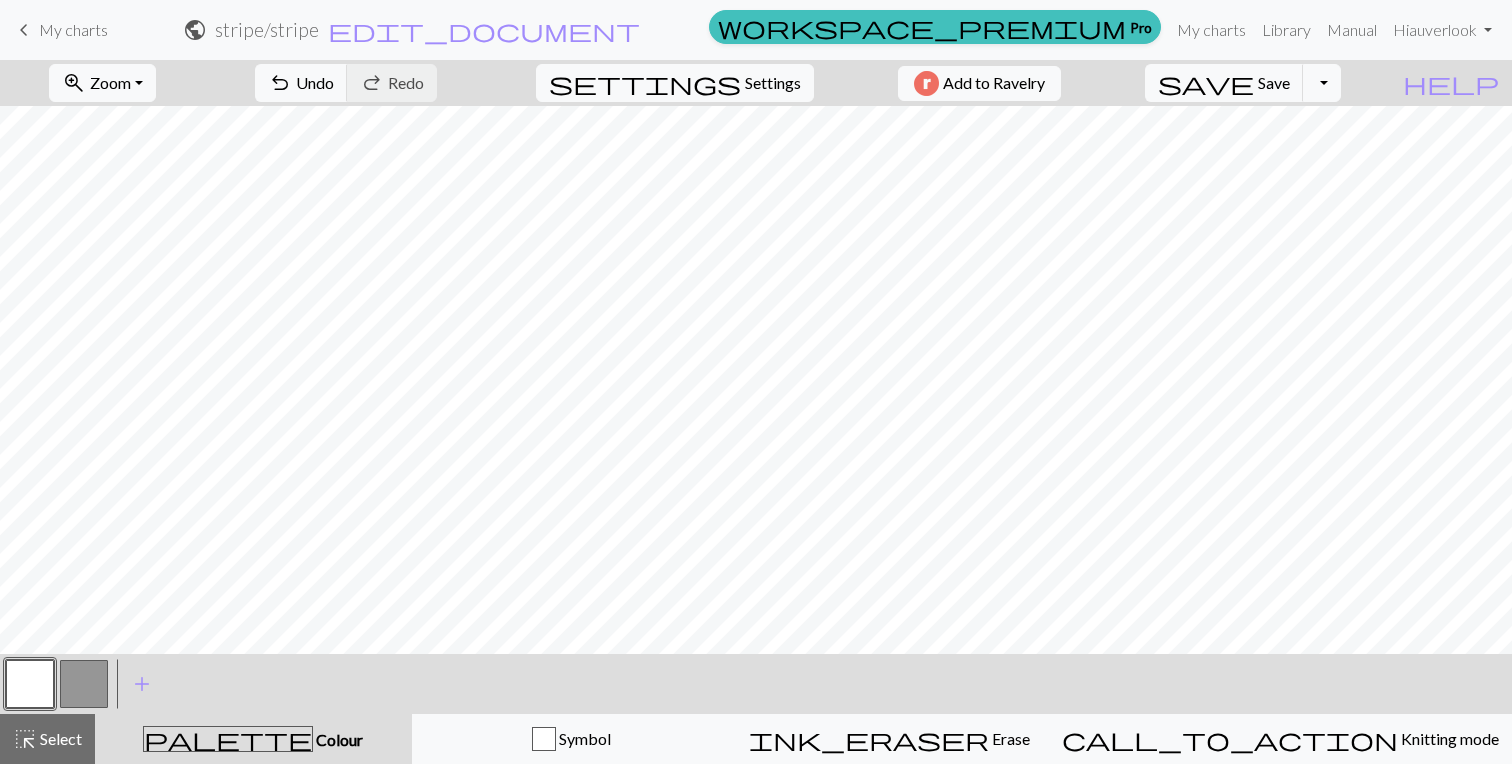 click at bounding box center (84, 684) 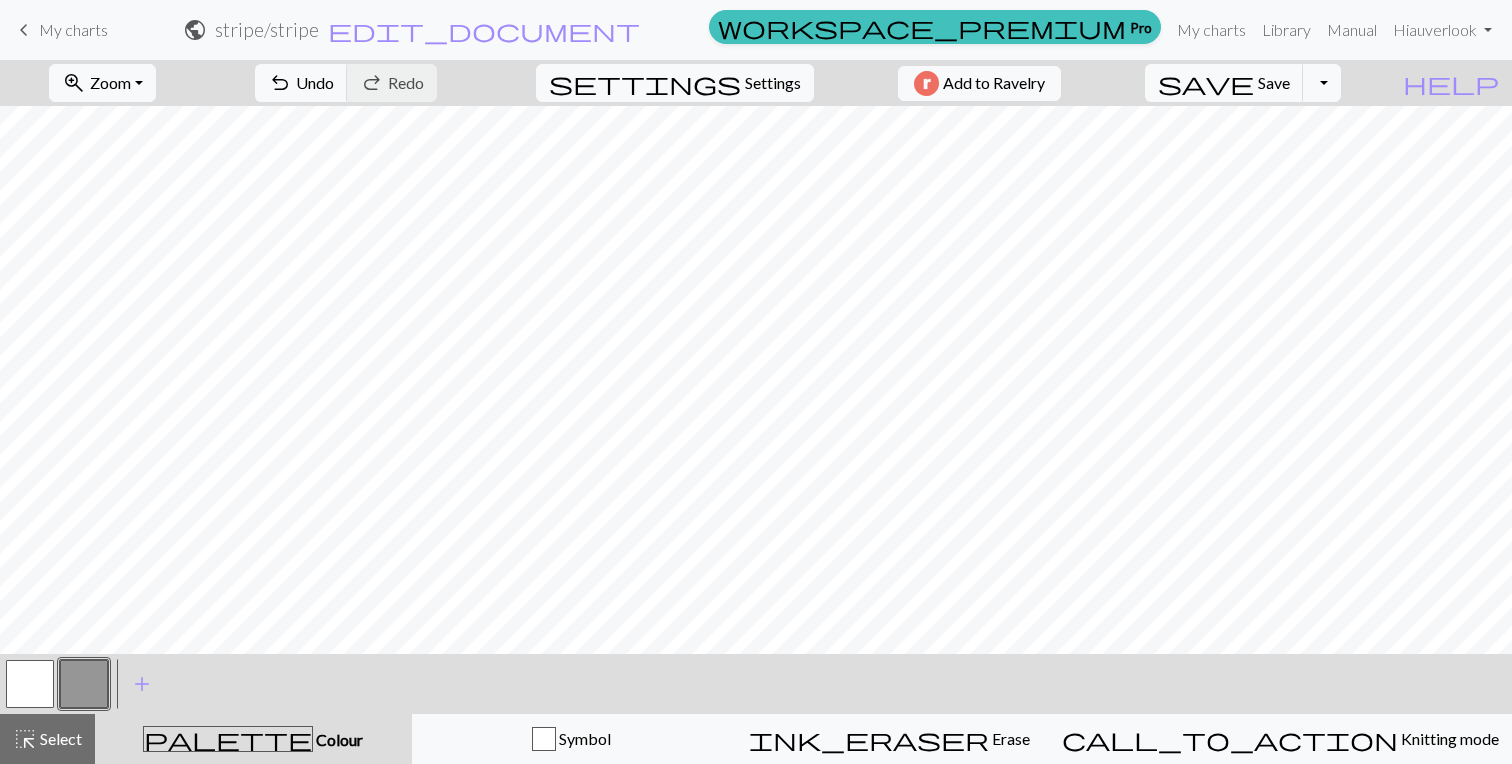 click at bounding box center (30, 684) 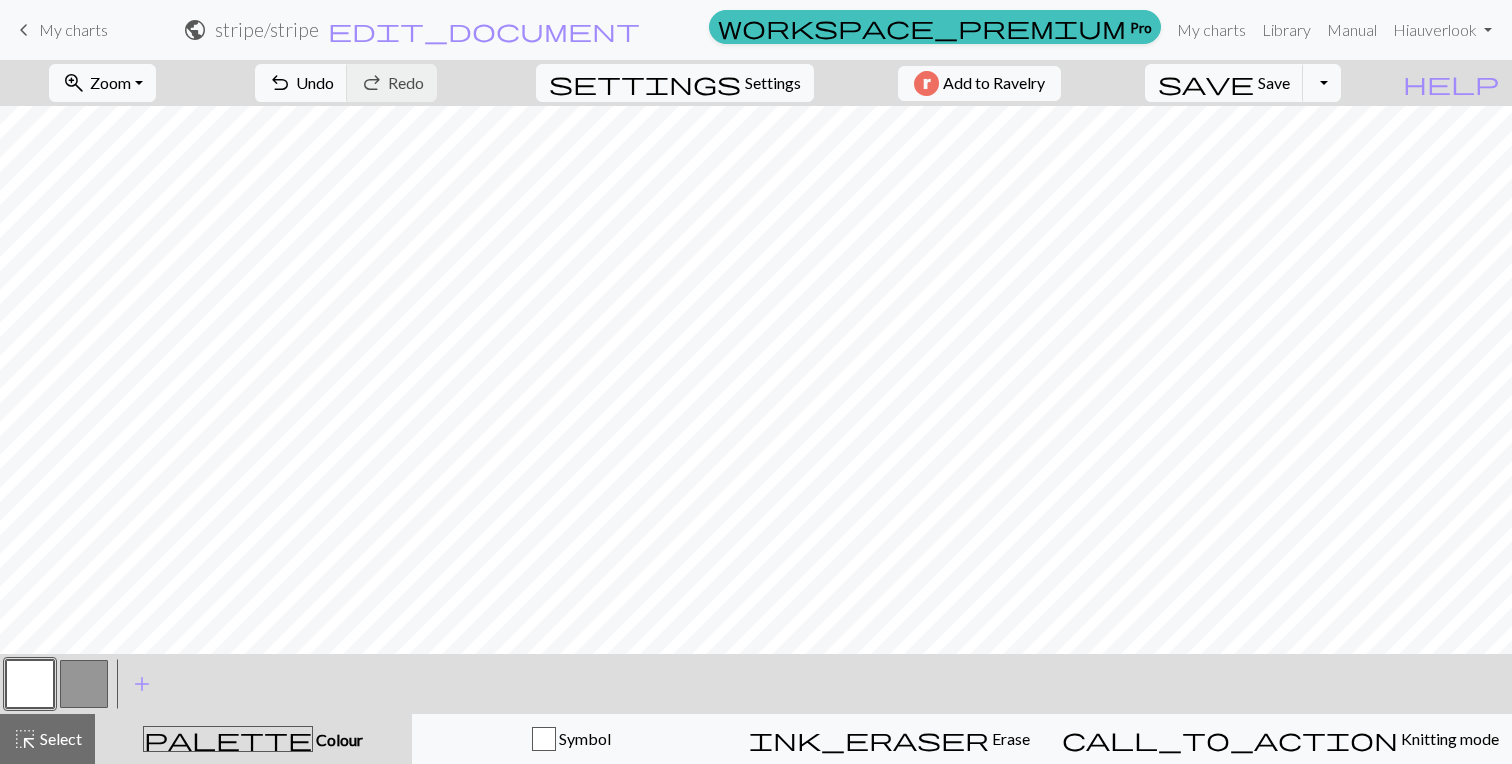 click at bounding box center (84, 684) 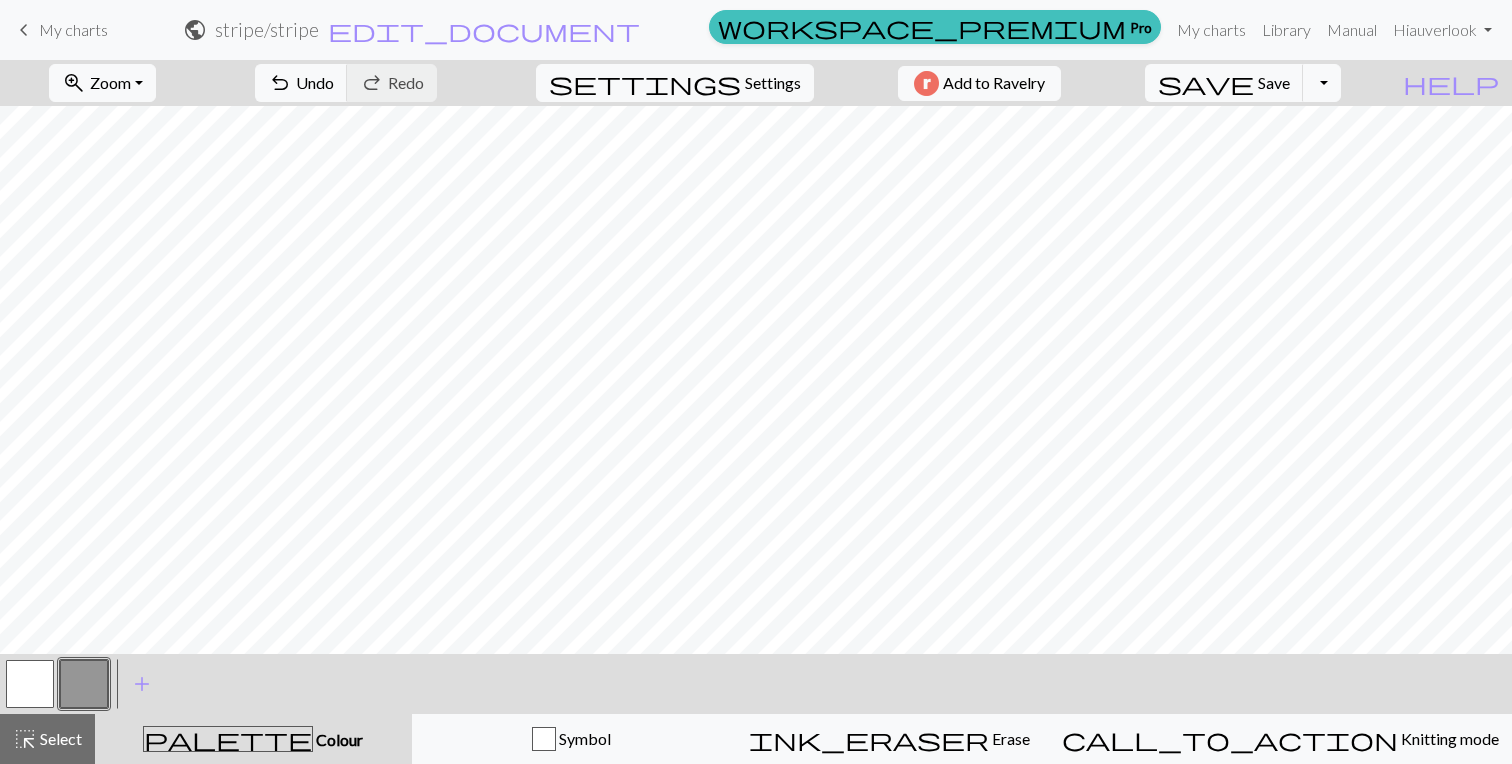 click at bounding box center (30, 684) 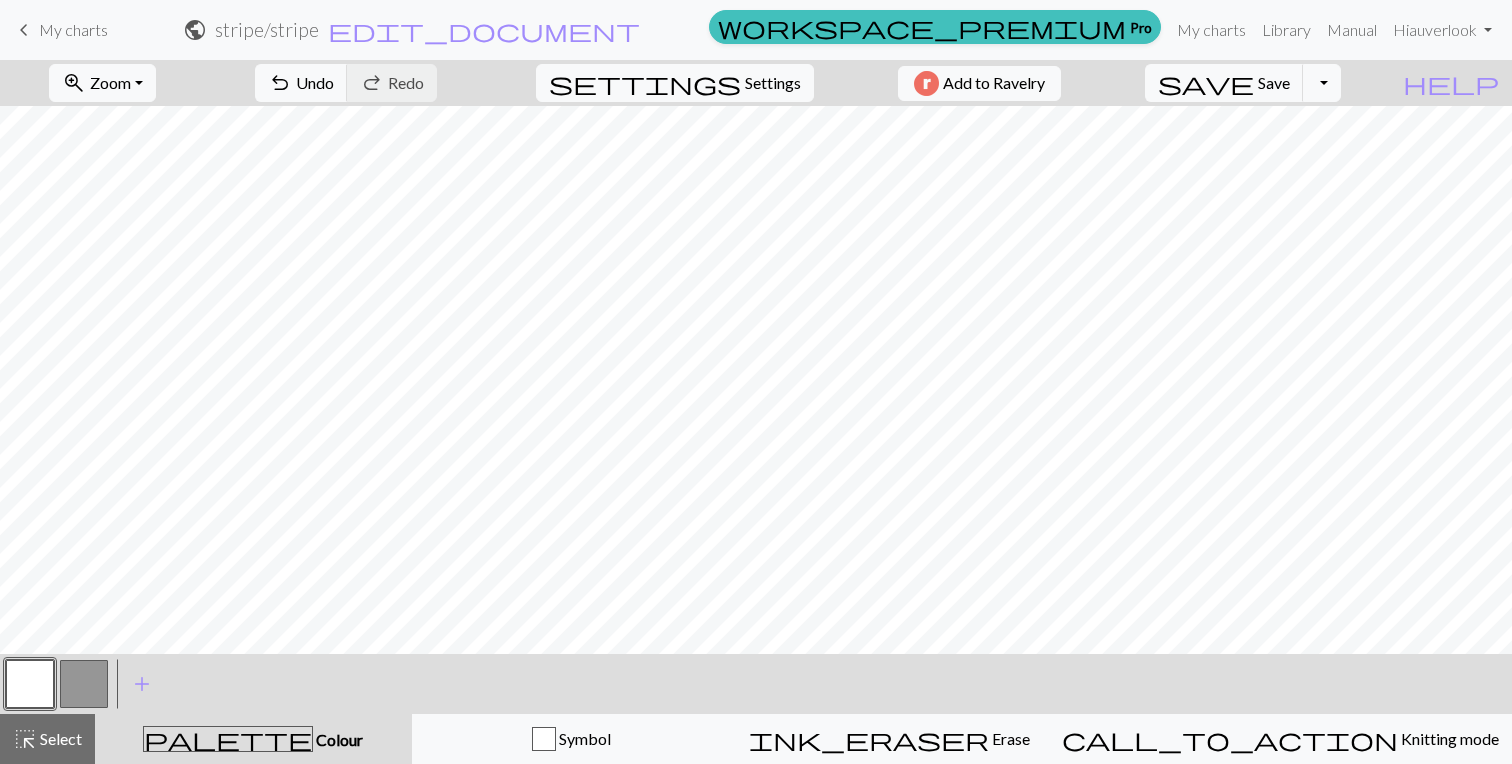 click at bounding box center [84, 684] 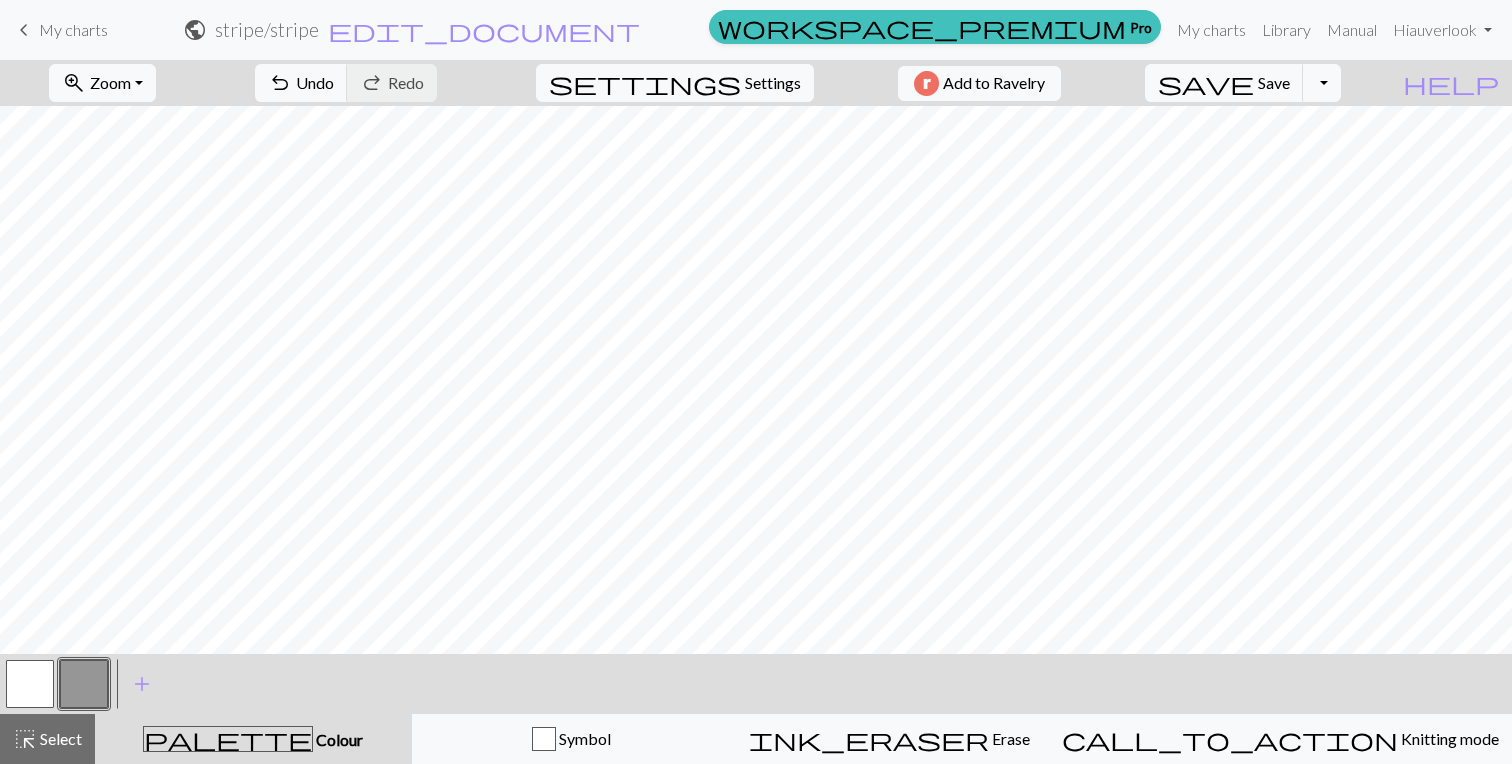 click at bounding box center (30, 684) 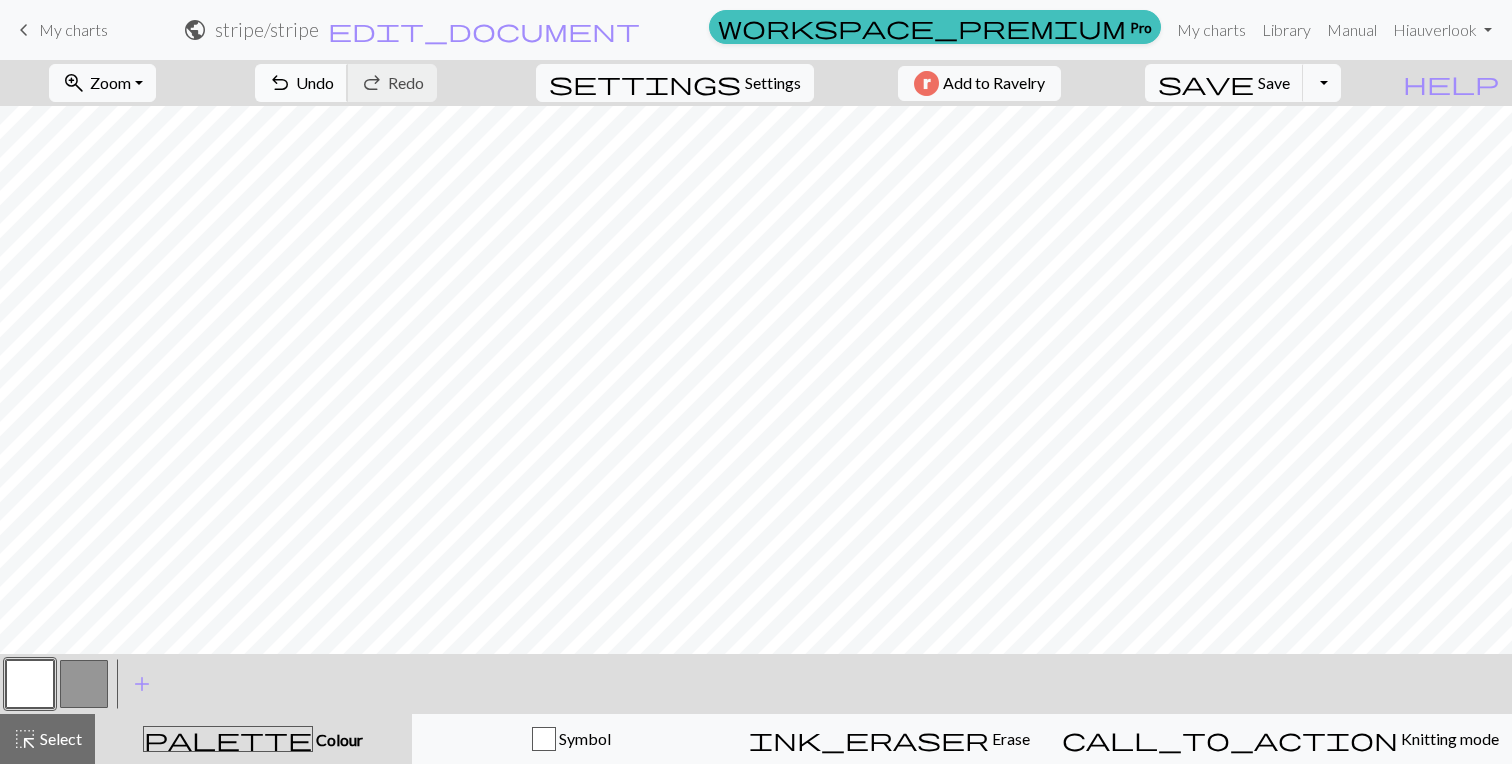click on "Undo" at bounding box center [315, 82] 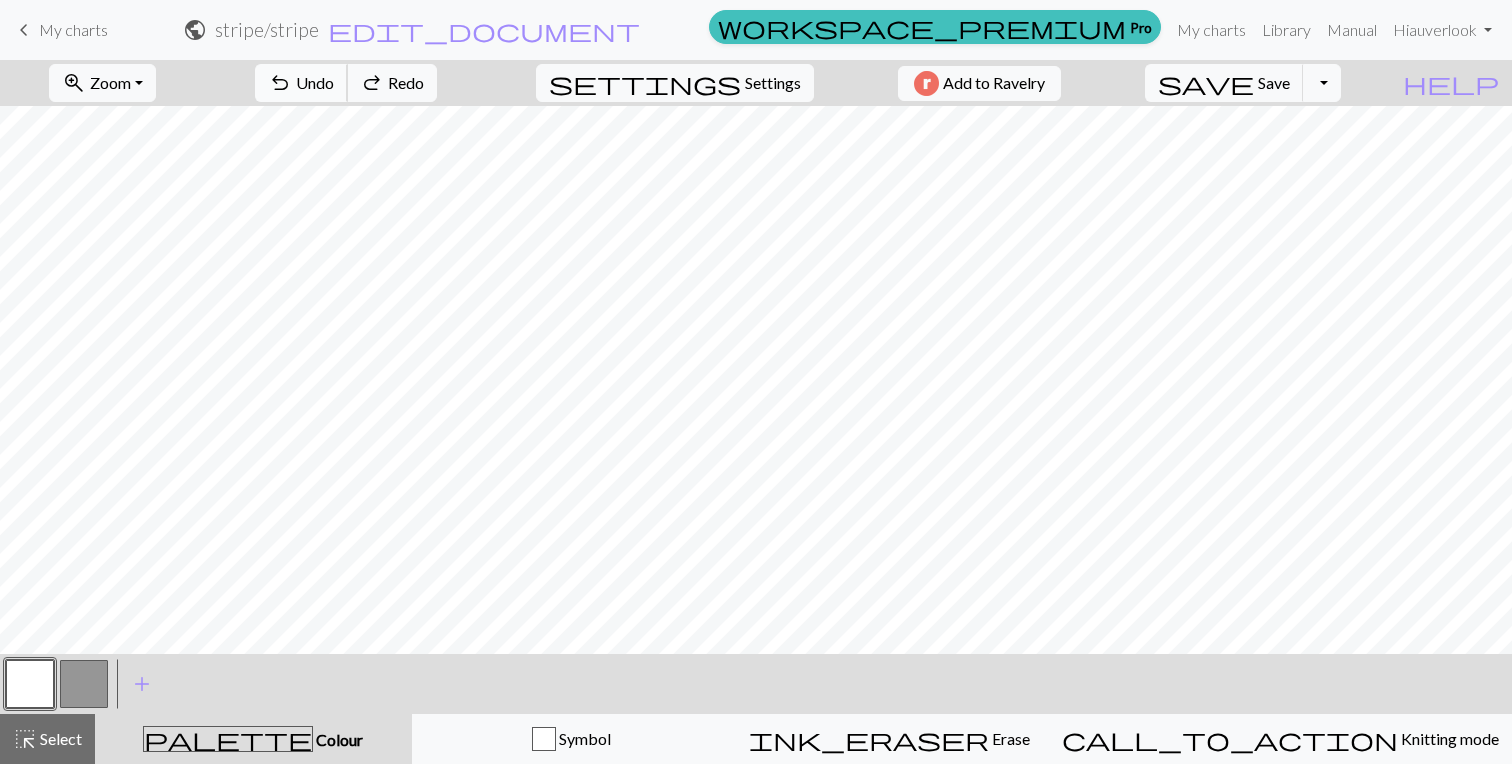 click on "Undo" at bounding box center [315, 82] 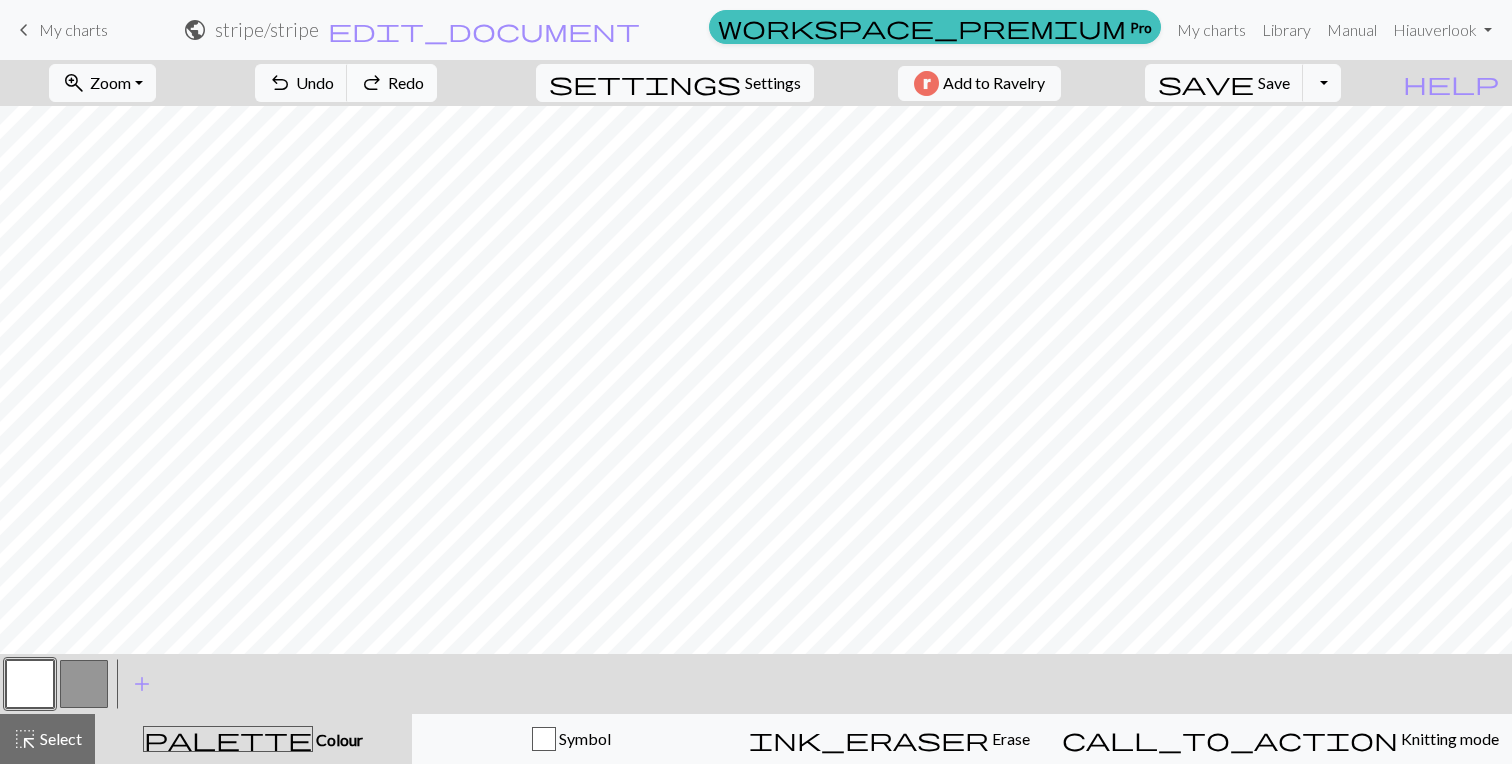 click on "redo" at bounding box center (372, 83) 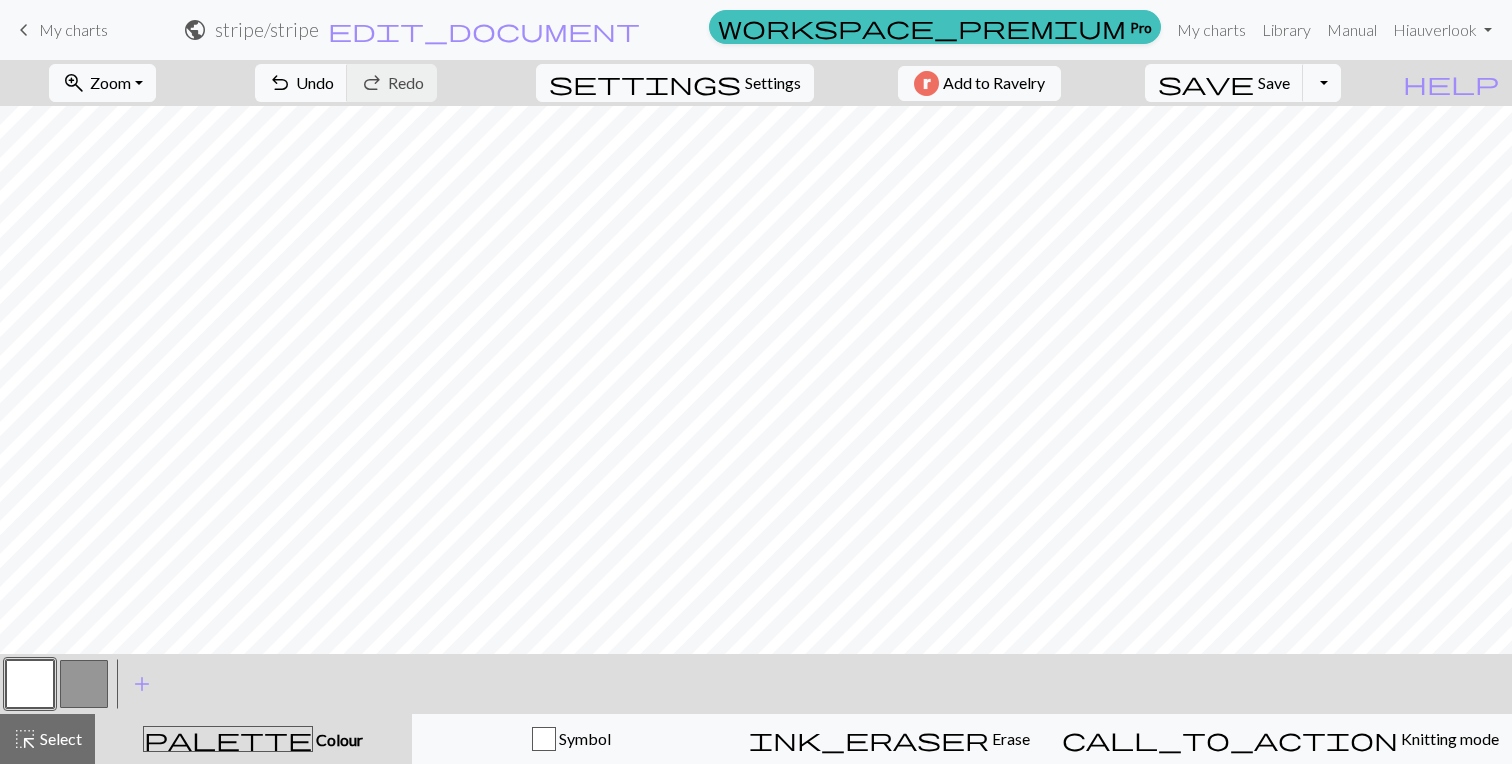 drag, startPoint x: 70, startPoint y: 678, endPoint x: 113, endPoint y: 669, distance: 43.931767 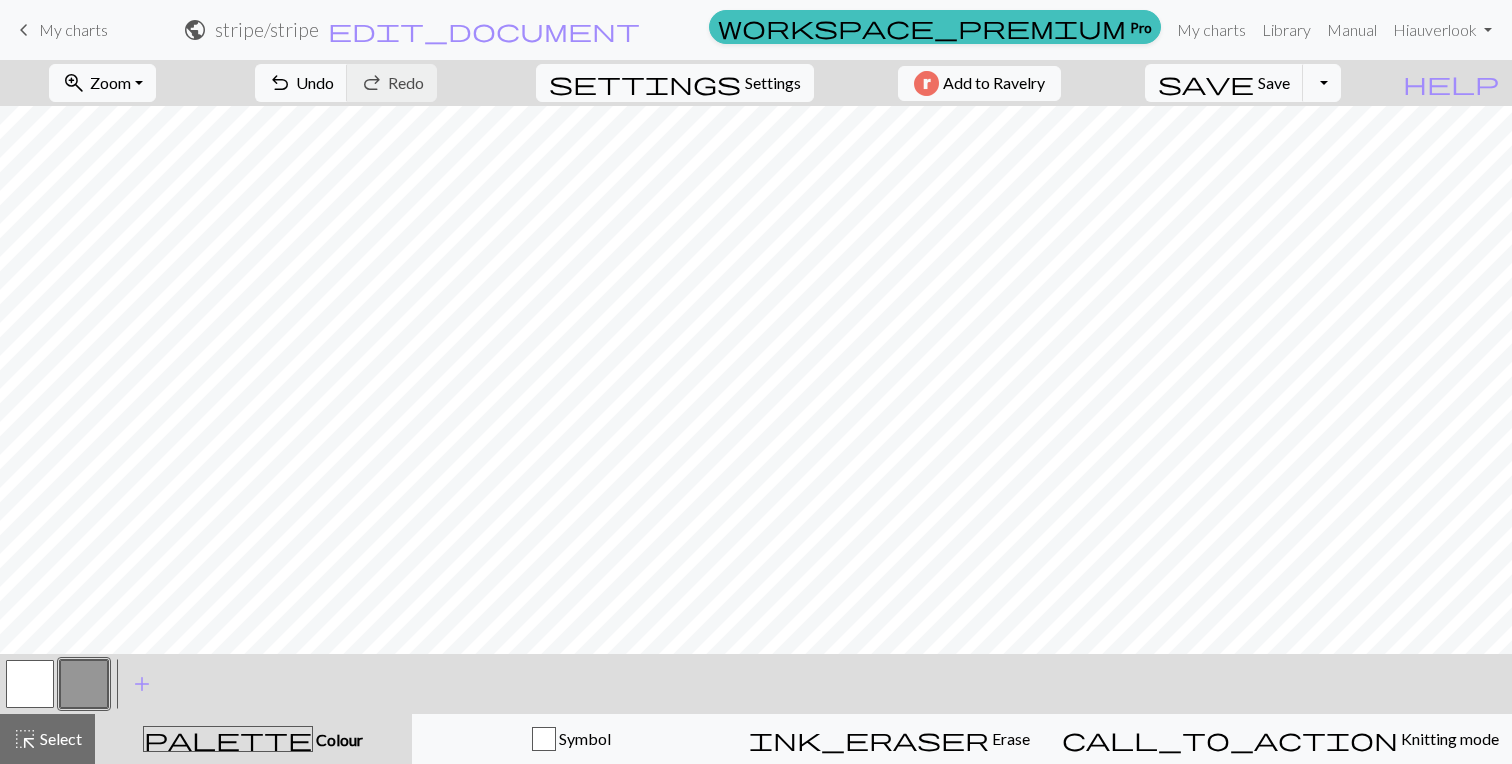 click at bounding box center [30, 684] 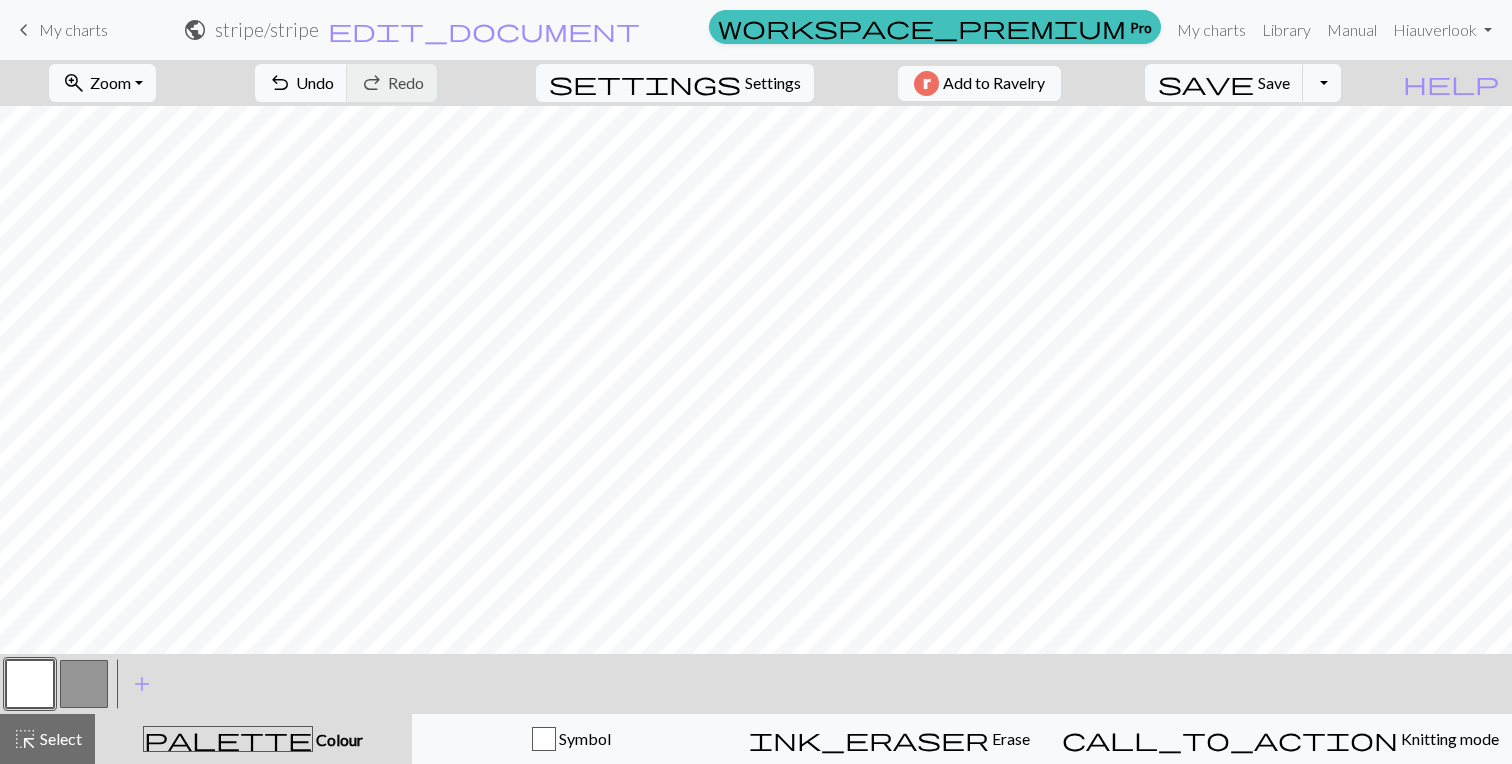 drag, startPoint x: 90, startPoint y: 682, endPoint x: 115, endPoint y: 655, distance: 36.796738 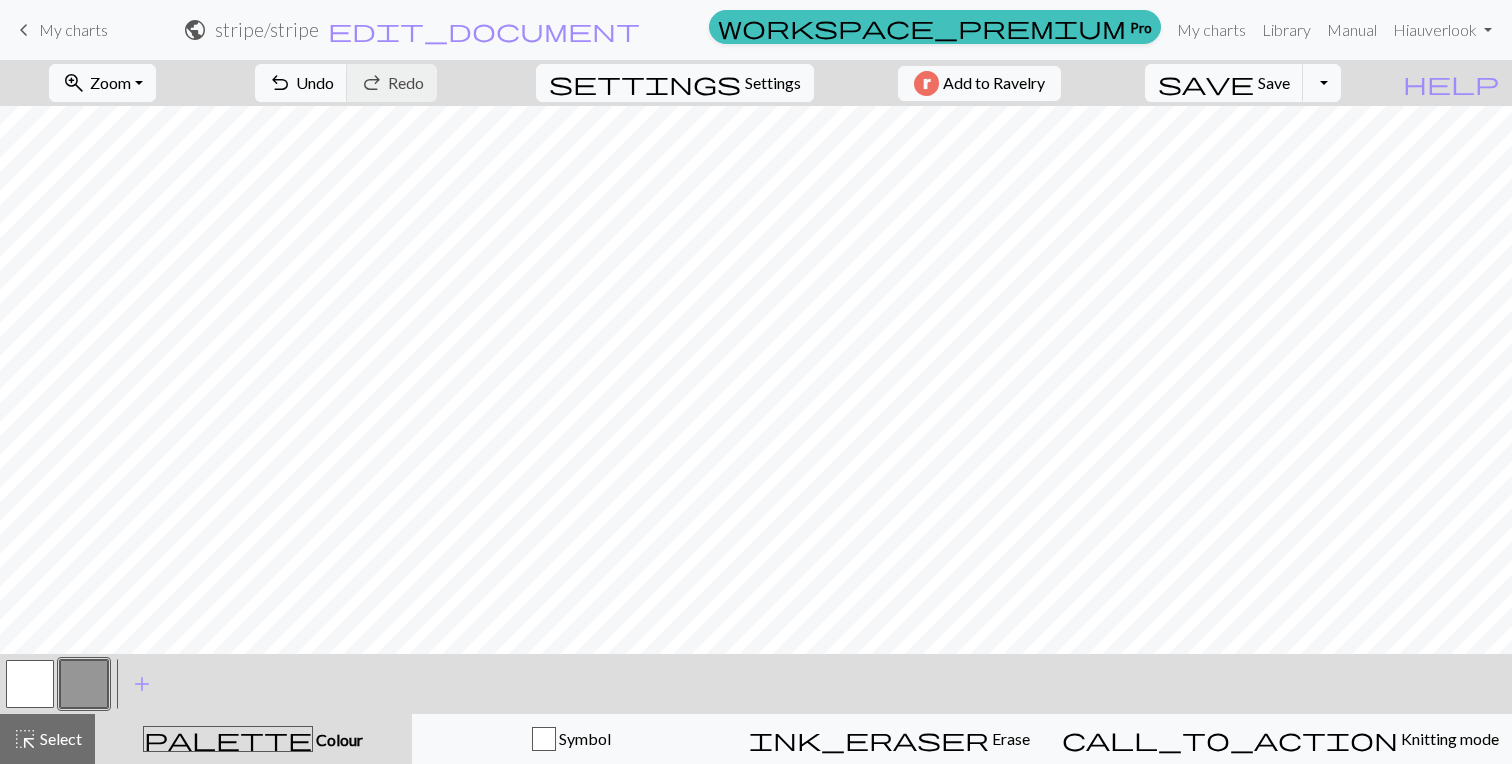 click at bounding box center [30, 684] 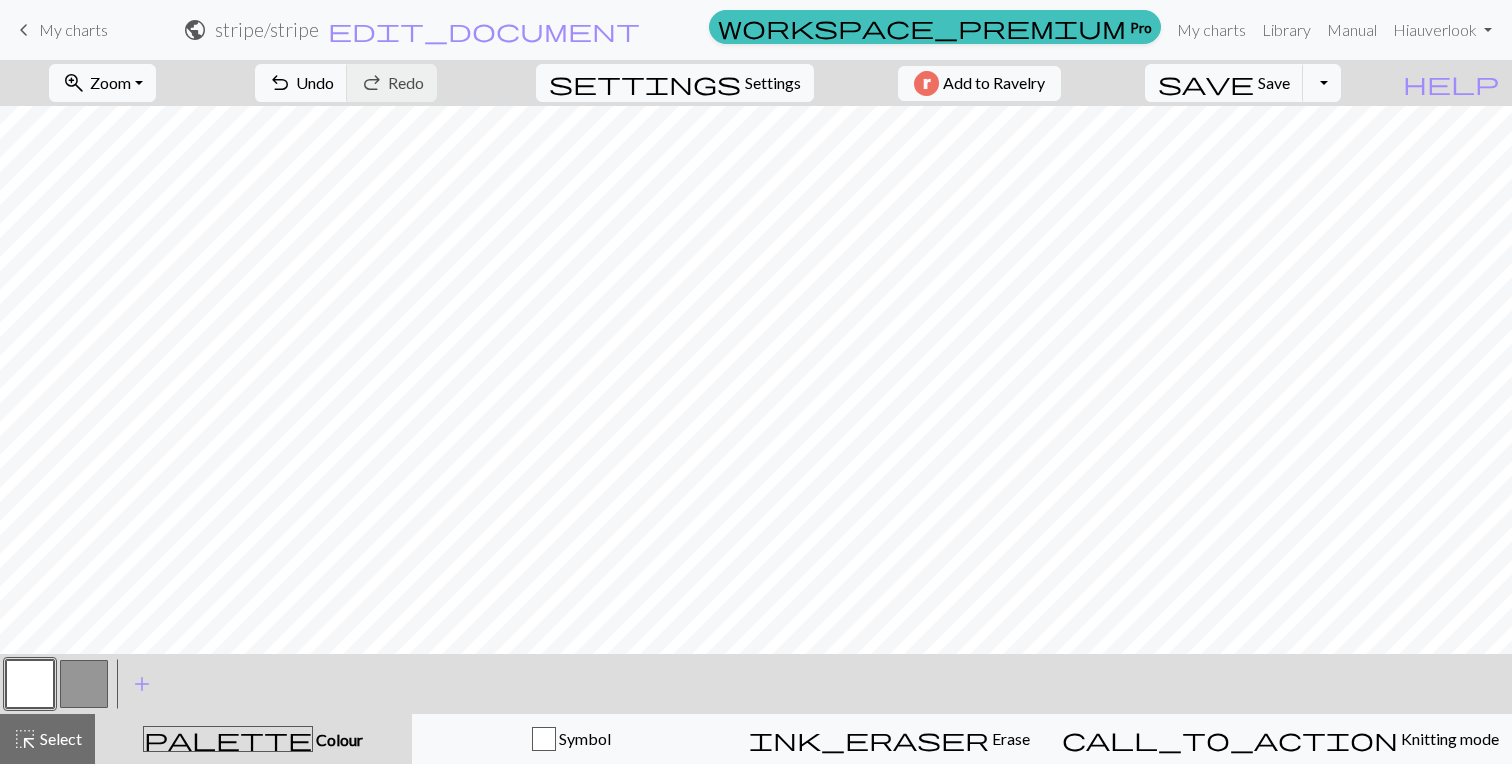 click at bounding box center [84, 684] 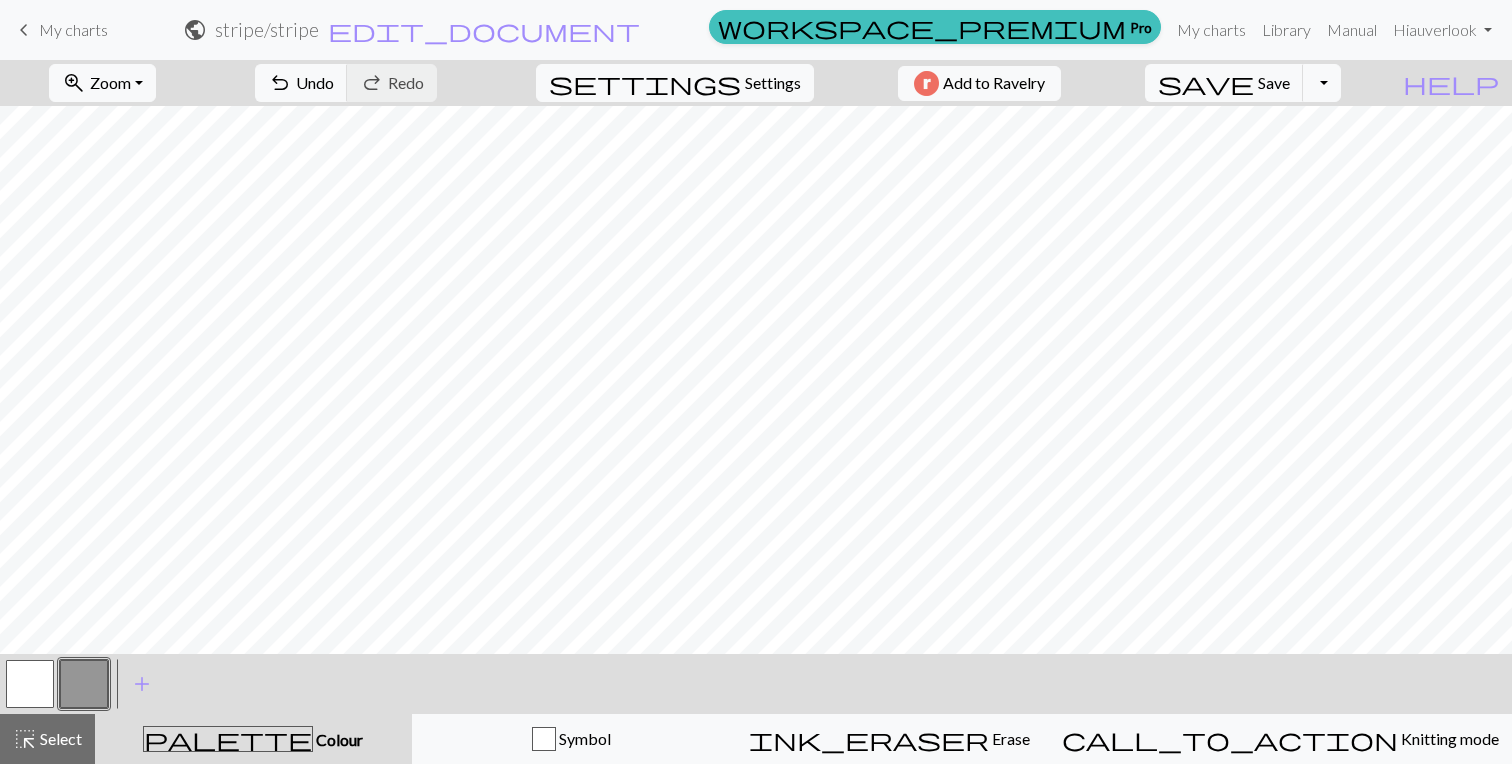 click at bounding box center (30, 684) 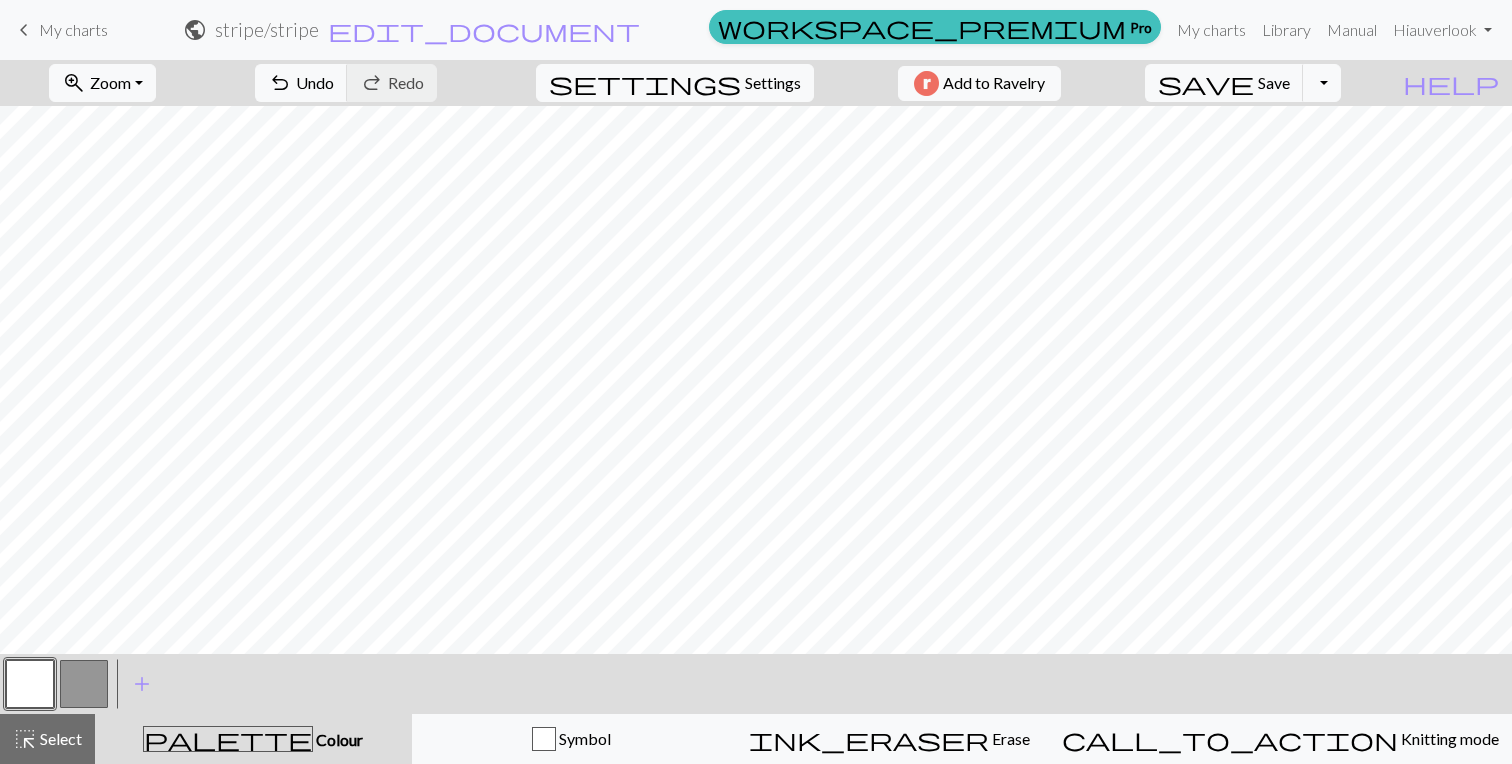 click at bounding box center (84, 684) 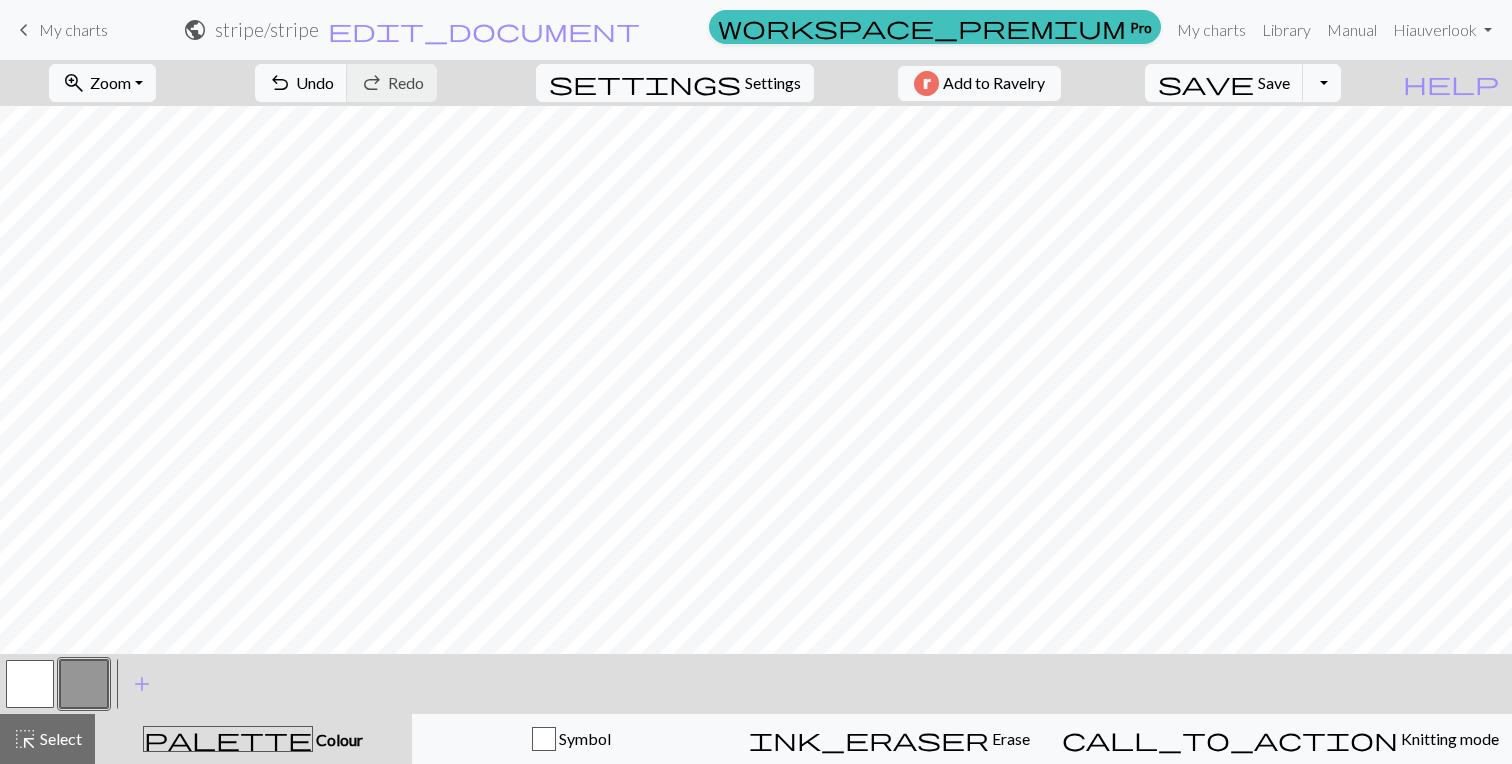 click at bounding box center [30, 684] 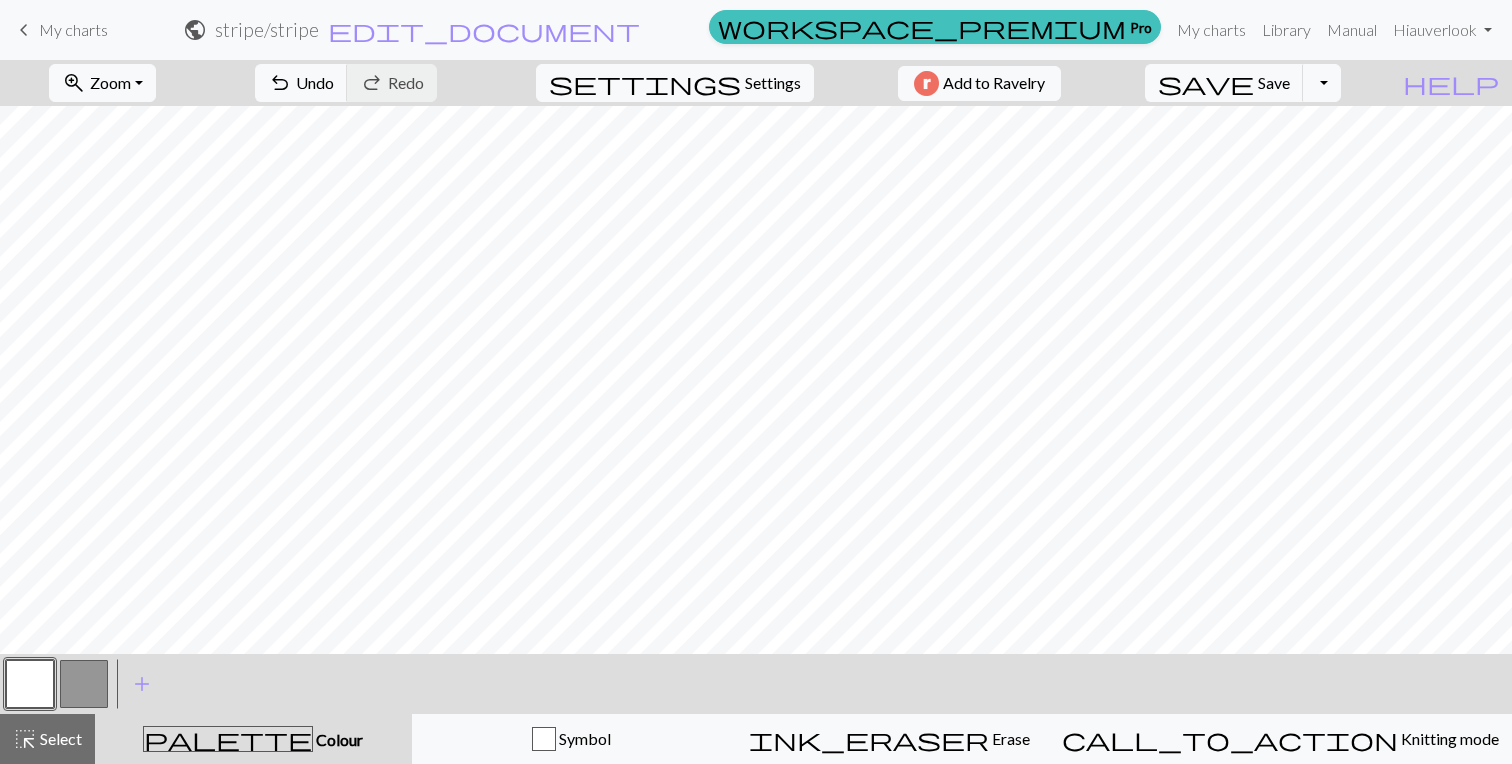 click at bounding box center [84, 684] 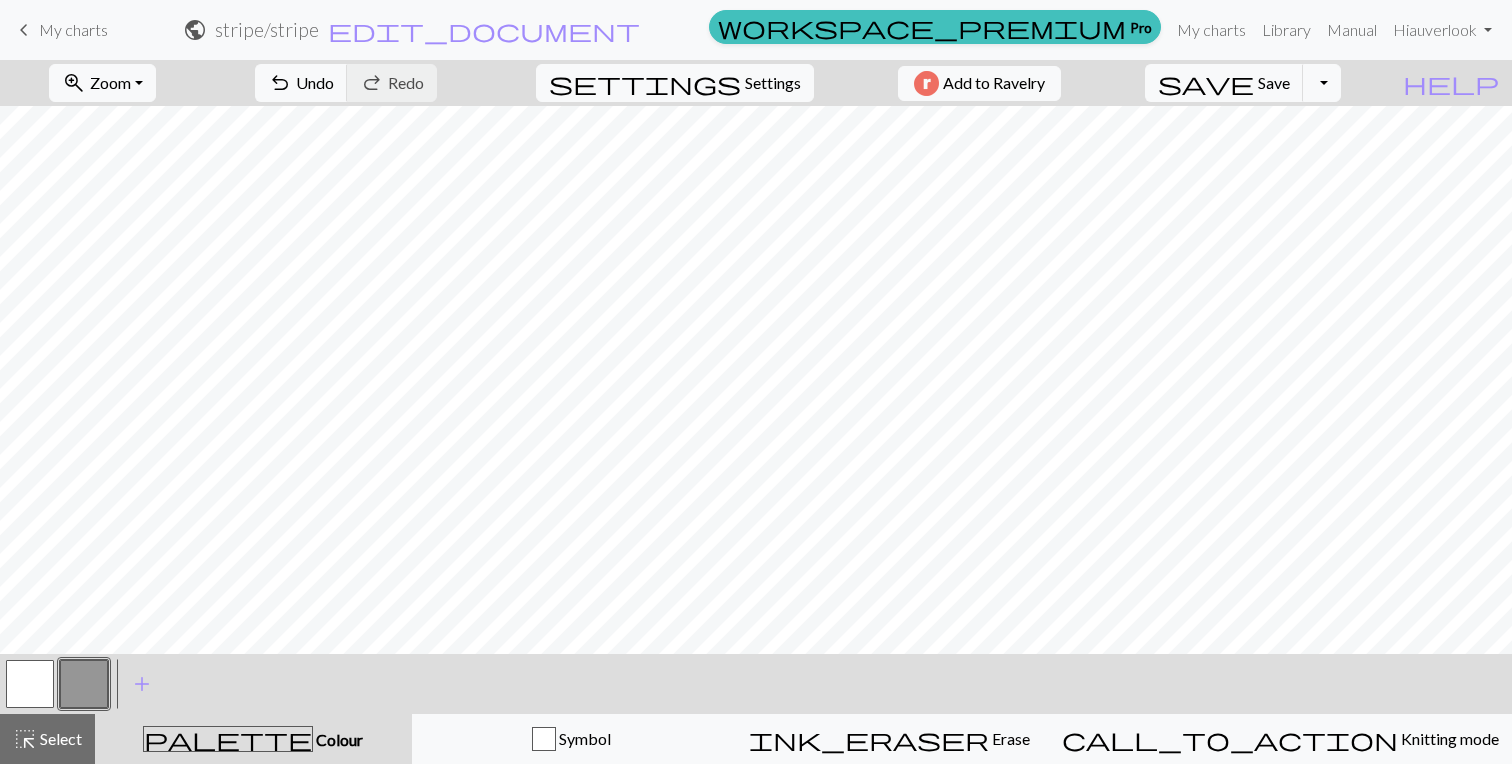 click at bounding box center [30, 684] 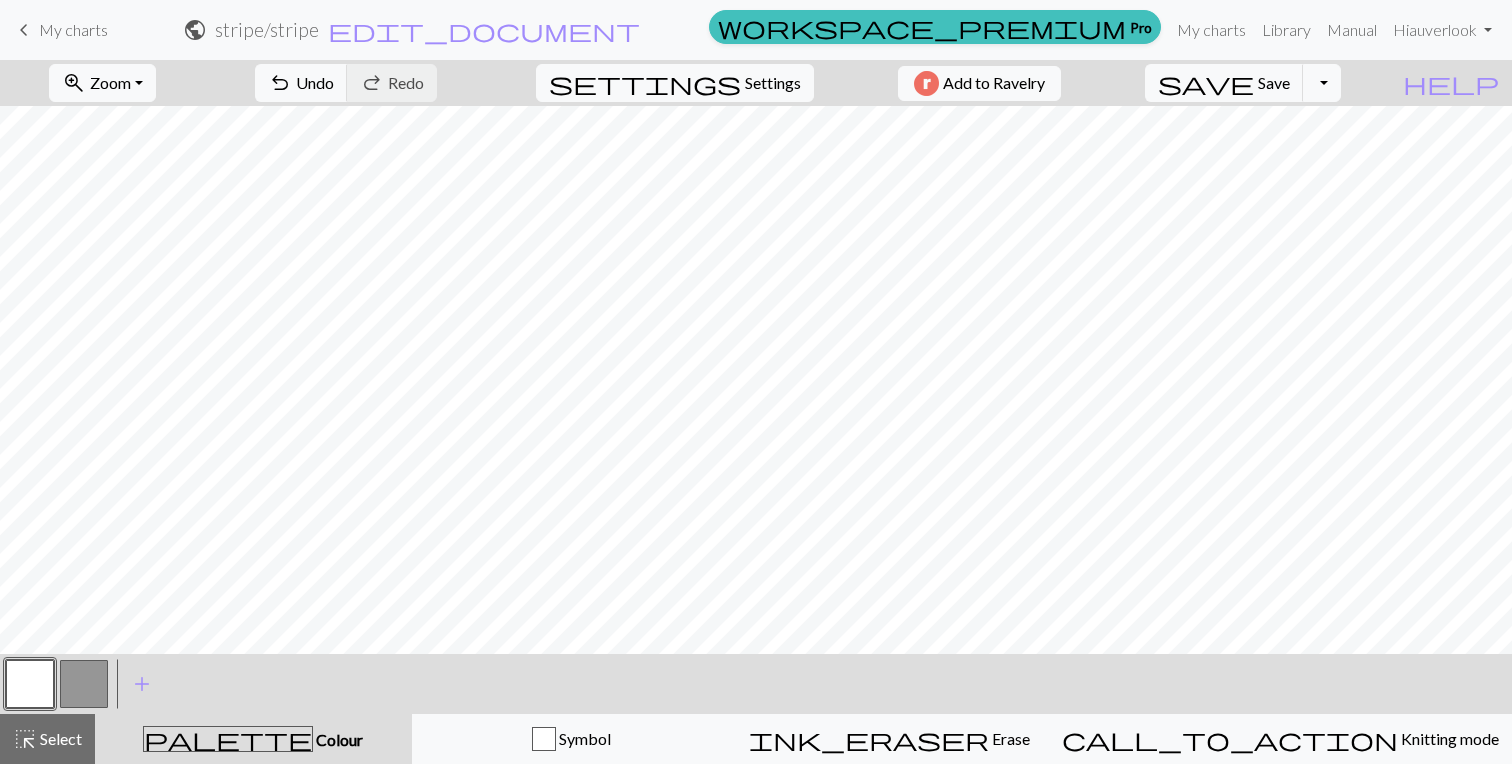 click at bounding box center [84, 684] 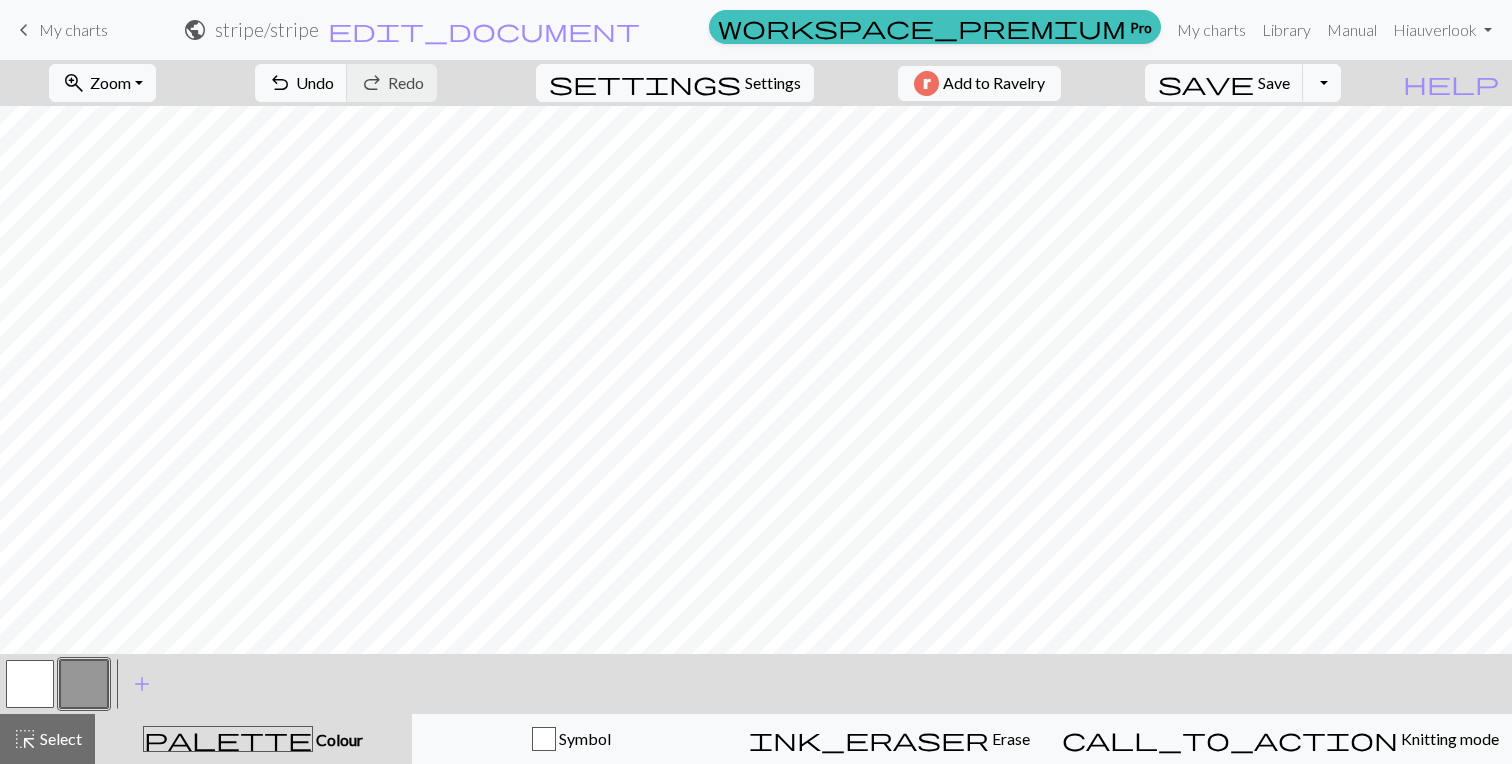 click at bounding box center [30, 684] 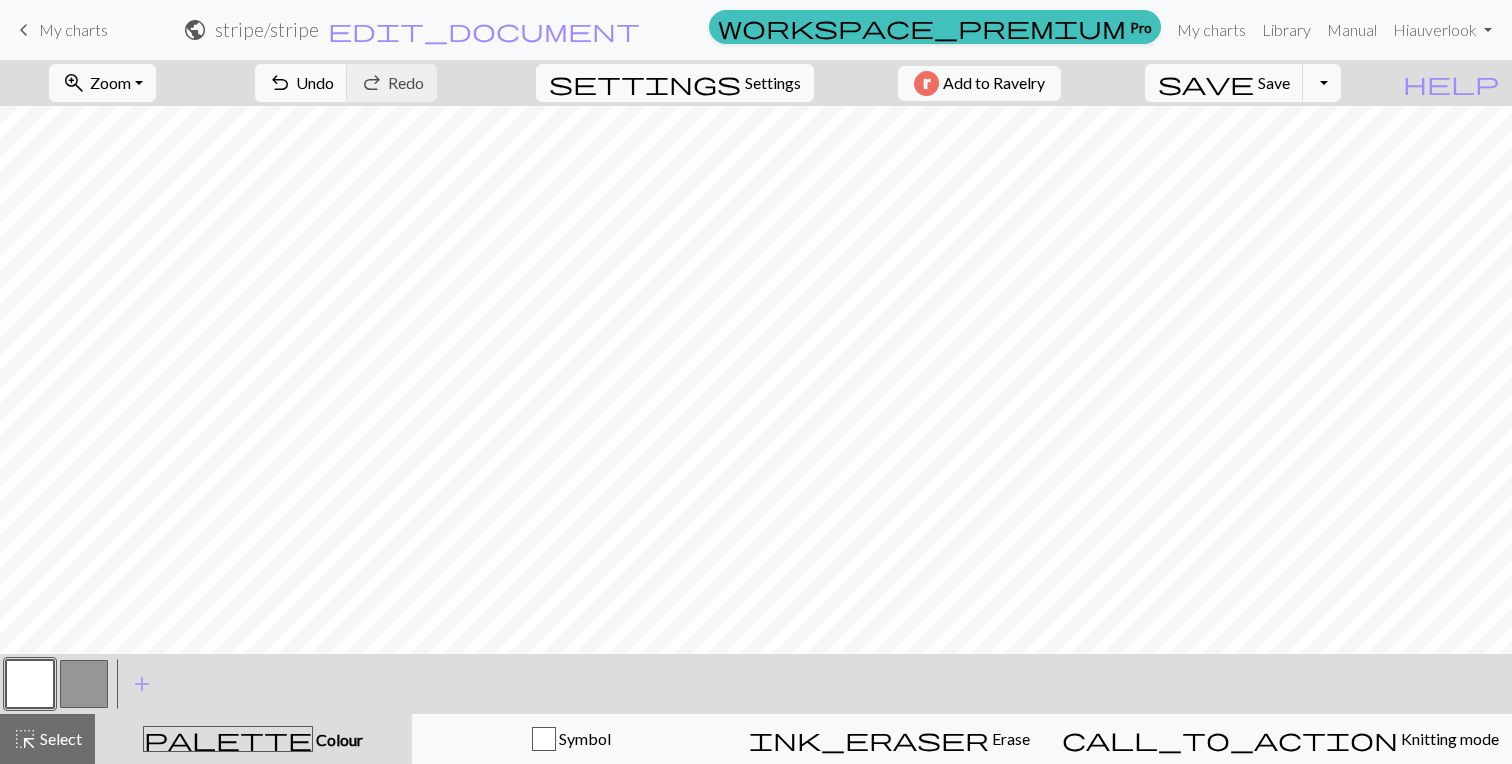 click at bounding box center (84, 684) 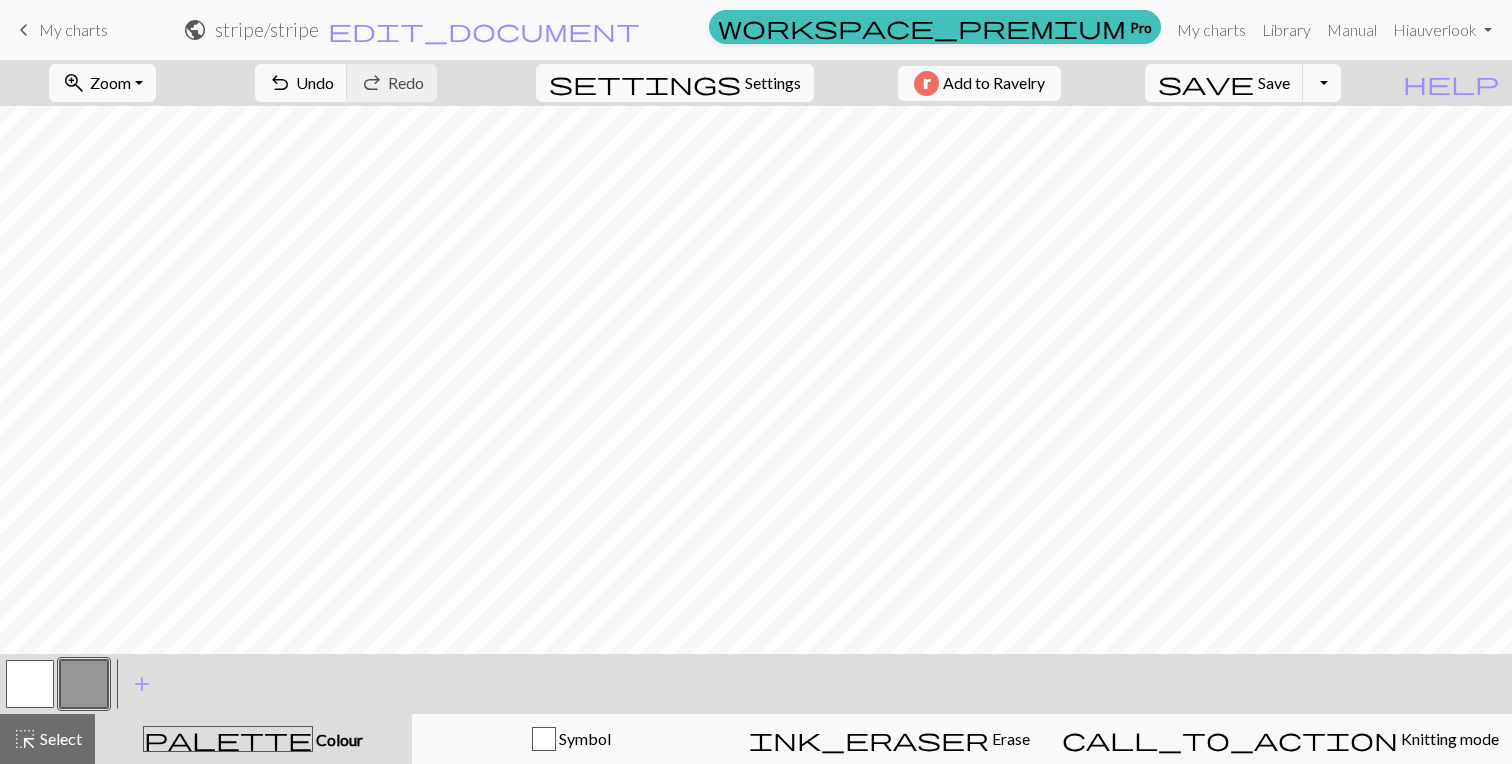 click at bounding box center [30, 684] 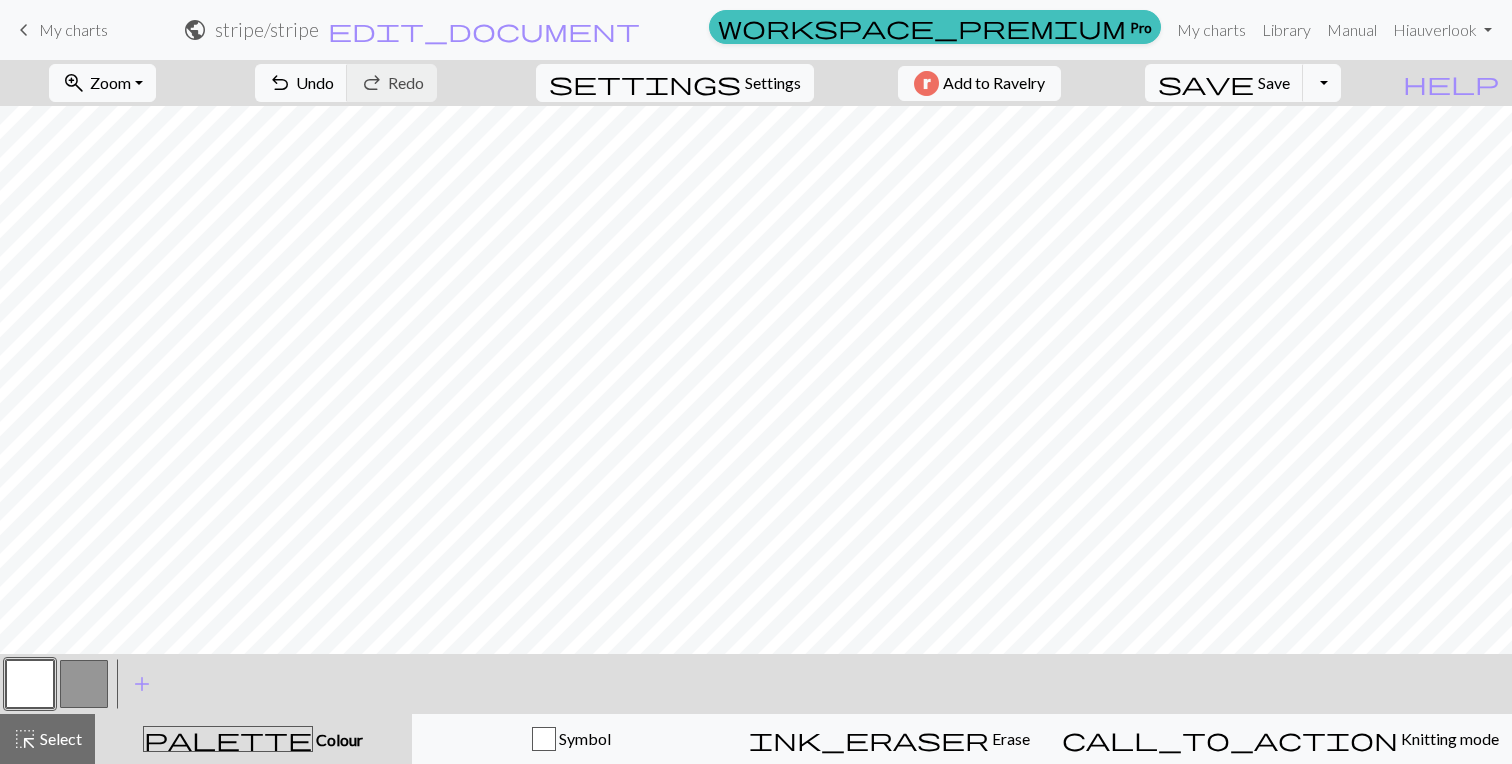 click at bounding box center (30, 684) 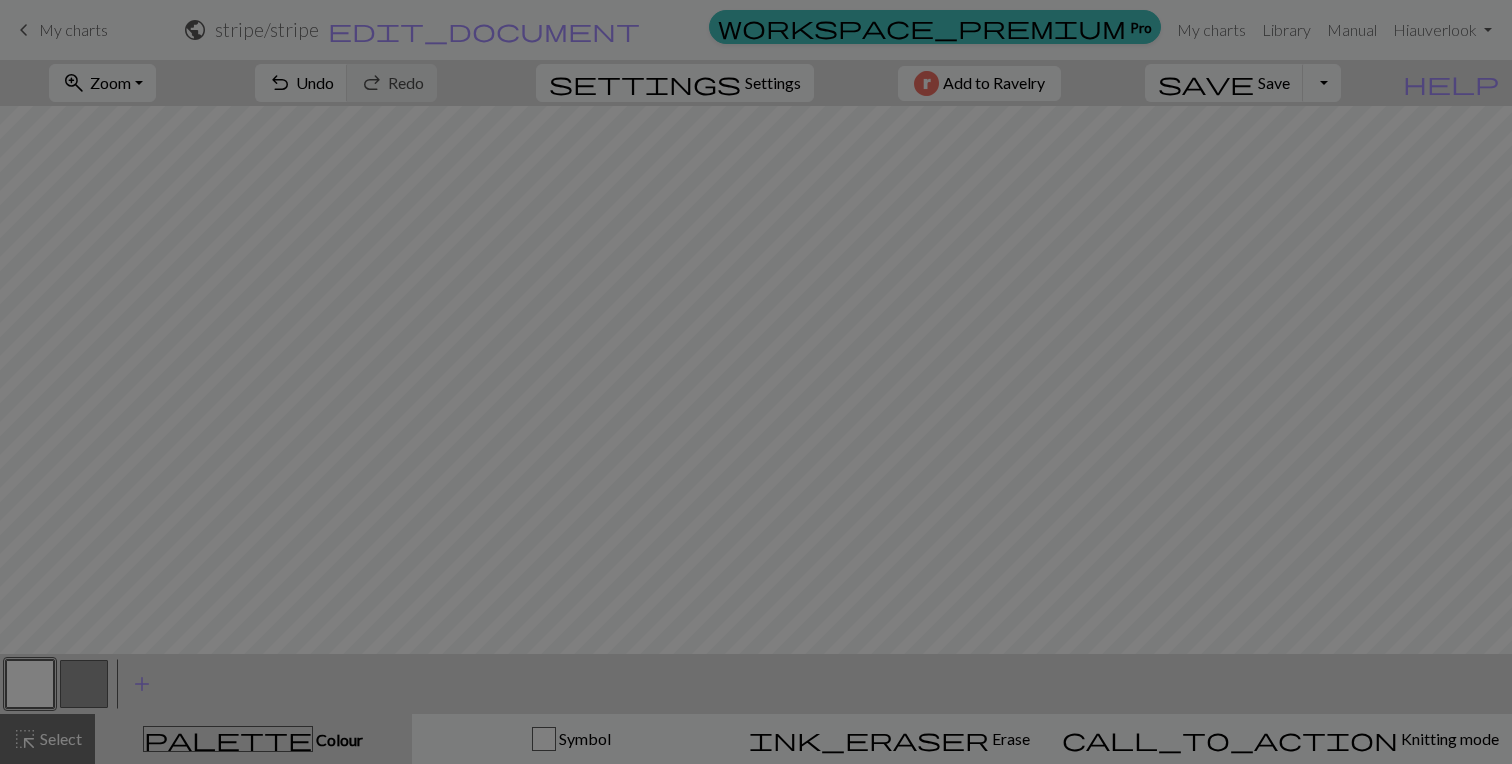 click on "Edit colour Name MC Use advanced picker workspace_premium Become a Pro user   to  use advanced picker Reorder arrow_back Move left arrow_forward Move right workspace_premium Become a Pro user   to  reorder colours Delete Done Cancel" at bounding box center [756, 382] 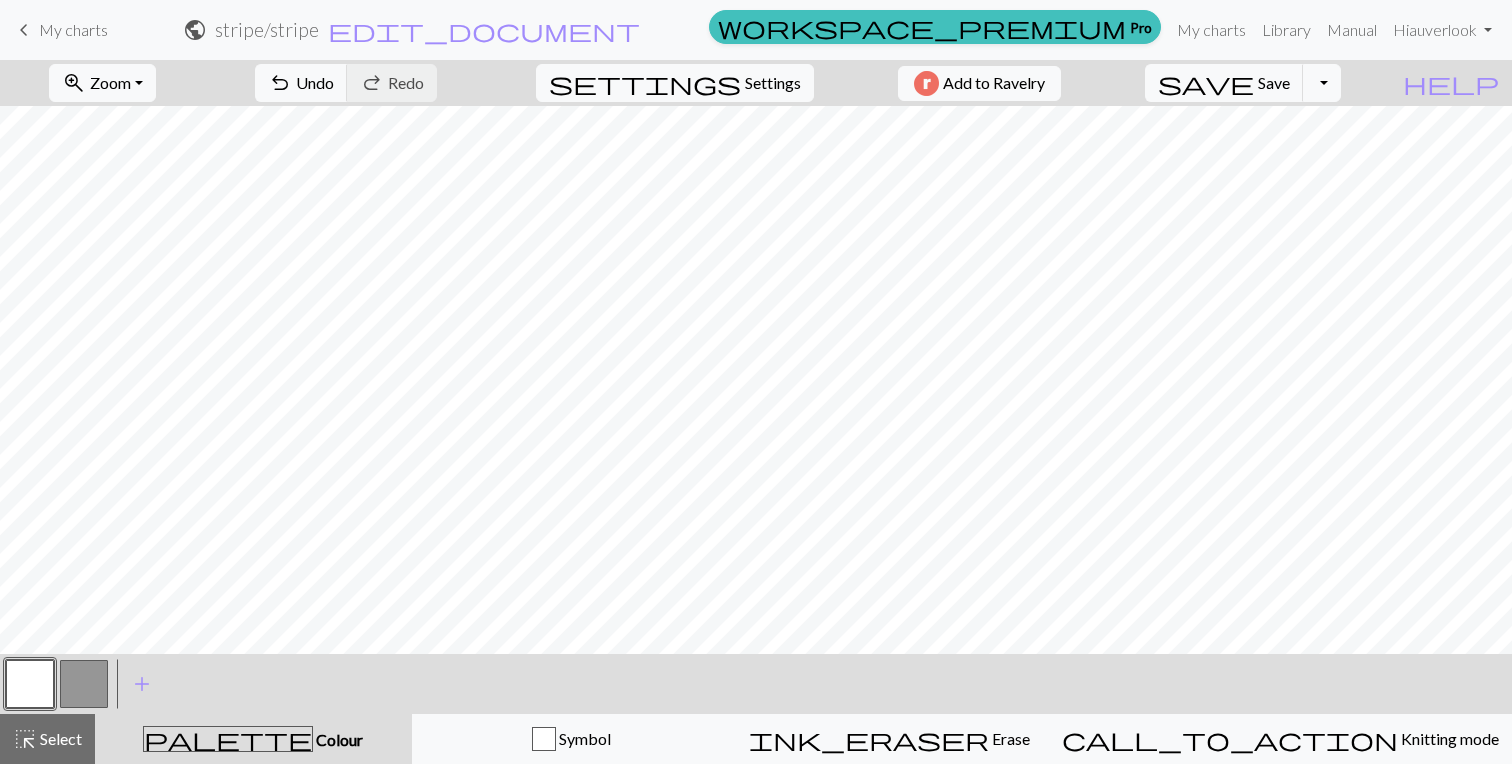 click at bounding box center [84, 684] 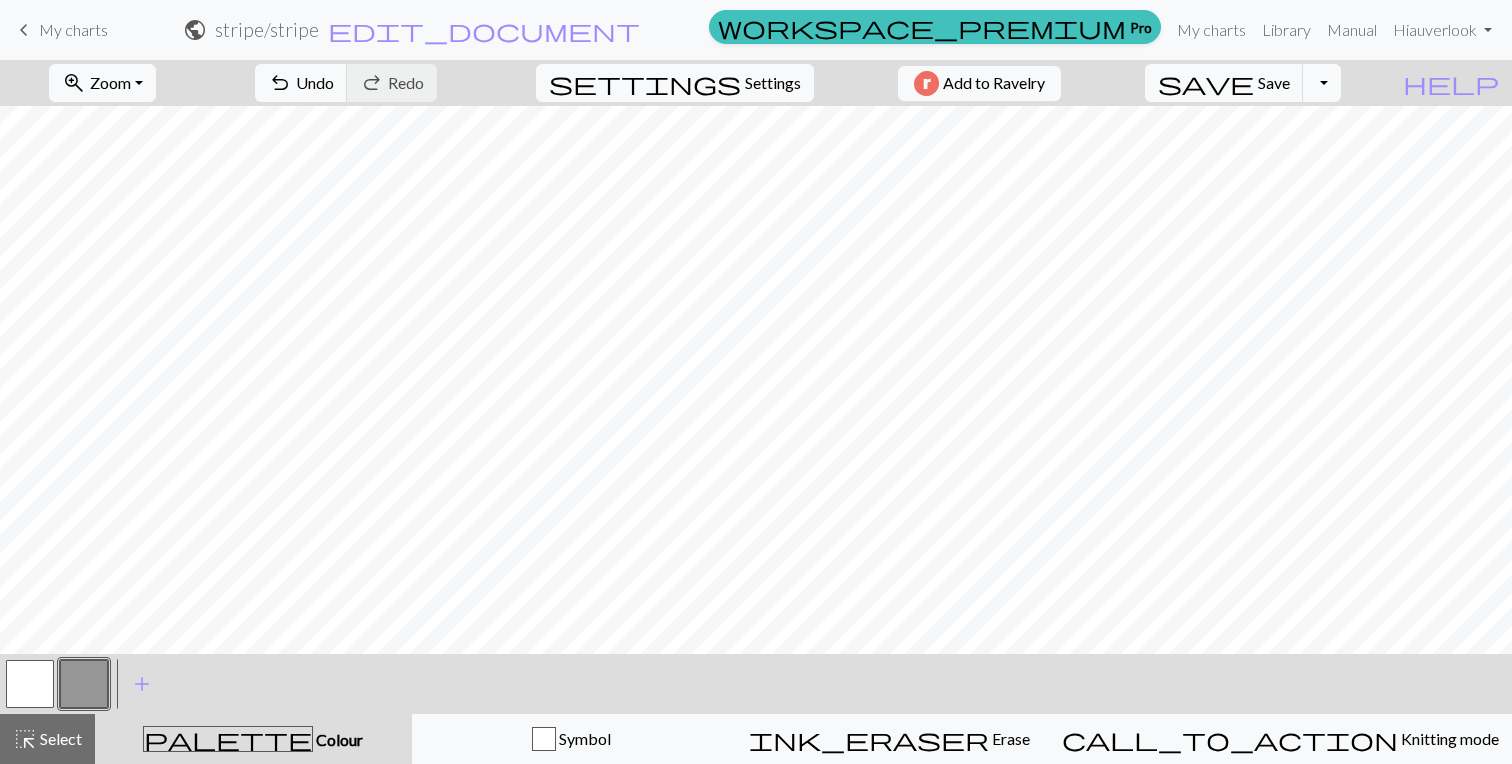 click at bounding box center [30, 684] 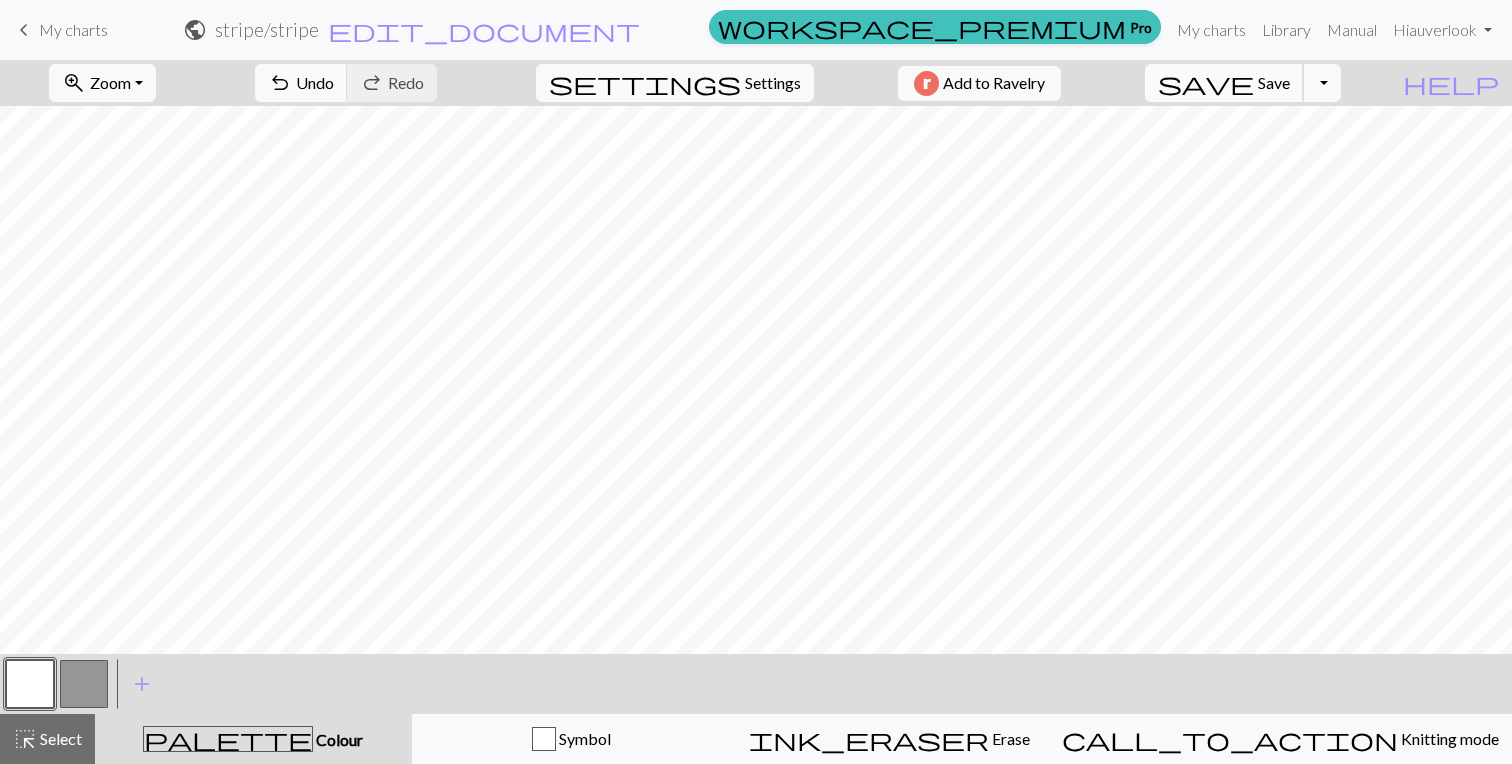 click on "save" at bounding box center (1206, 83) 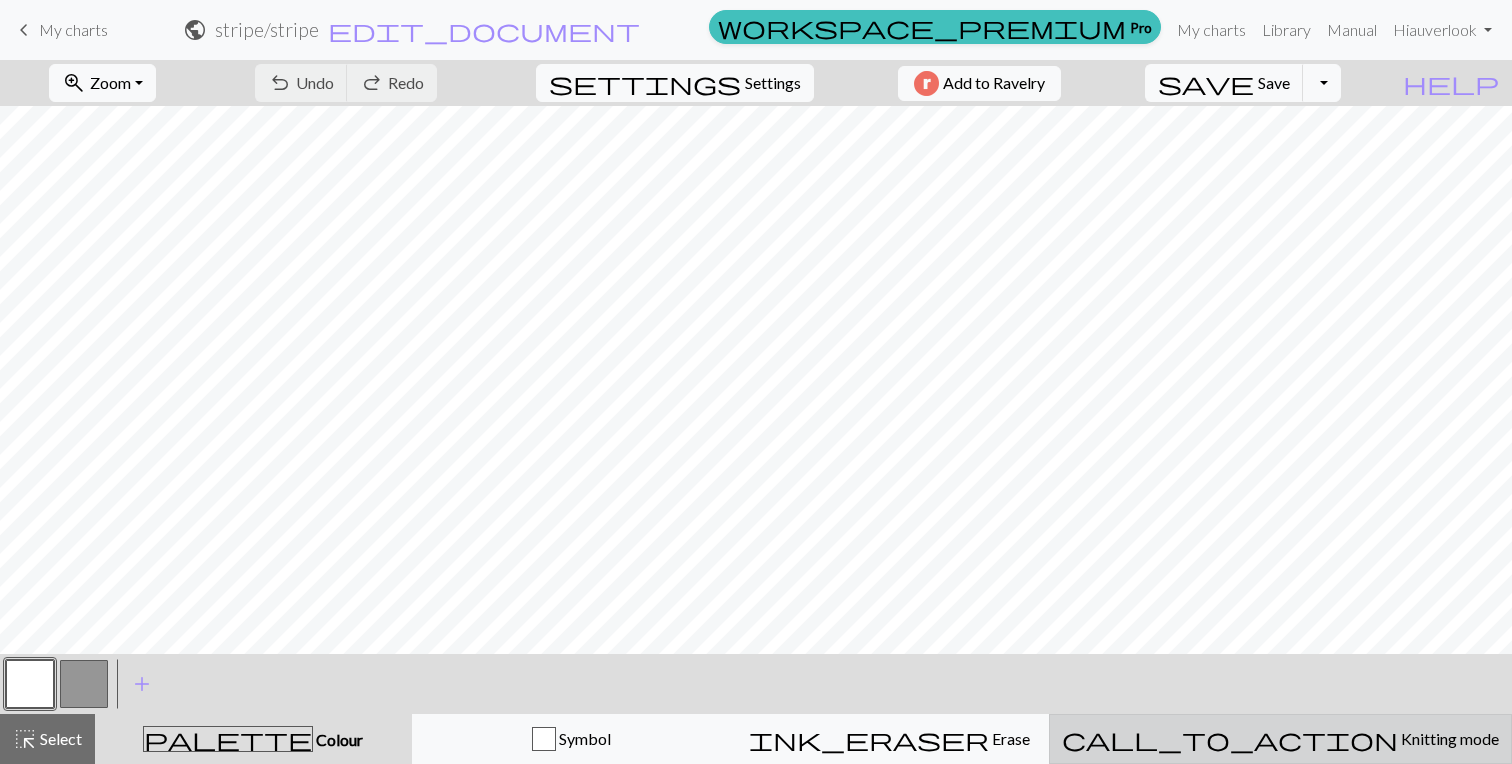 click on "call_to_action   Knitting mode   Knitting mode" at bounding box center [1280, 739] 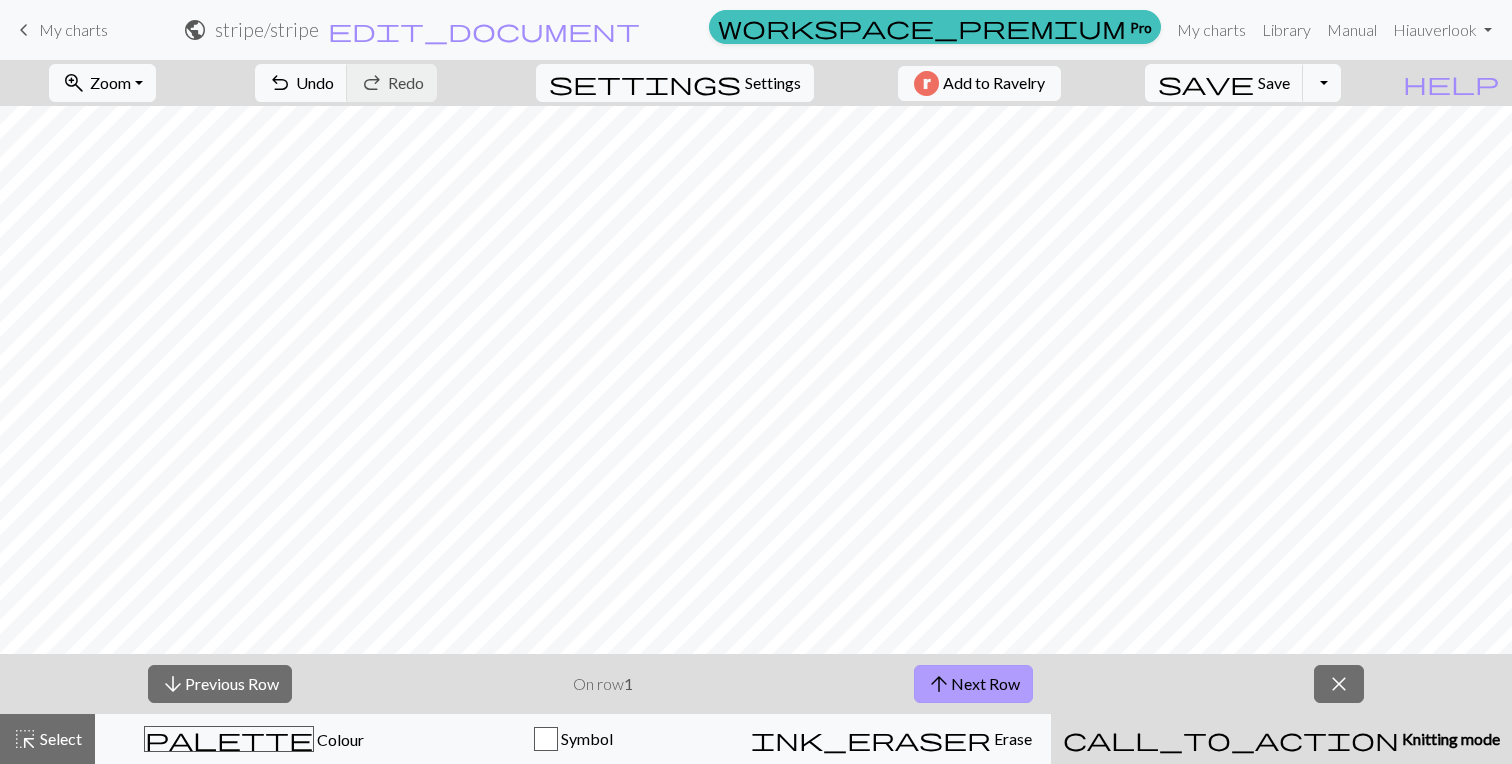 click on "arrow_upward  Next Row" at bounding box center [973, 684] 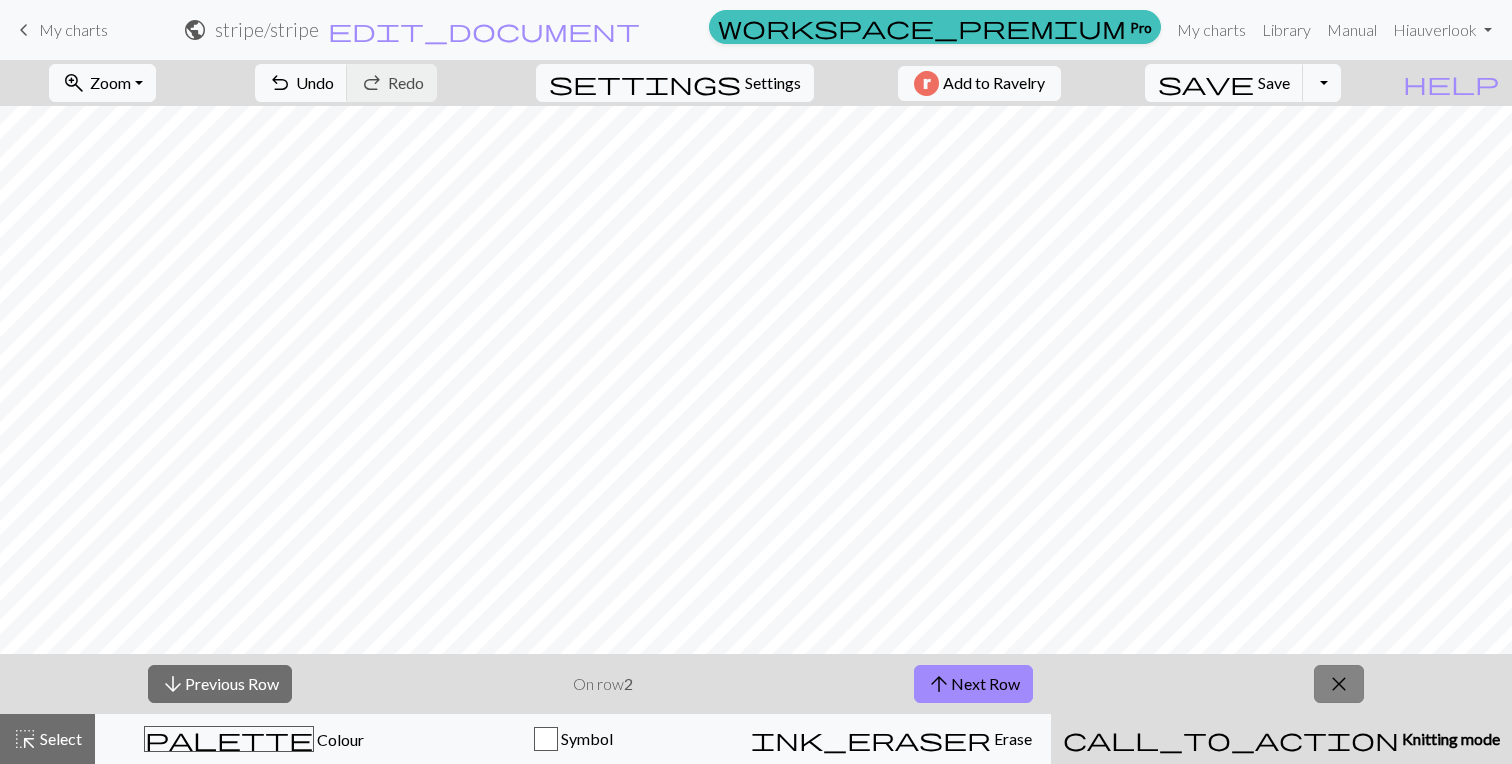 click on "close" at bounding box center [1339, 684] 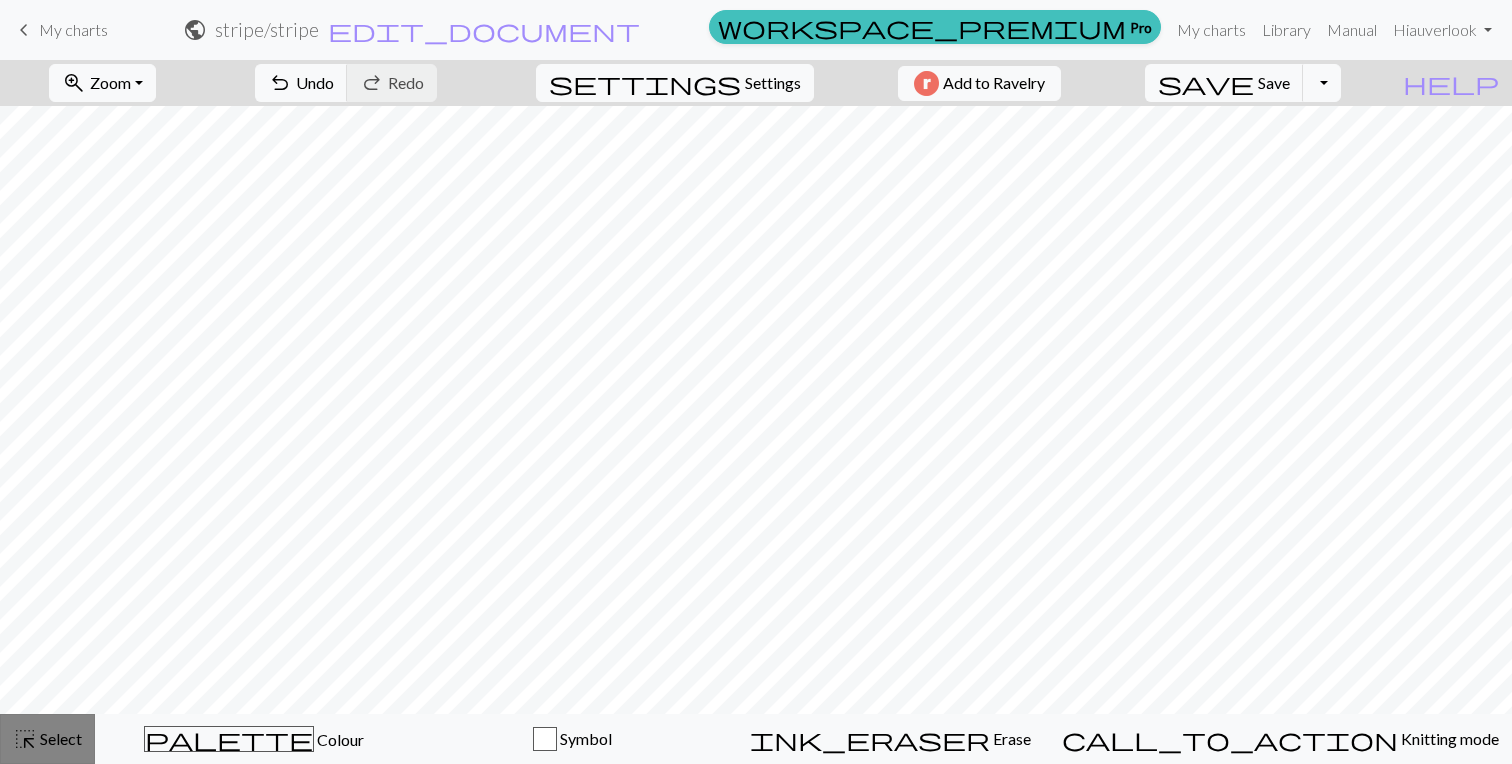 click on "Select" at bounding box center [59, 738] 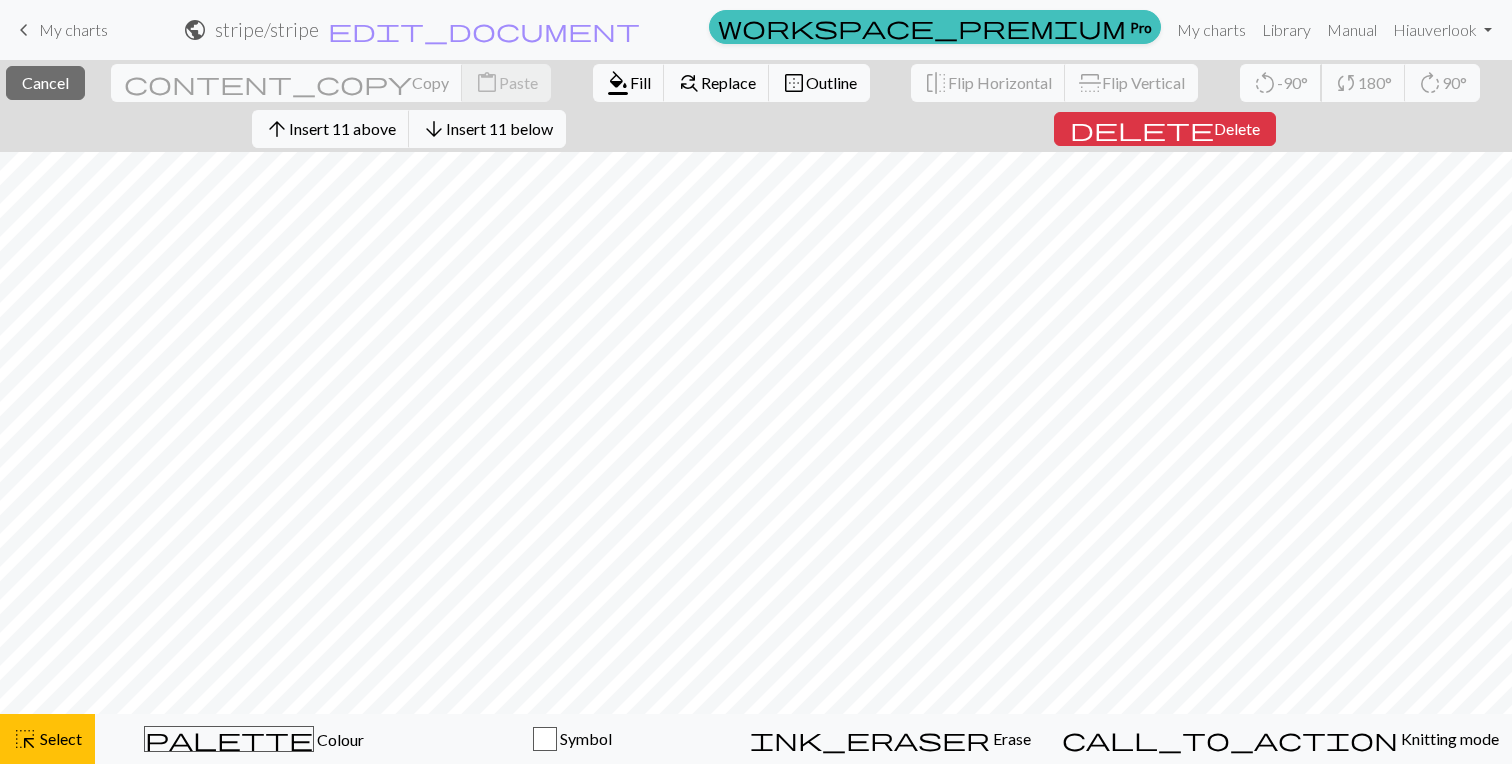 click on "-90°" at bounding box center (1292, 82) 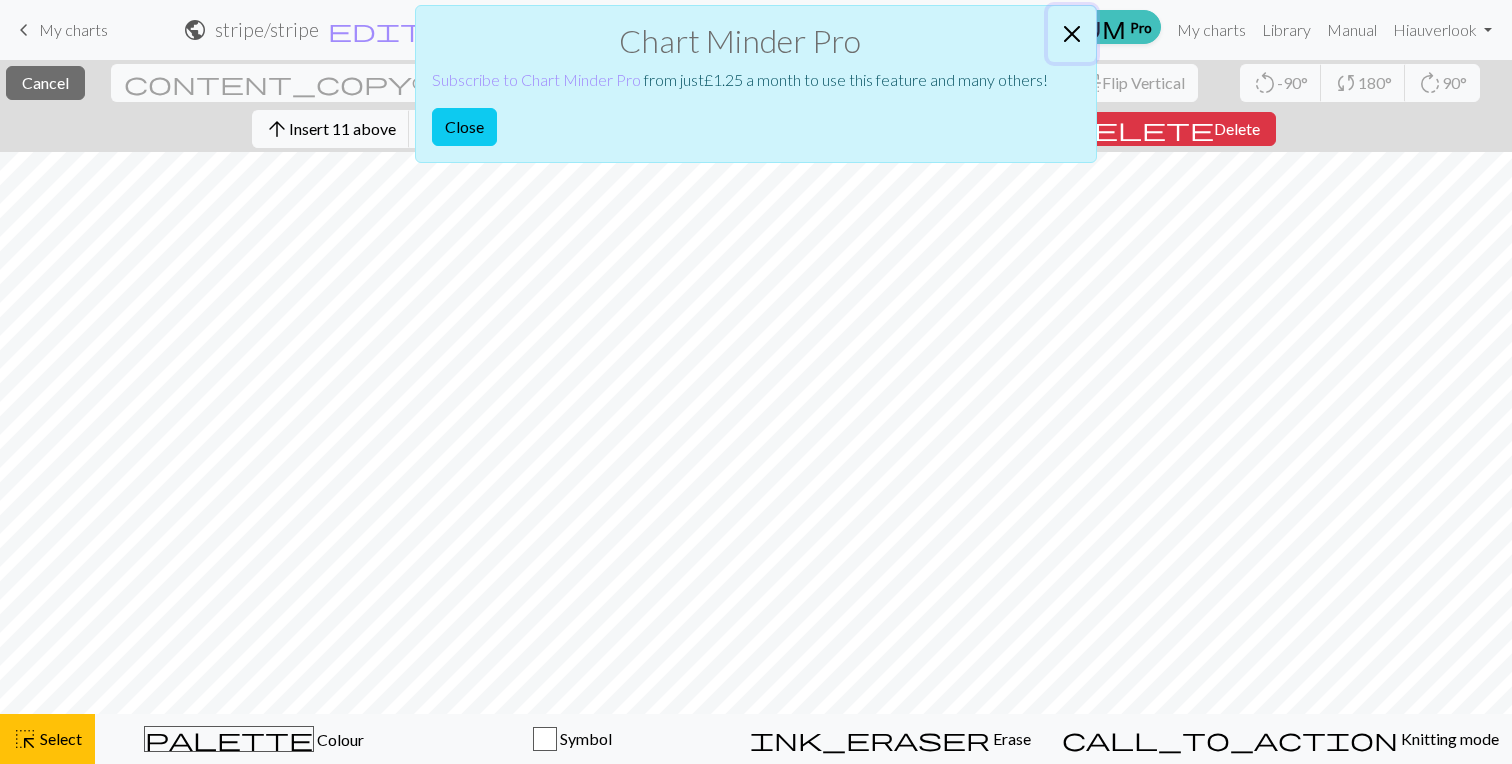 click at bounding box center (1072, 34) 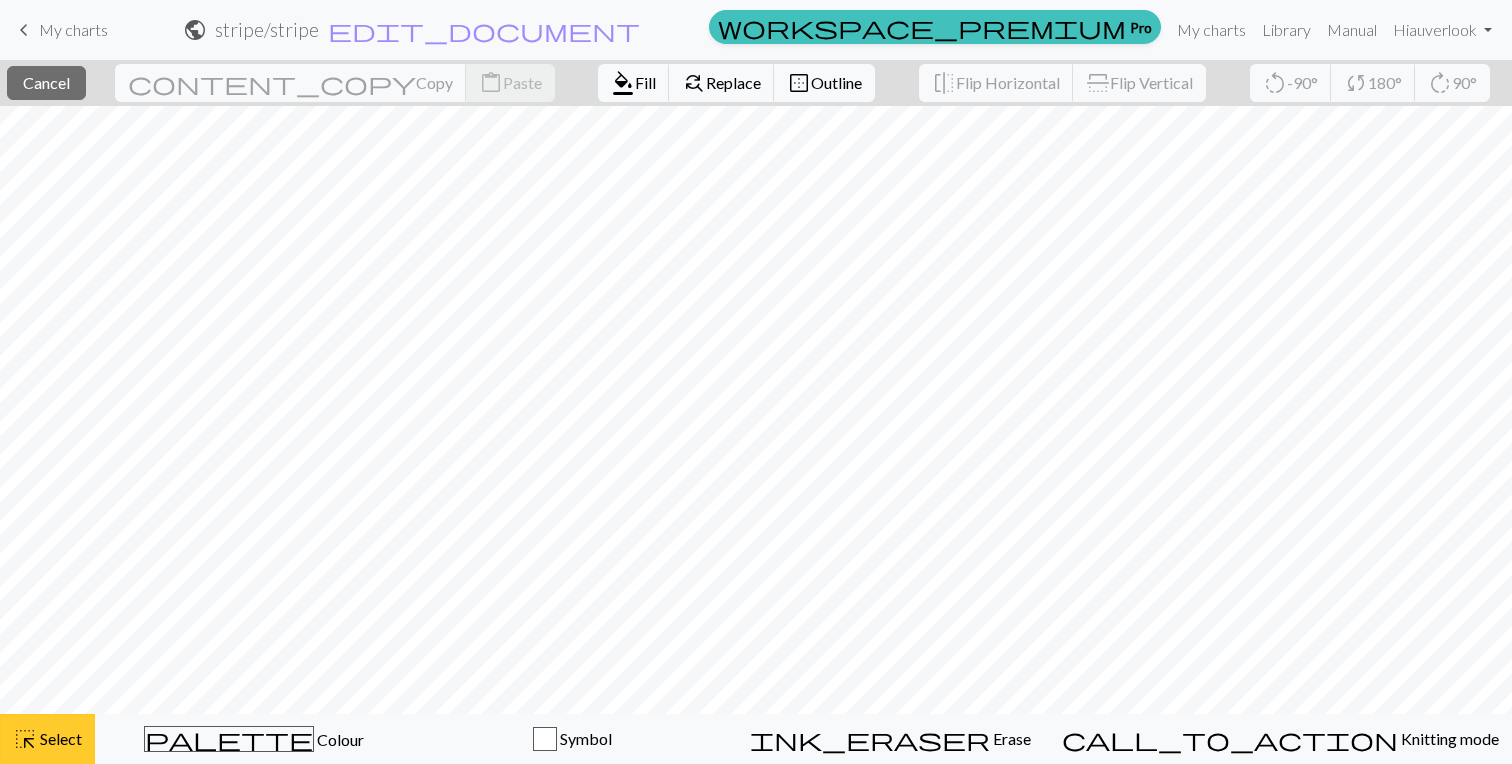 click on "Select" at bounding box center (59, 738) 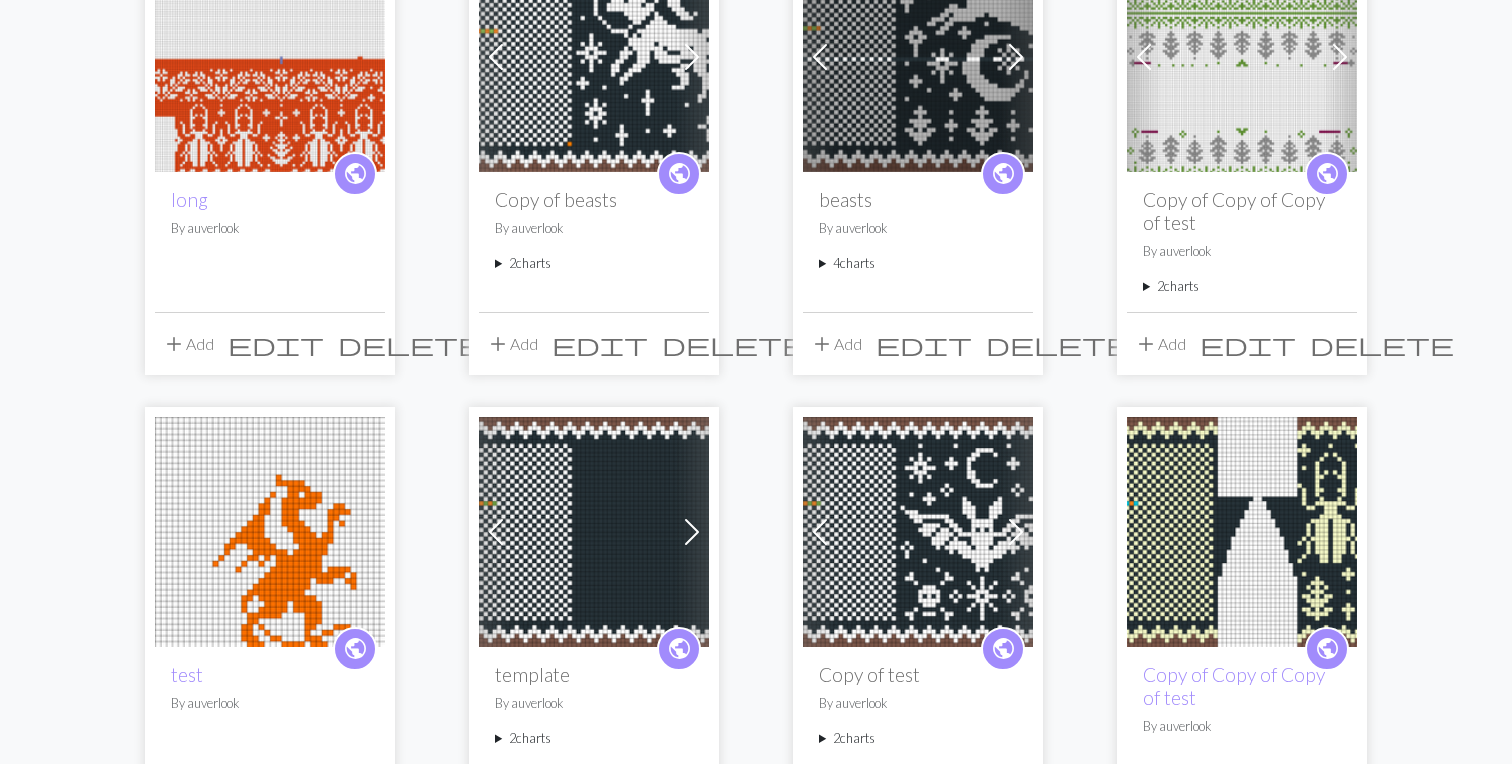 scroll, scrollTop: 800, scrollLeft: 0, axis: vertical 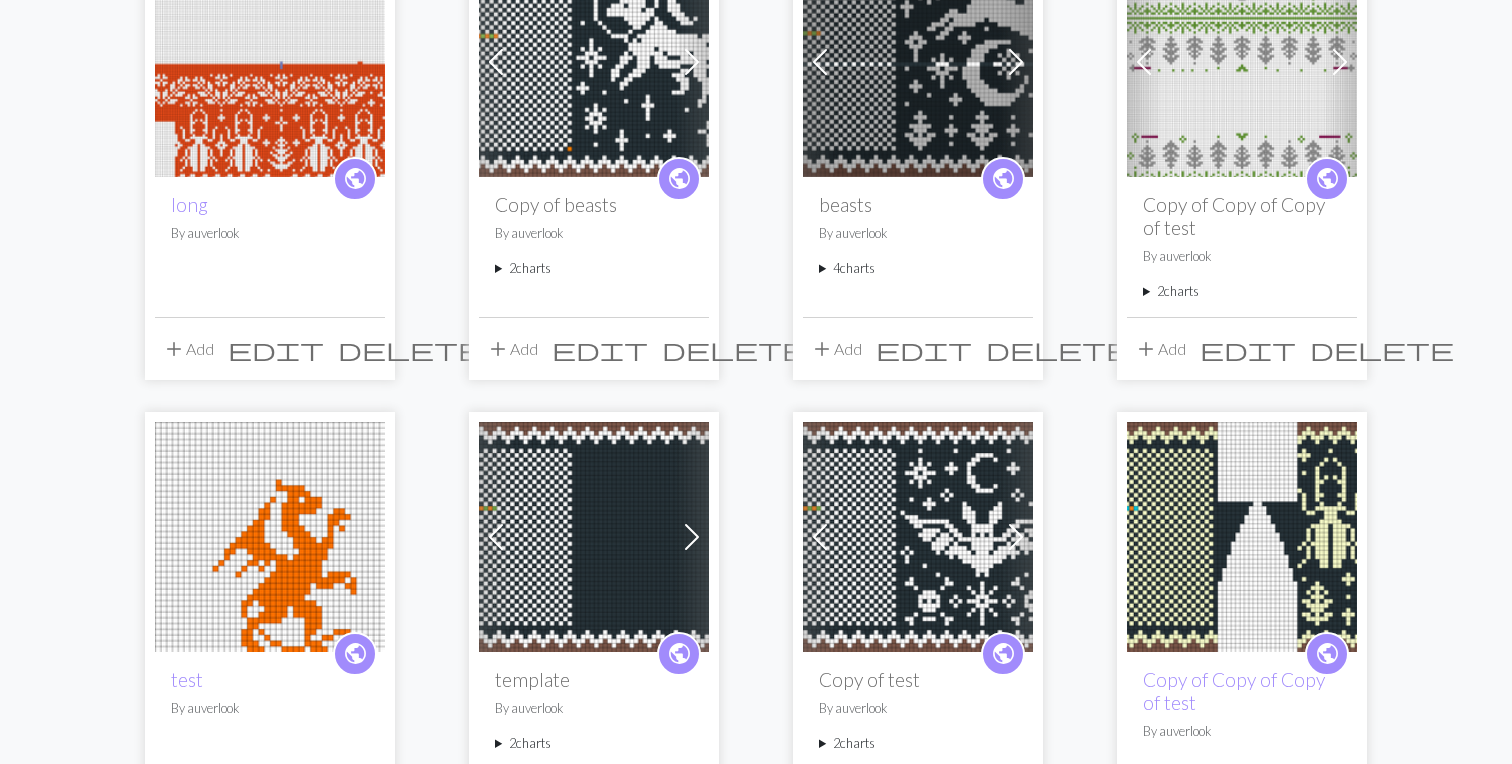 click at bounding box center (918, 62) 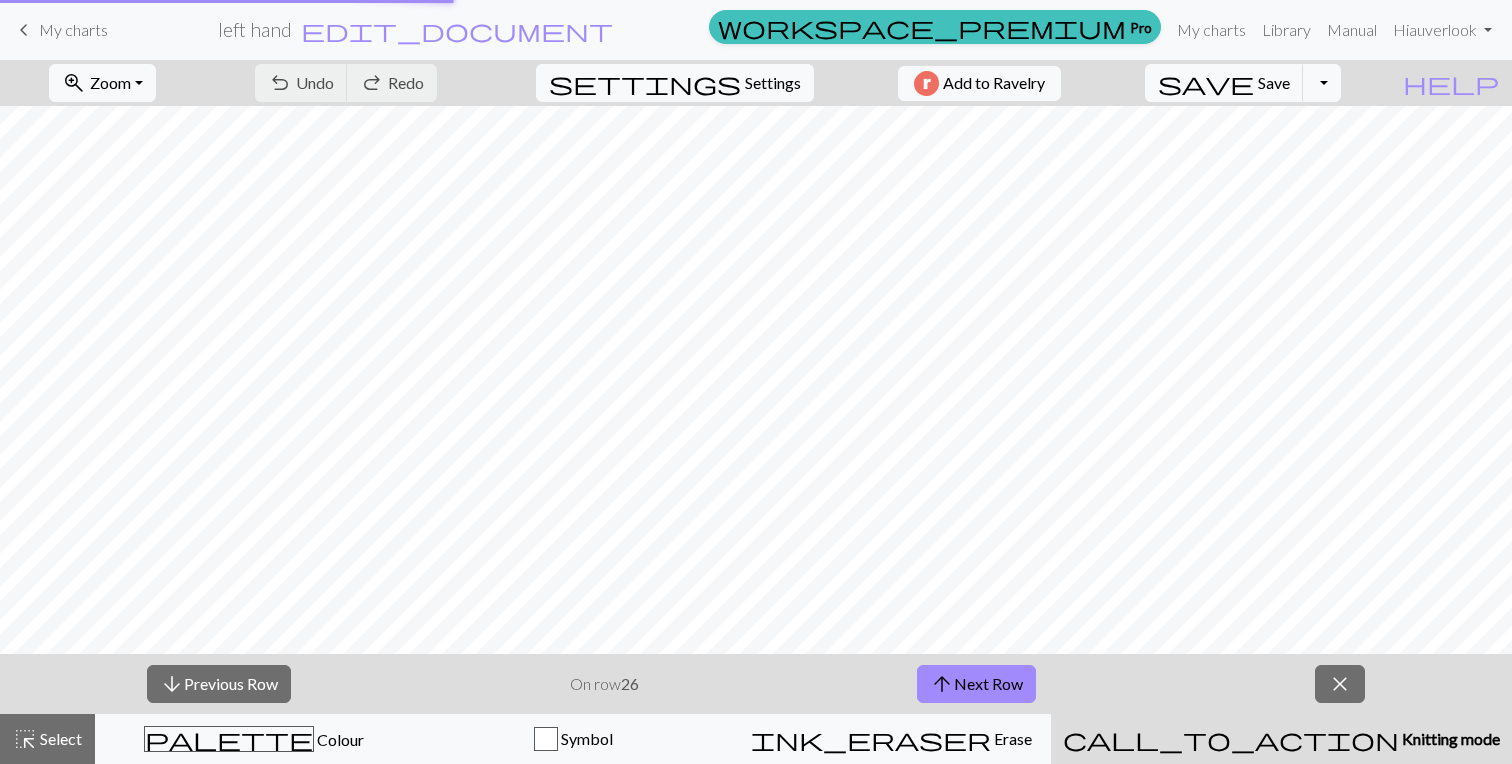 scroll, scrollTop: 0, scrollLeft: 0, axis: both 